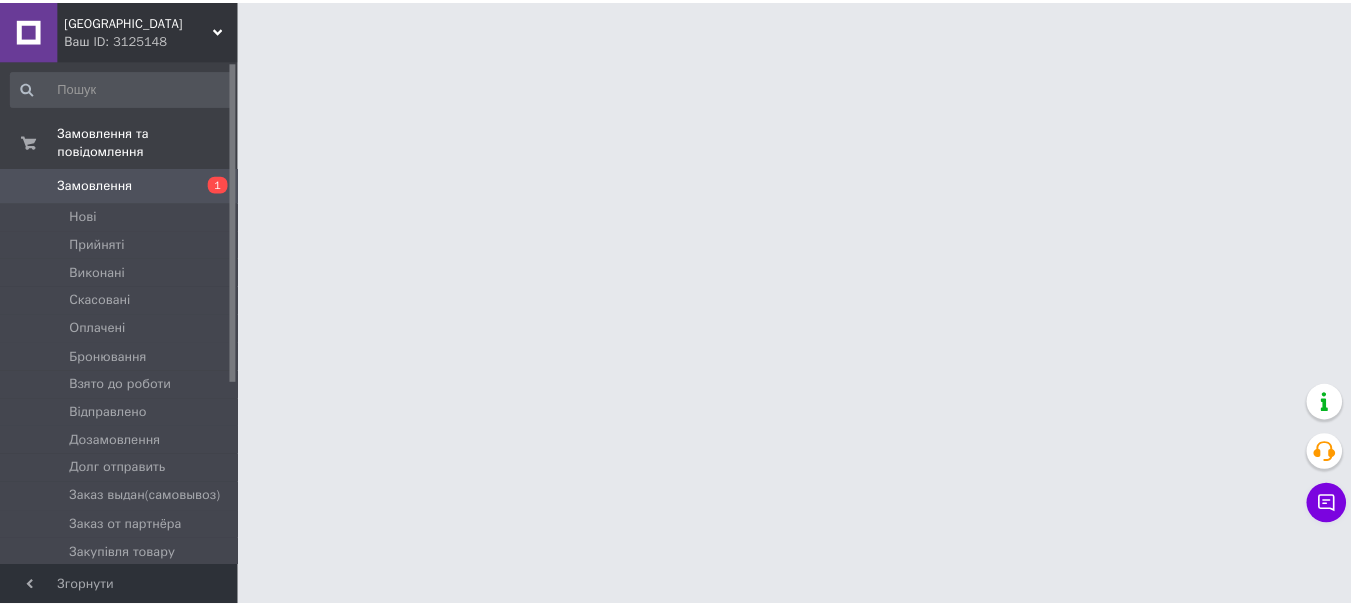 scroll, scrollTop: 0, scrollLeft: 0, axis: both 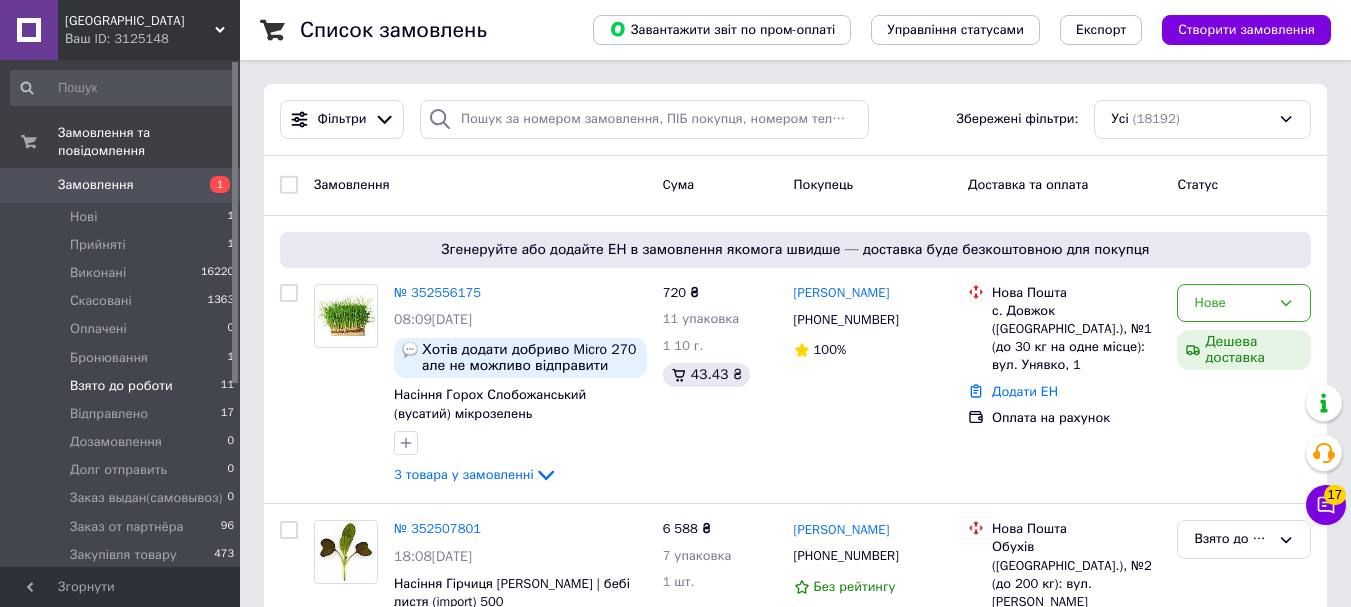 click on "Взято до роботи" at bounding box center (121, 386) 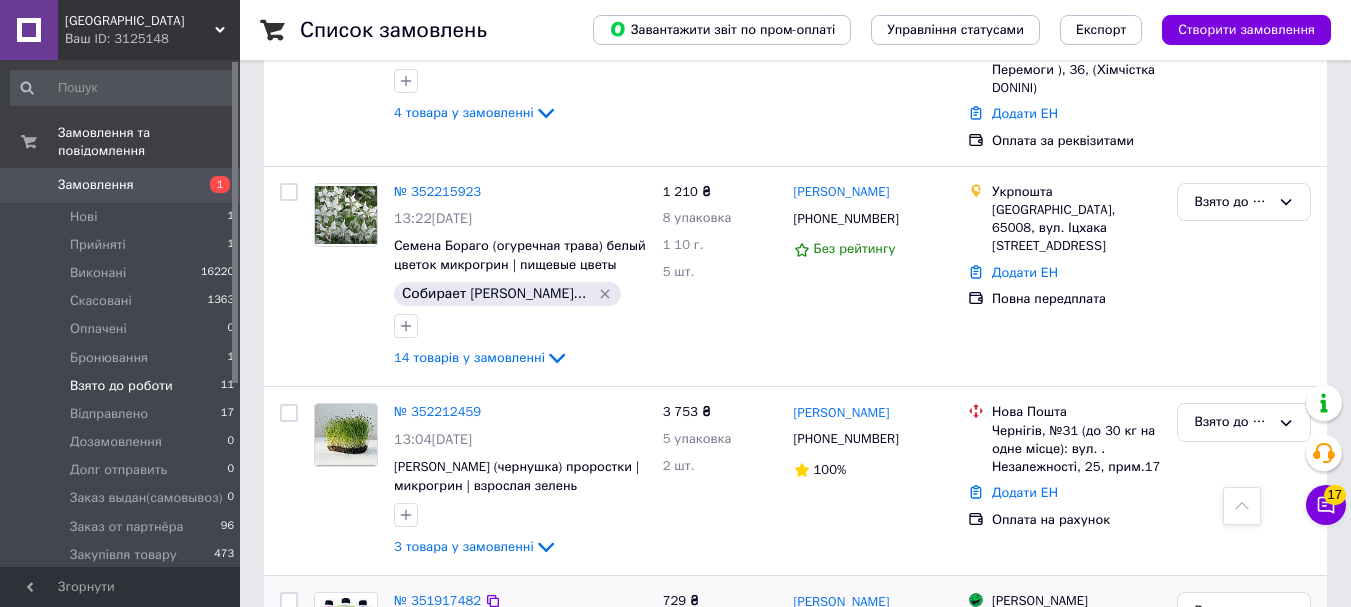 scroll, scrollTop: 1675, scrollLeft: 0, axis: vertical 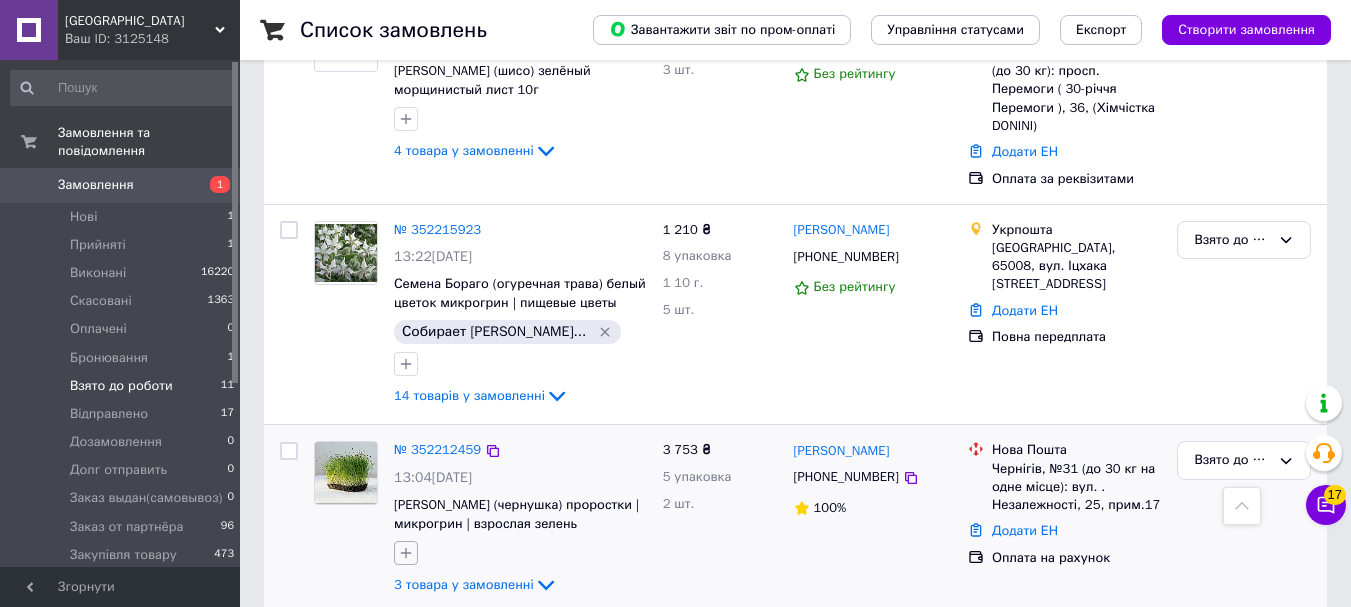 click 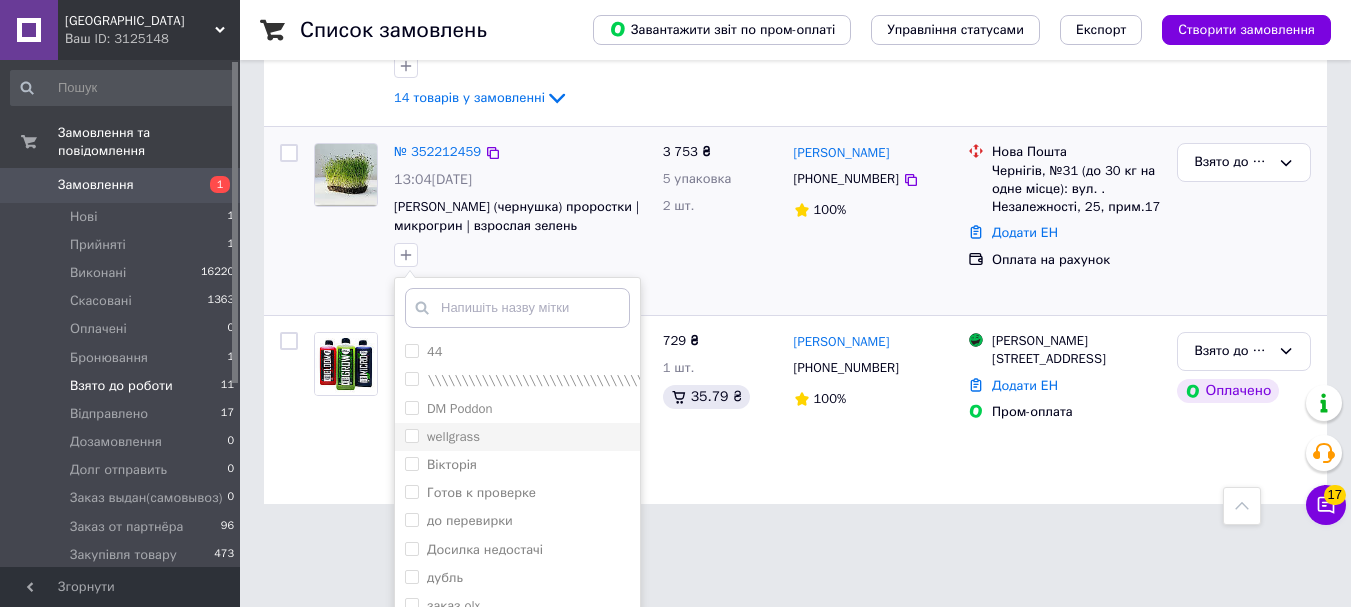scroll, scrollTop: 1975, scrollLeft: 0, axis: vertical 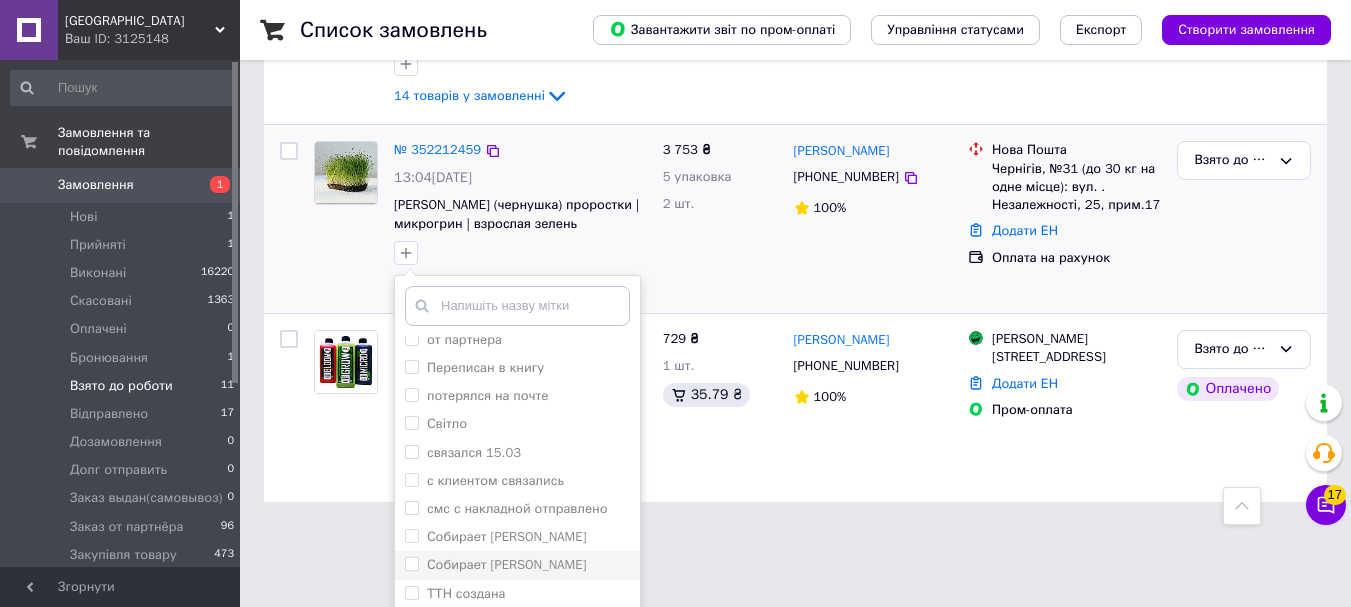 click on "Собирает [PERSON_NAME]" at bounding box center (411, 563) 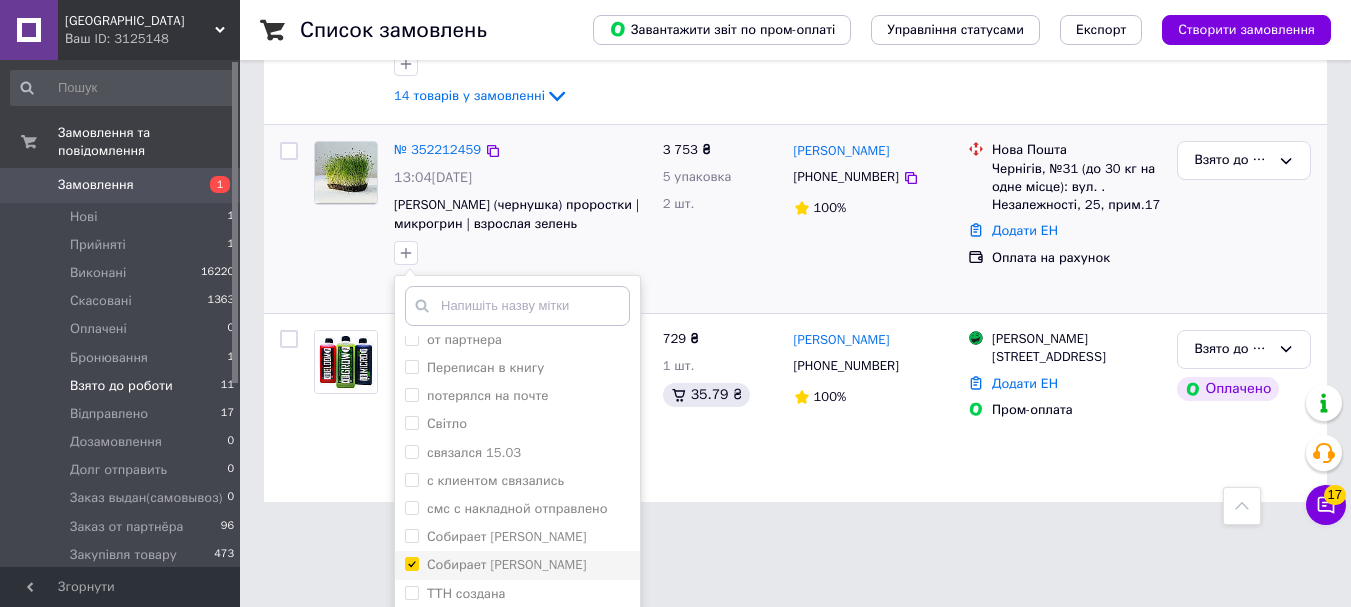 checkbox on "true" 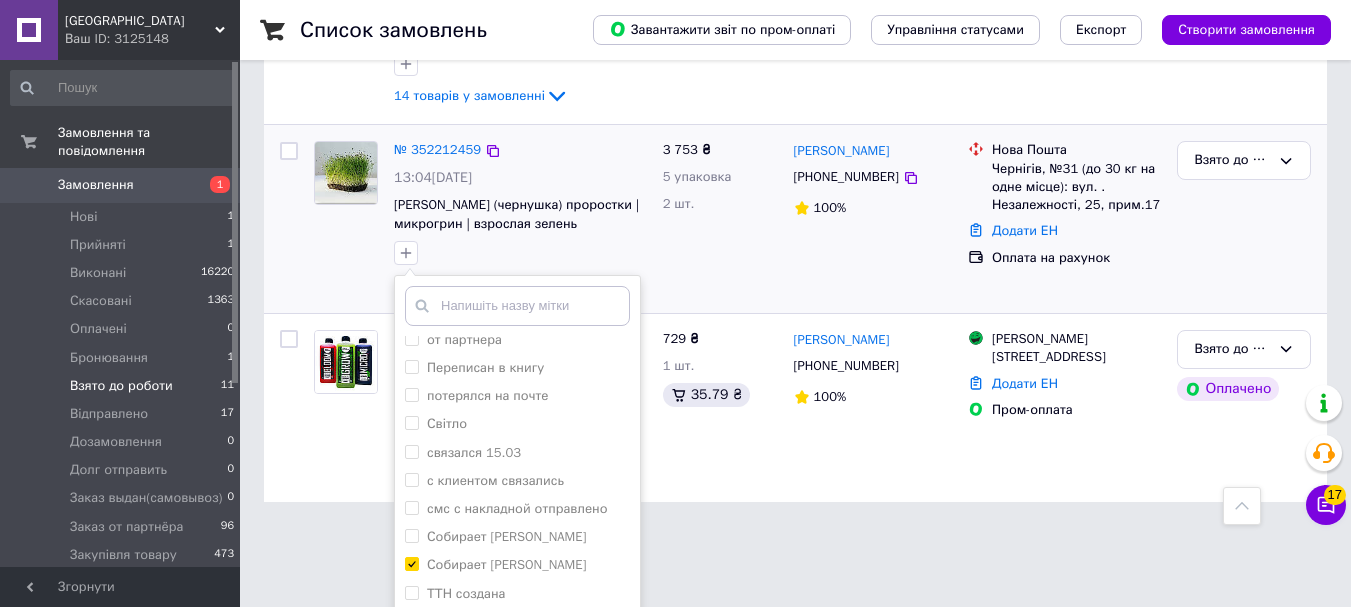 click on "Додати мітку" at bounding box center (517, 672) 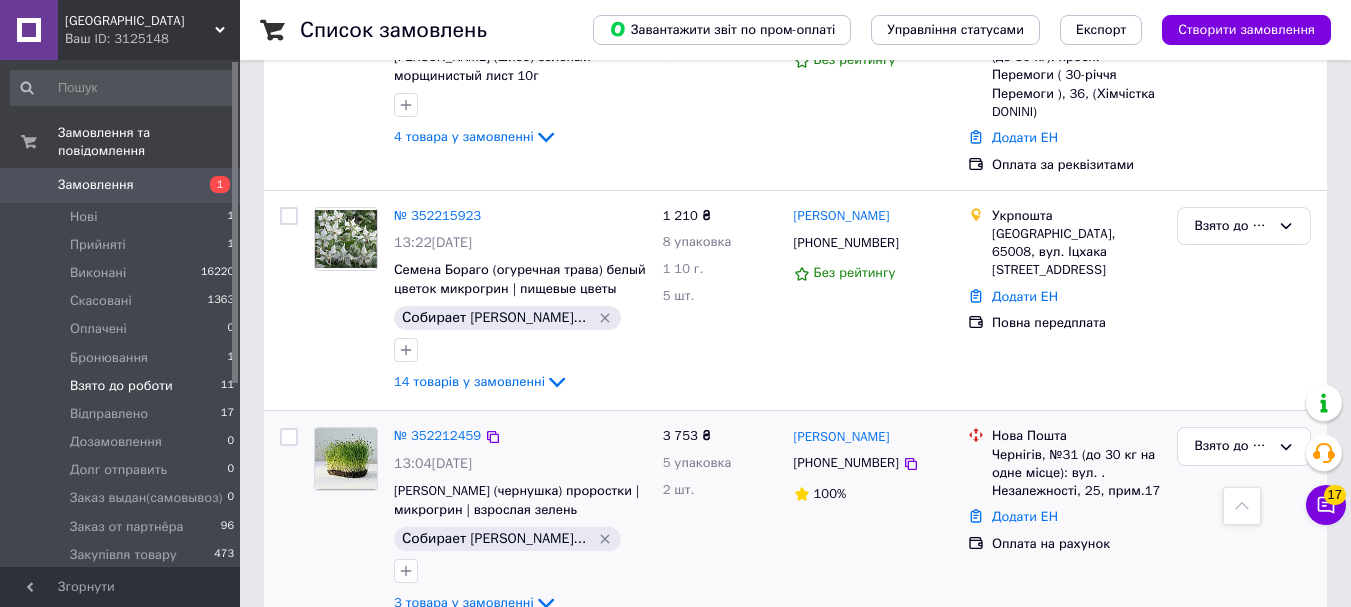 scroll, scrollTop: 1675, scrollLeft: 0, axis: vertical 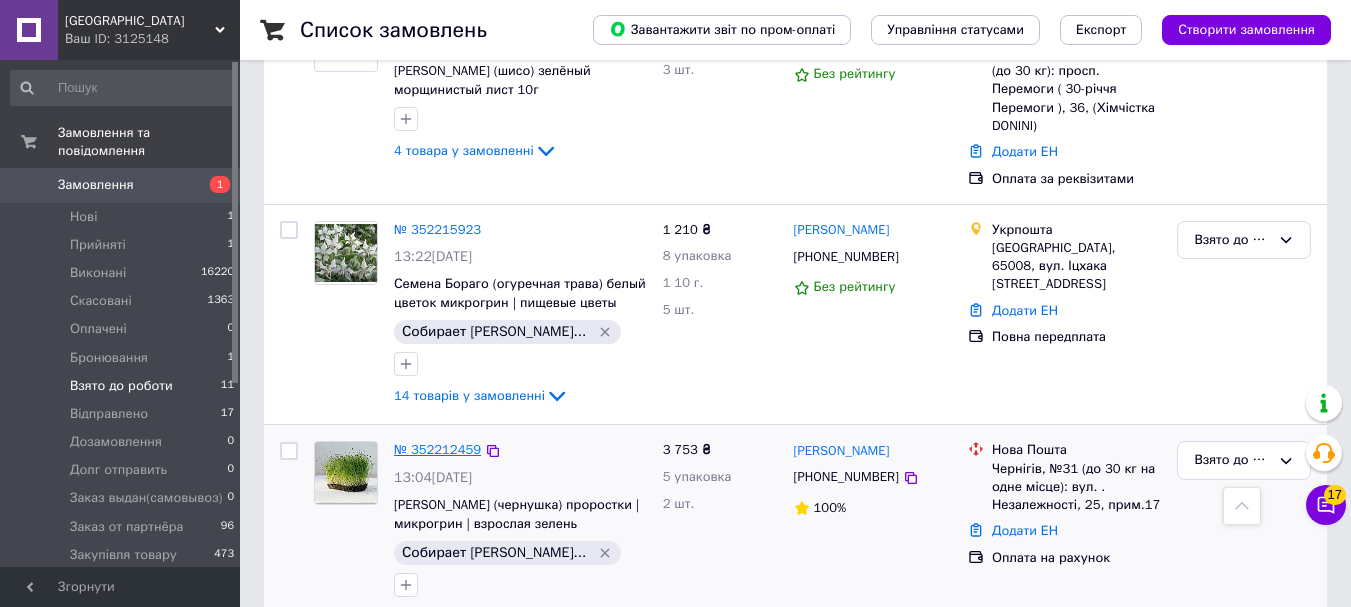 click on "№ 352212459" at bounding box center [437, 449] 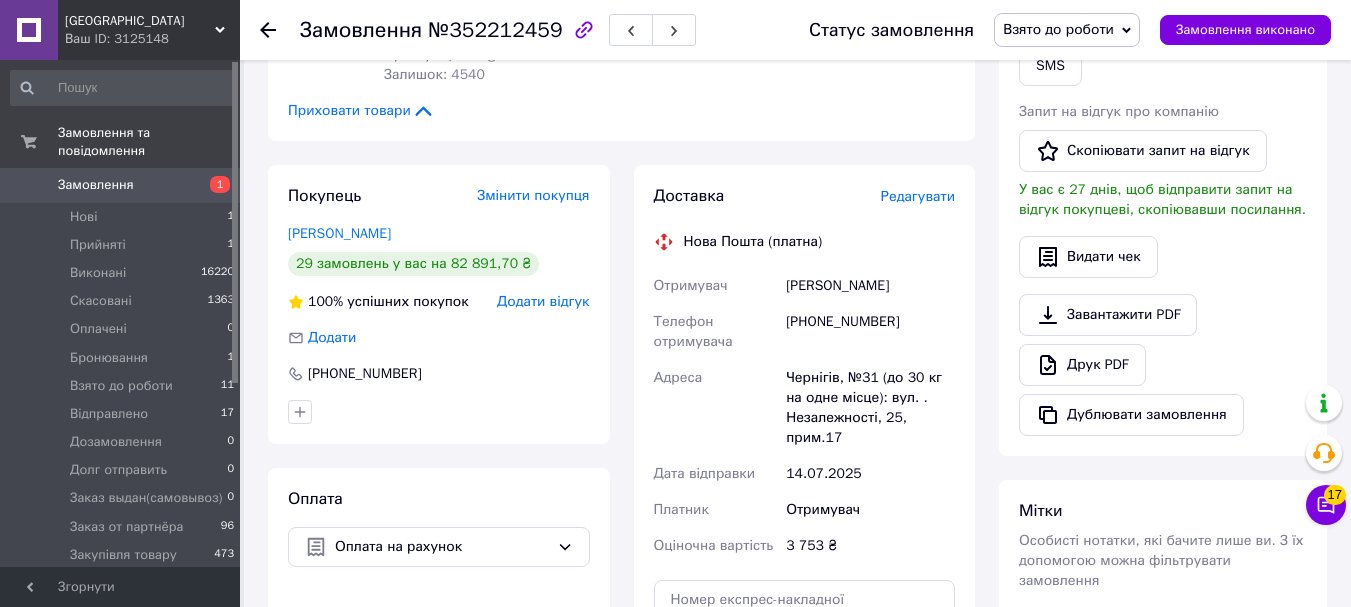 scroll, scrollTop: 800, scrollLeft: 0, axis: vertical 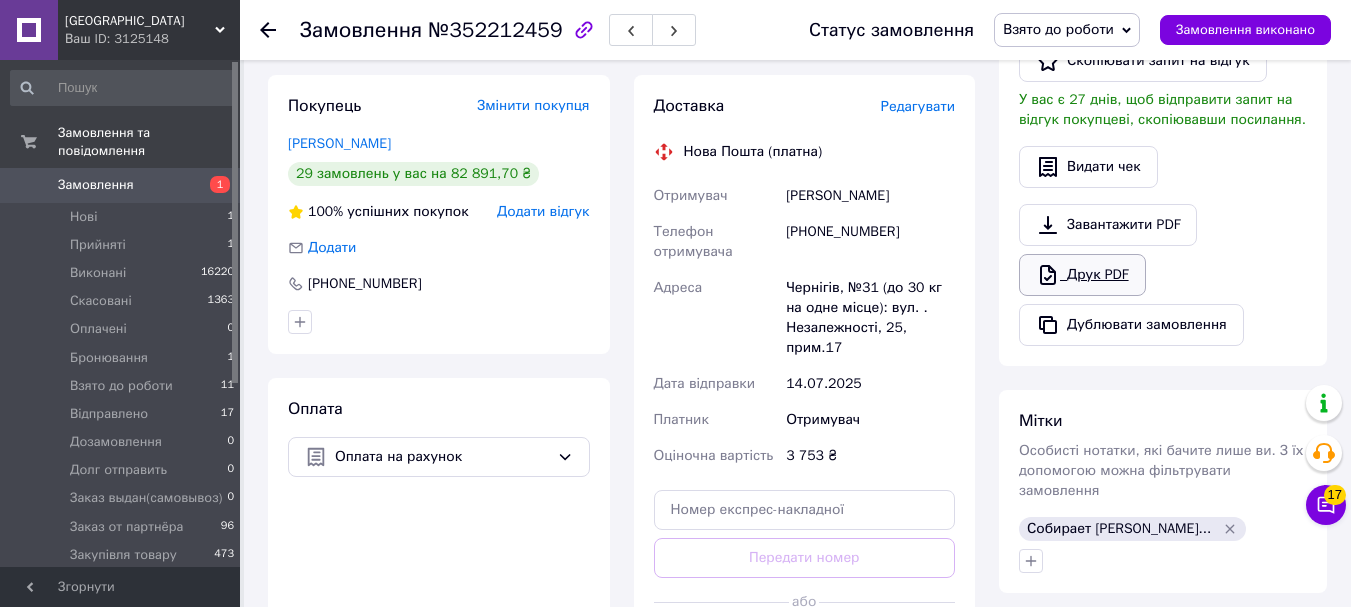 click on "Друк PDF" at bounding box center [1082, 275] 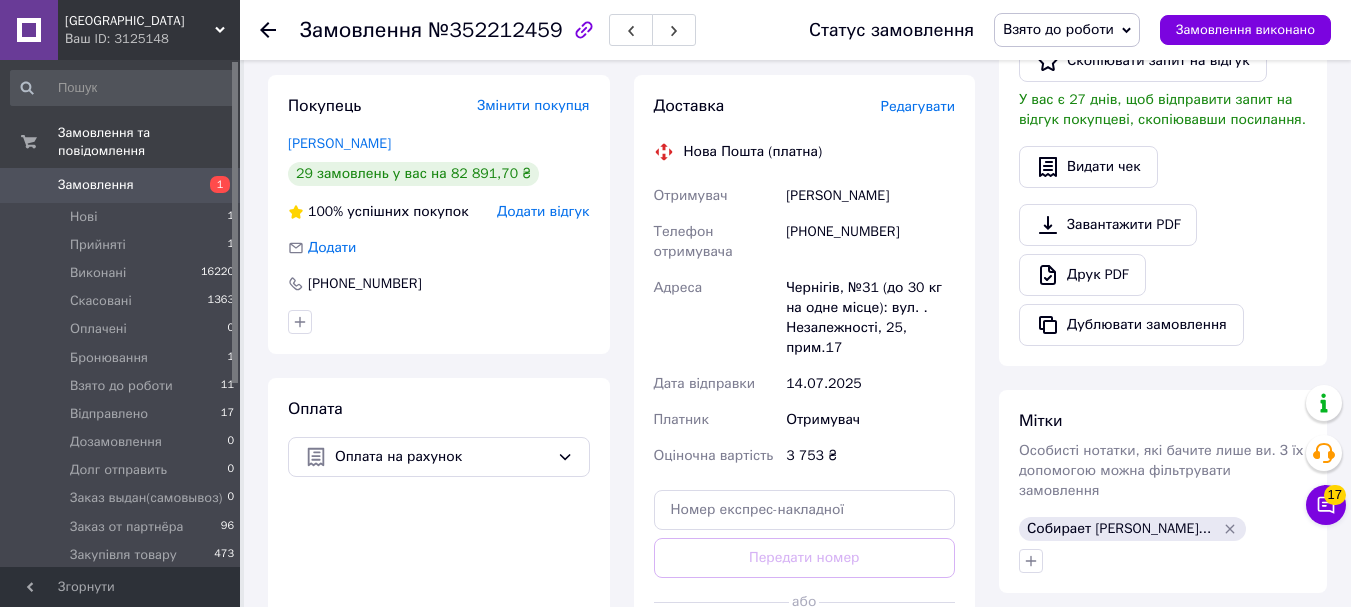 click 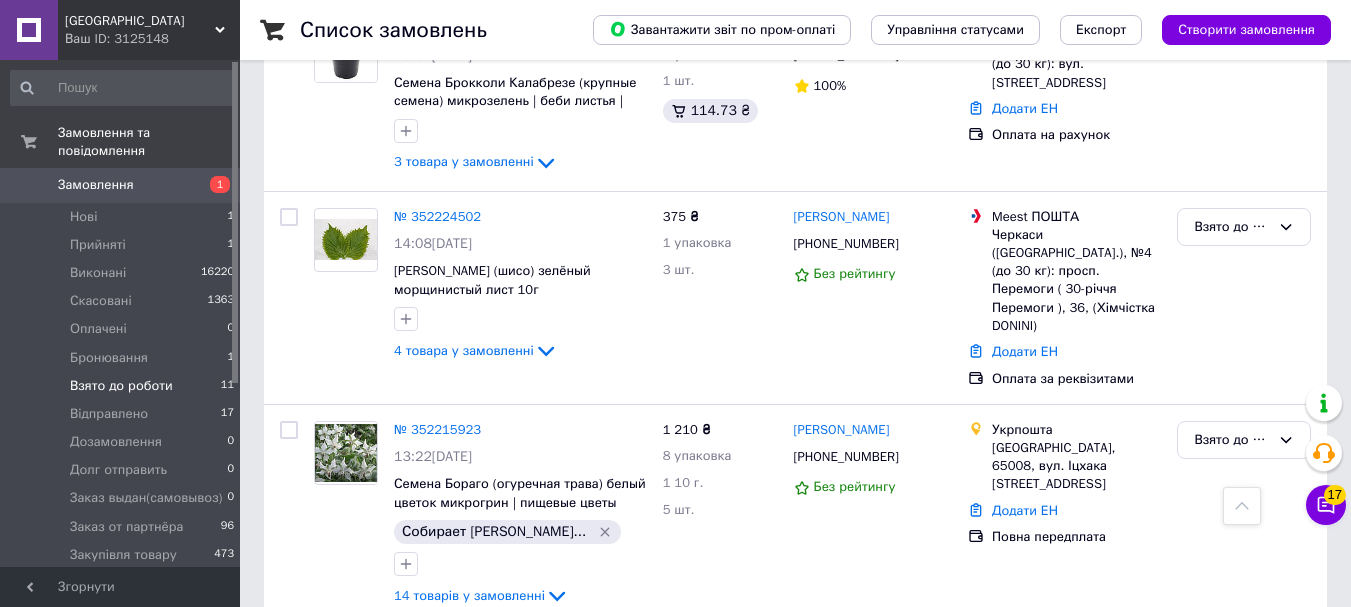 scroll, scrollTop: 1375, scrollLeft: 0, axis: vertical 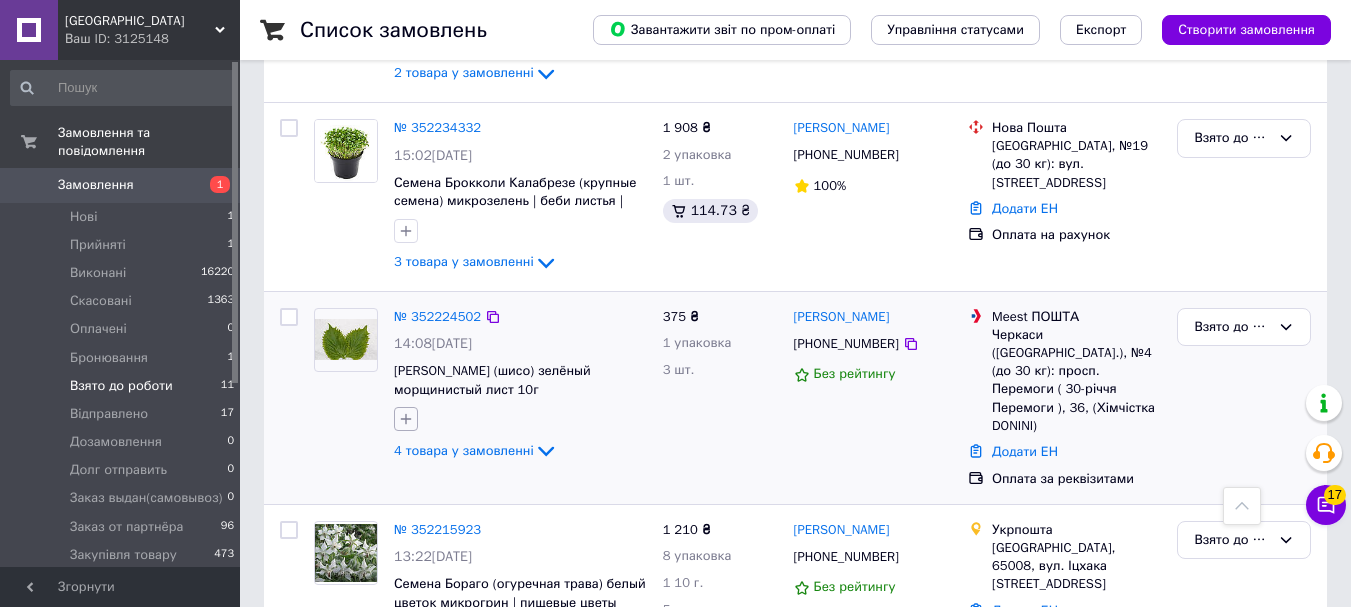 click 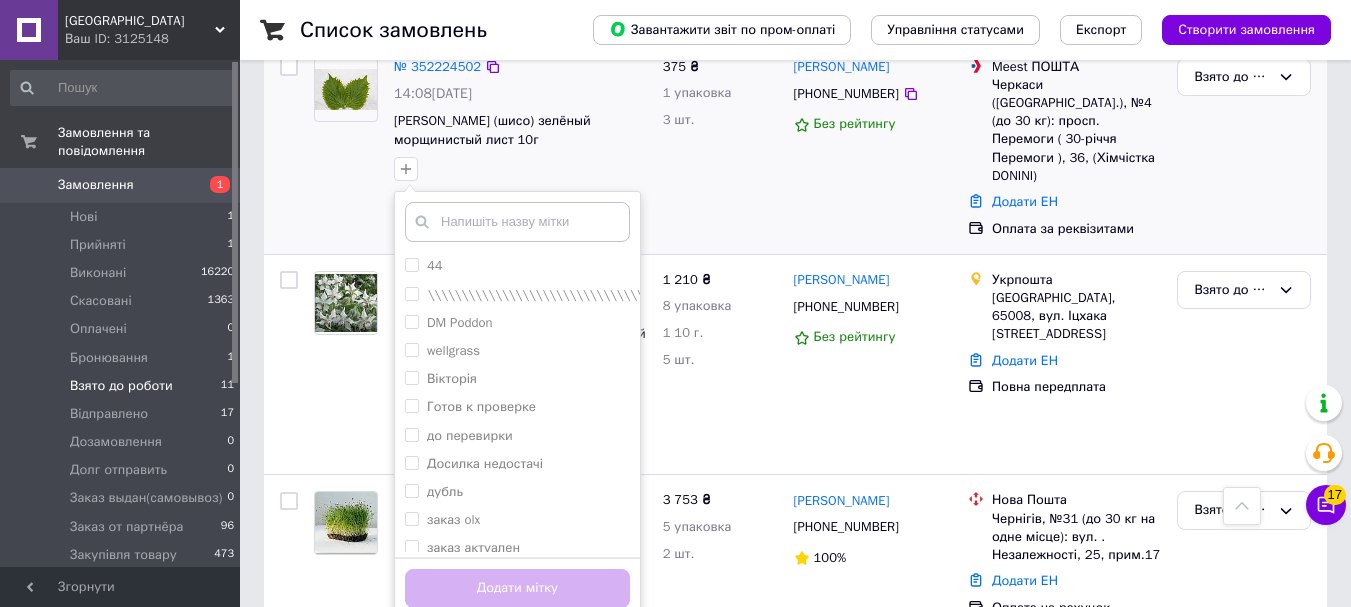 scroll, scrollTop: 1675, scrollLeft: 0, axis: vertical 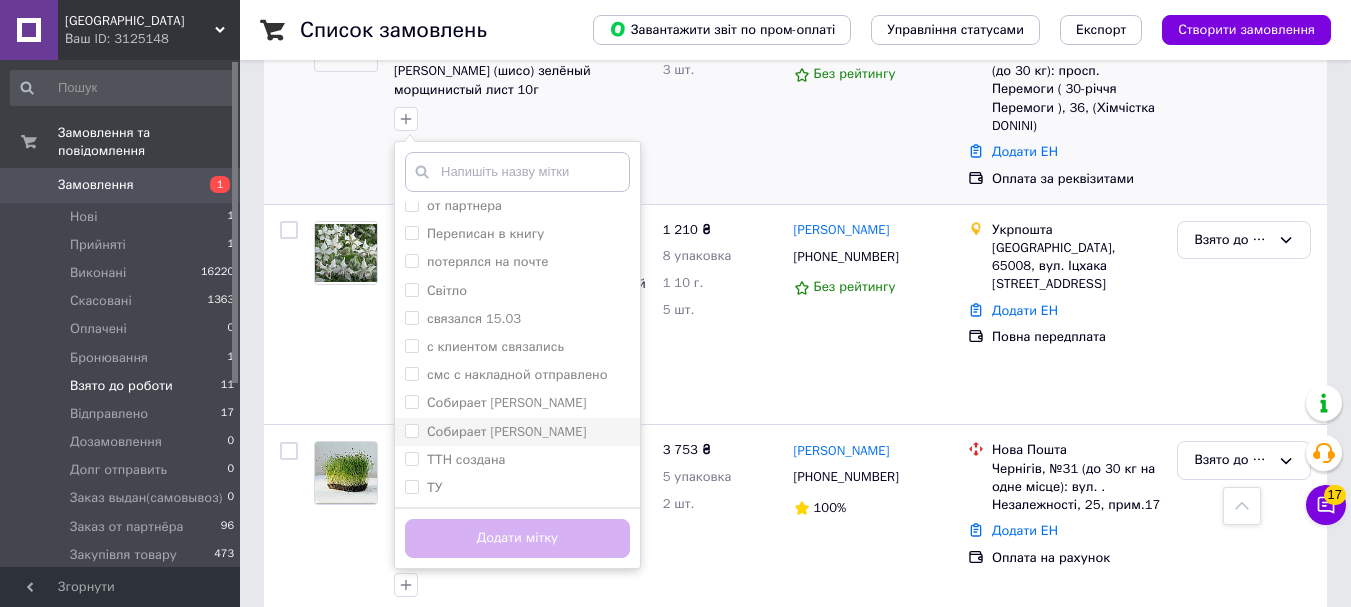 click on "Собирает [PERSON_NAME]" at bounding box center (411, 430) 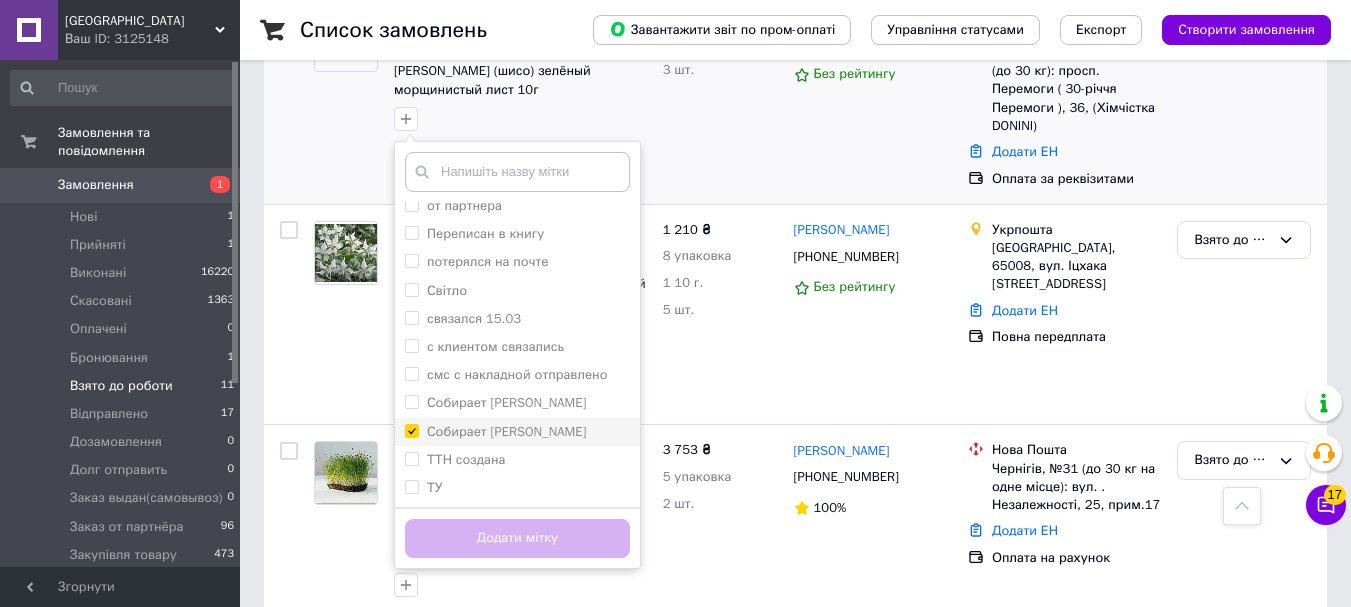 checkbox on "true" 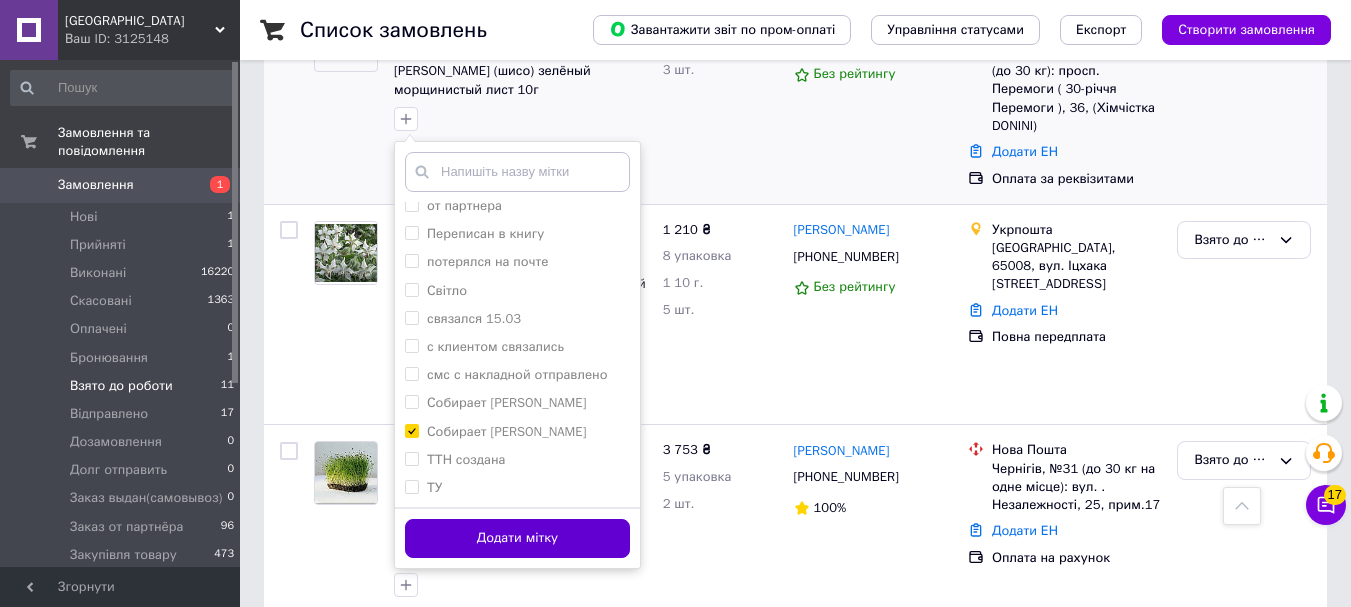 click on "Додати мітку" at bounding box center [517, 538] 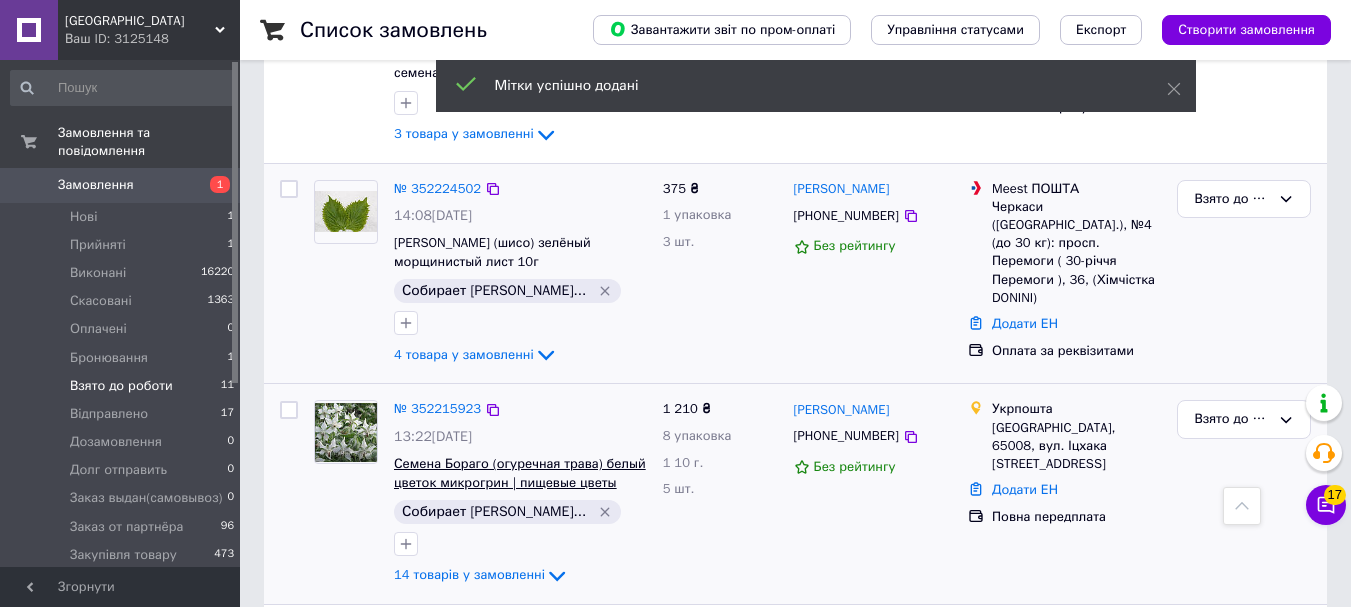 scroll, scrollTop: 1475, scrollLeft: 0, axis: vertical 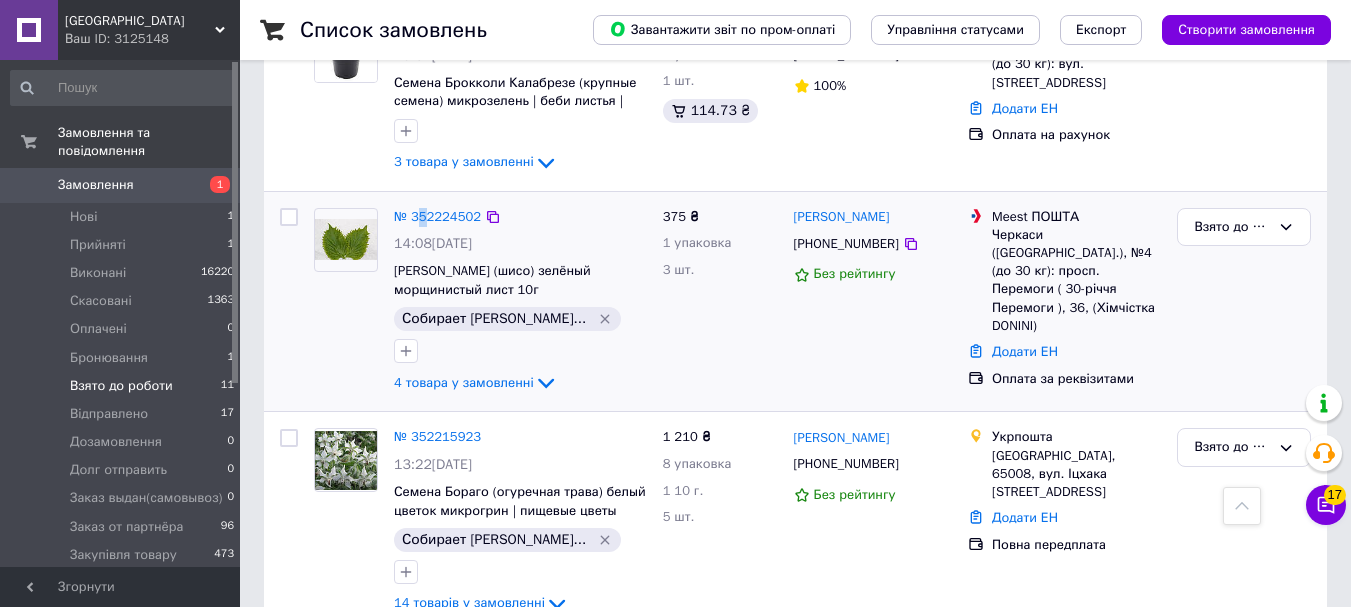 click on "№ 352224502 14:08[DATE] Семена Перилла (шисо) зелёный морщинистый лист 10г Собирает [PERSON_NAME]...   4 товара у замовленні" at bounding box center [520, 302] 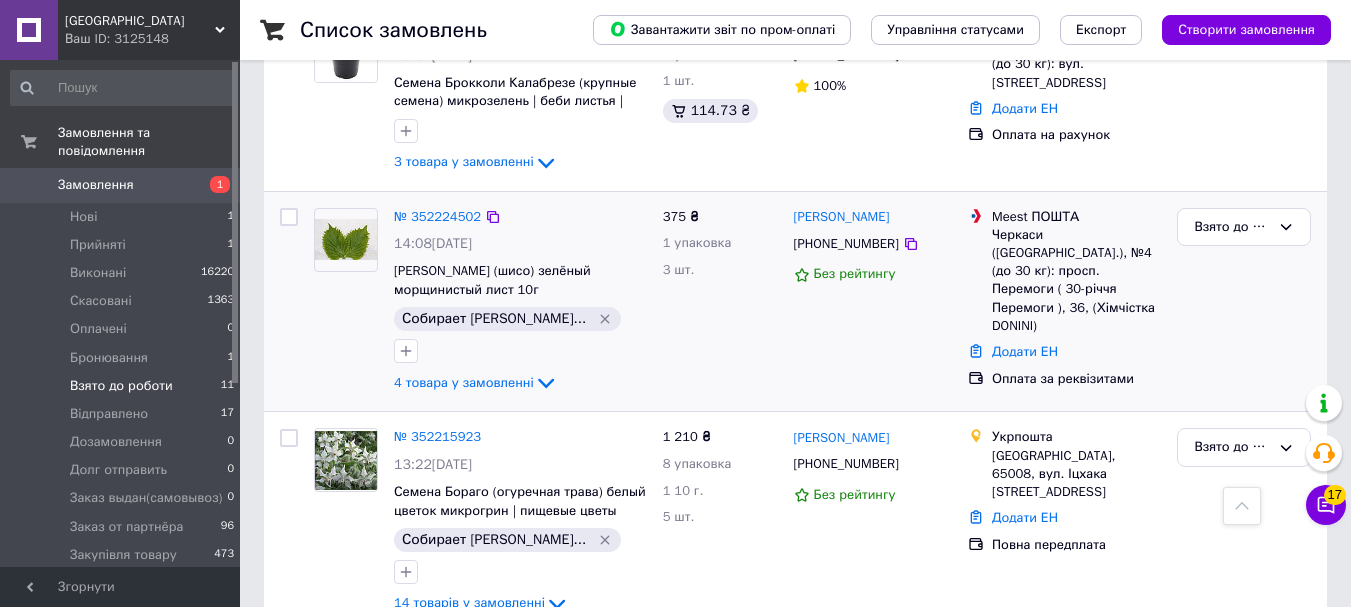 click on "№ 352224502" at bounding box center (520, 217) 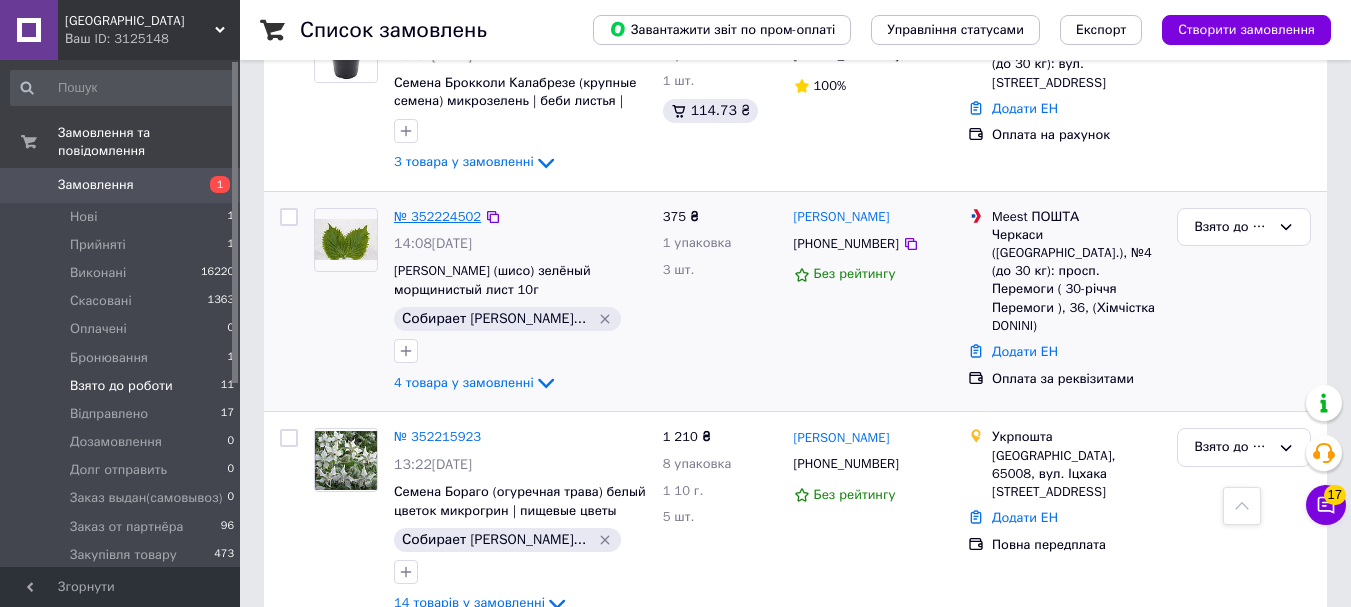 click on "№ 352224502" at bounding box center (437, 216) 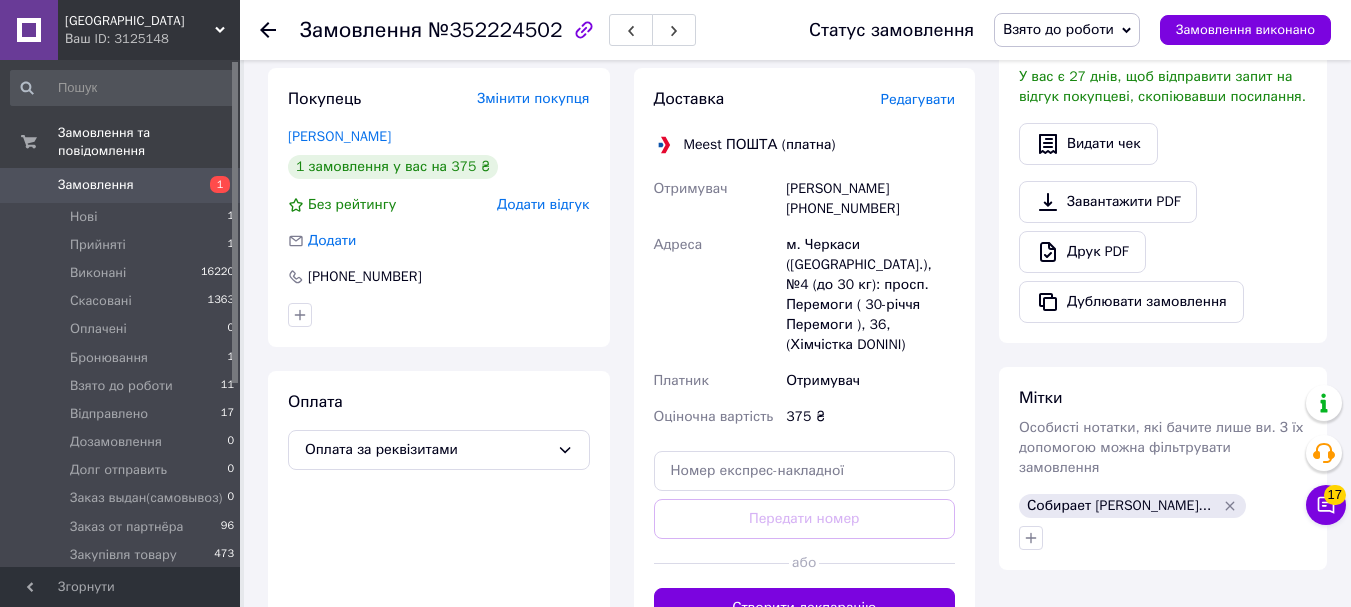scroll, scrollTop: 800, scrollLeft: 0, axis: vertical 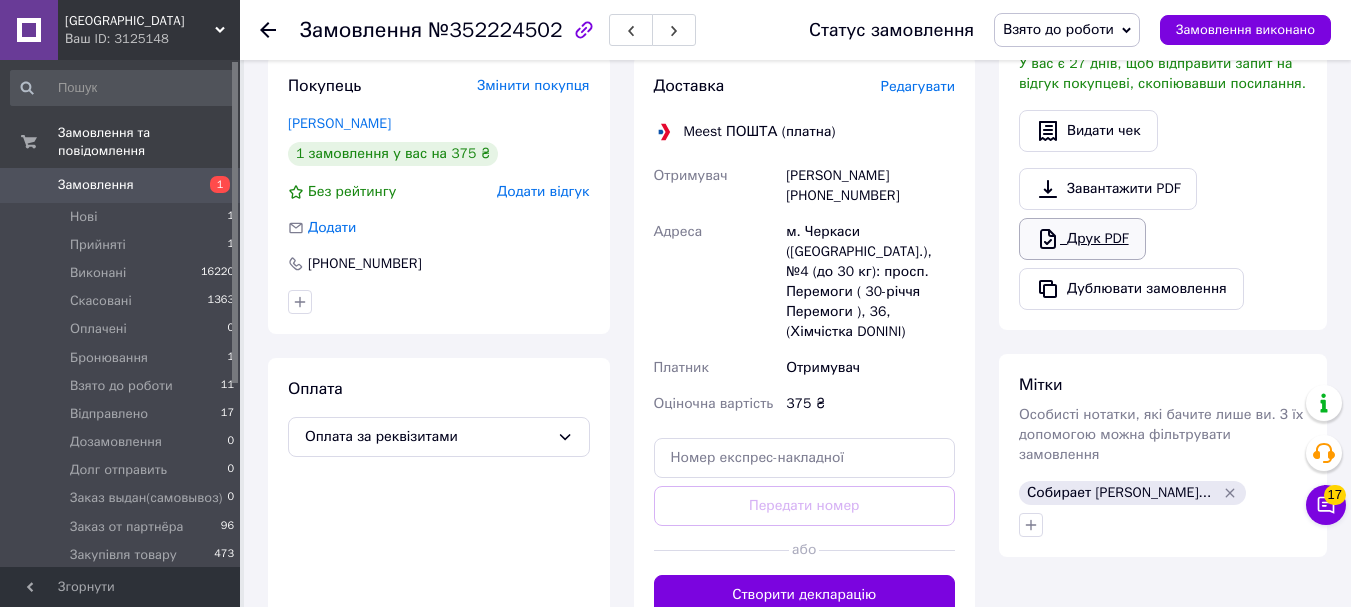 click on "Друк PDF" at bounding box center (1082, 239) 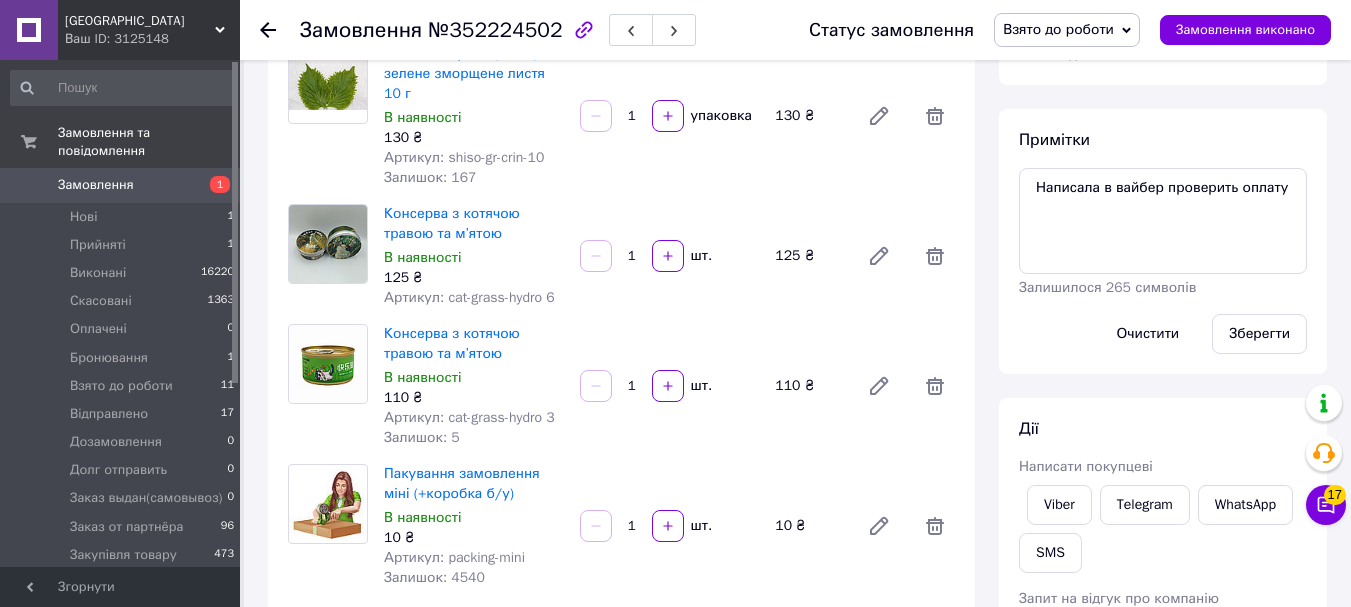 scroll, scrollTop: 200, scrollLeft: 0, axis: vertical 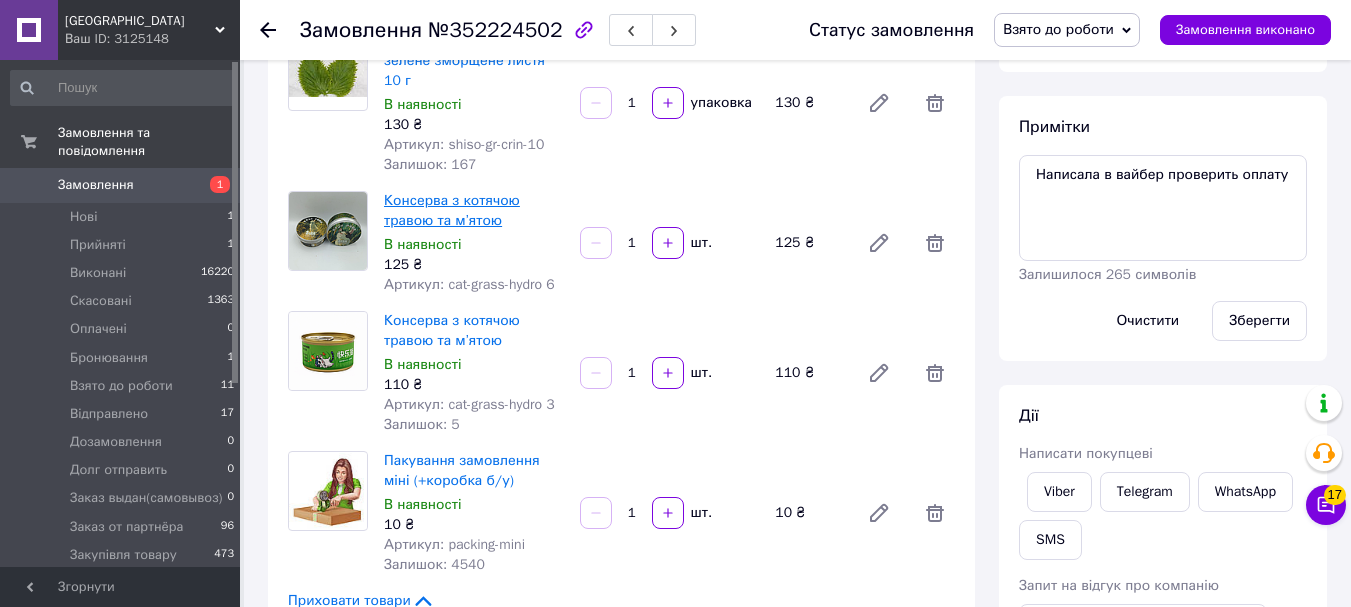 click on "Консерва з котячою травою та м’ятою" at bounding box center (452, 210) 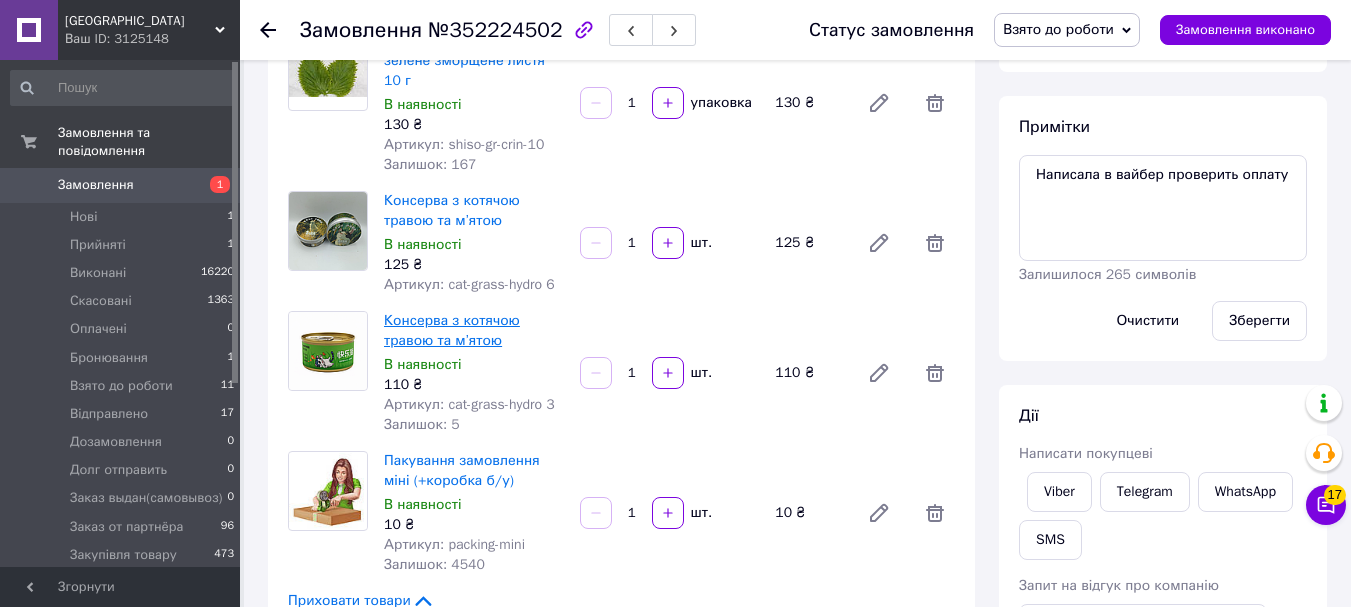 click on "Консерва з котячою травою та м’ятою" at bounding box center [452, 330] 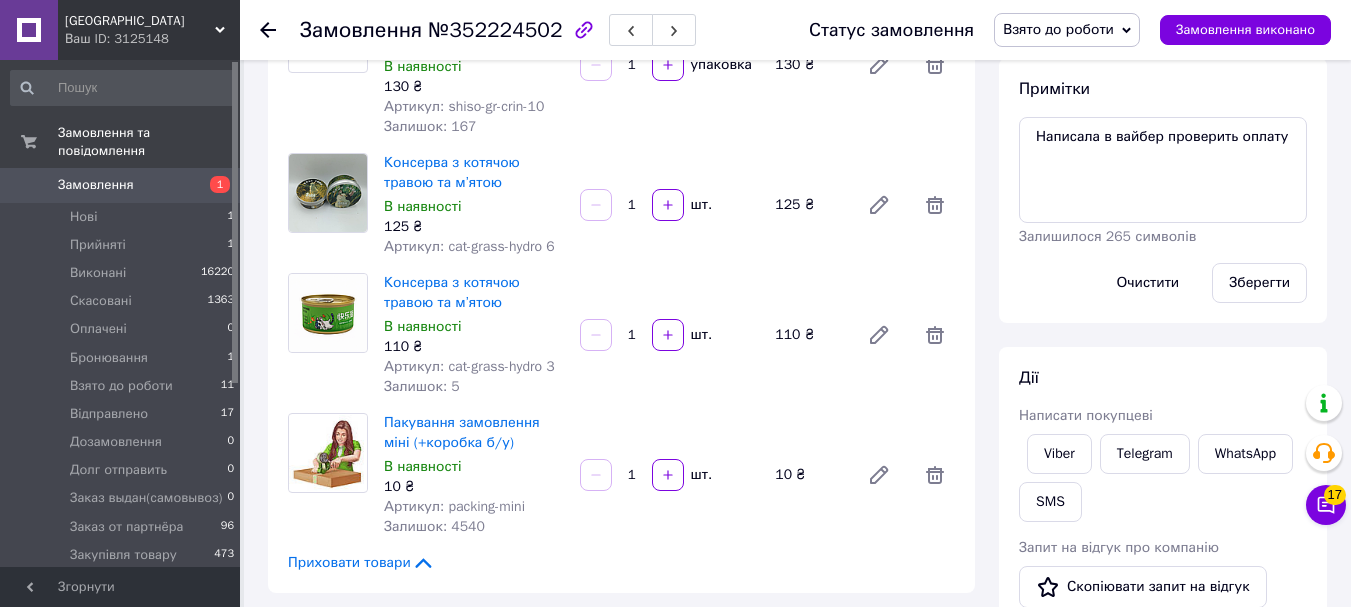 scroll, scrollTop: 200, scrollLeft: 0, axis: vertical 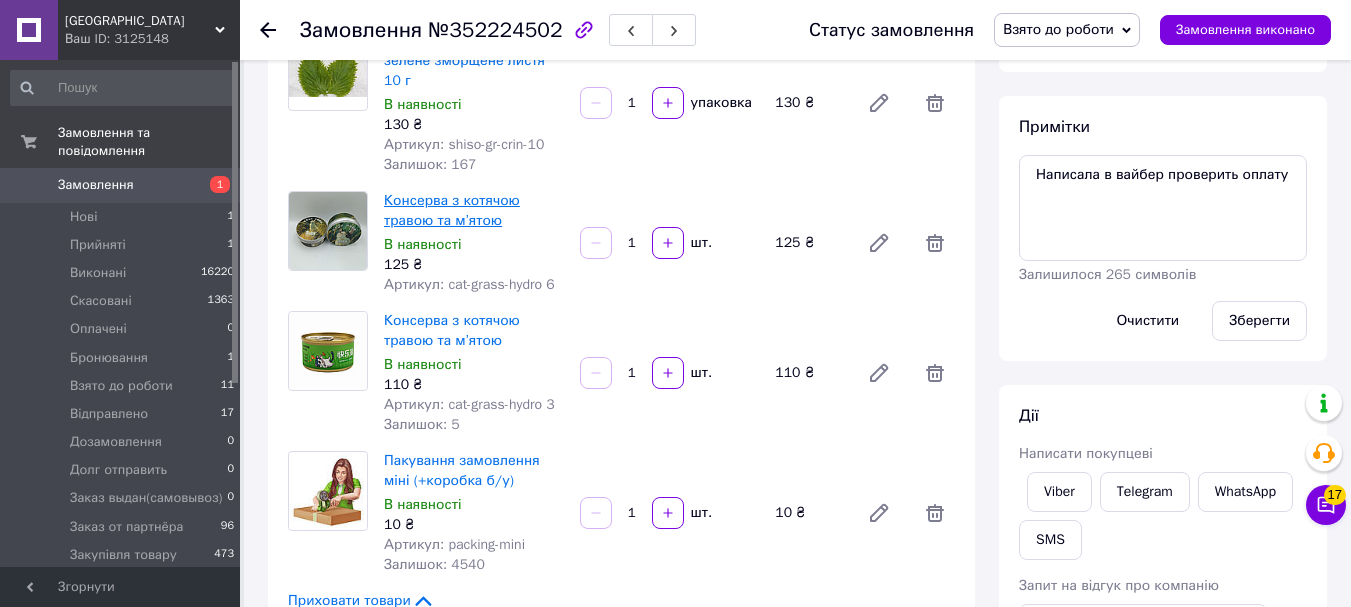 click on "Консерва з котячою травою та м’ятою" at bounding box center [452, 210] 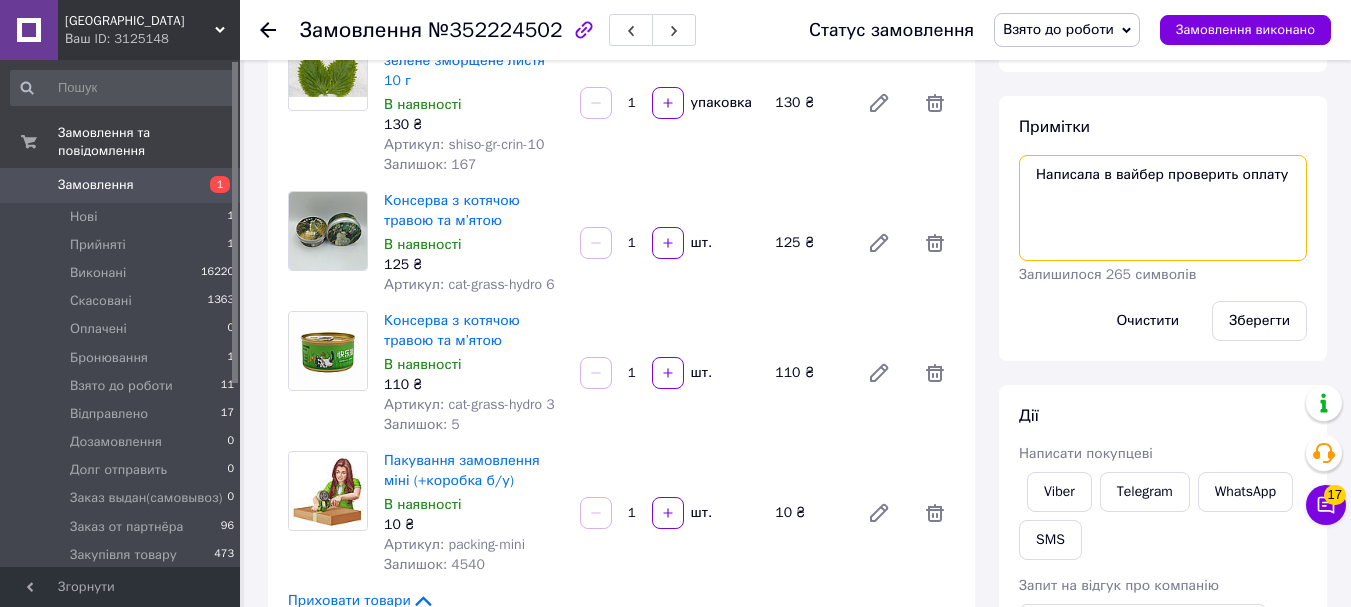 click on "Написала в вайбер проверить оплату" at bounding box center [1163, 208] 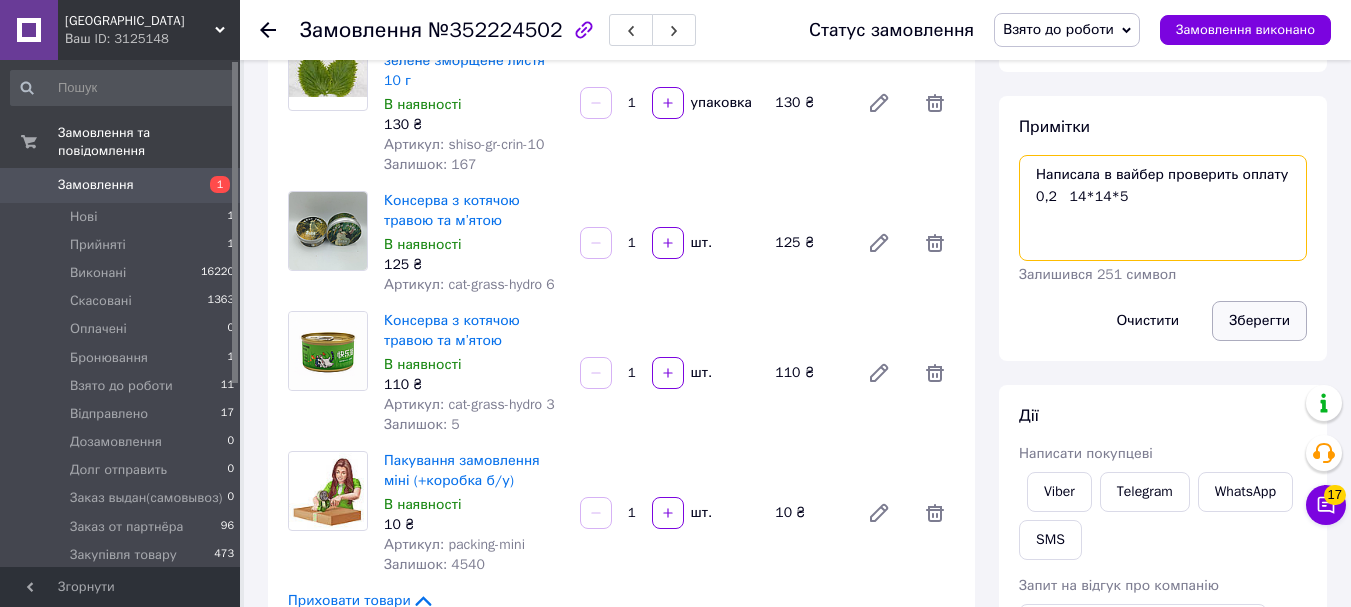 type on "Написала в вайбер проверить оплату
0,2   14*14*5" 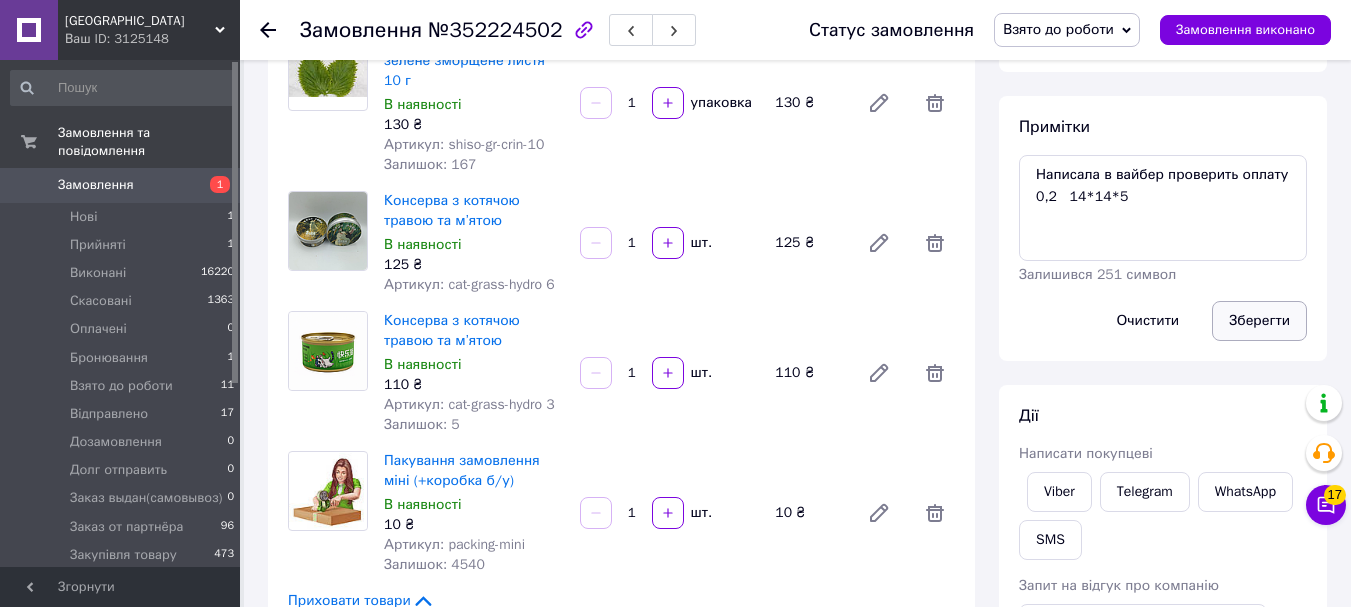 click on "Зберегти" at bounding box center [1259, 321] 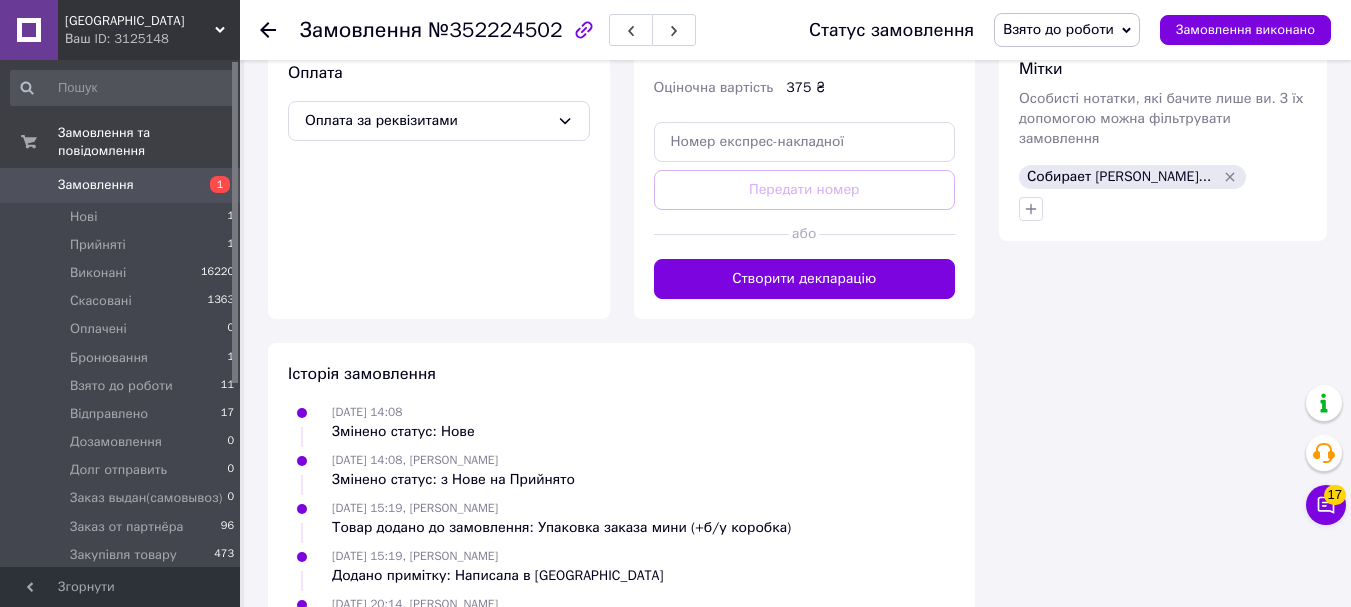 scroll, scrollTop: 1100, scrollLeft: 0, axis: vertical 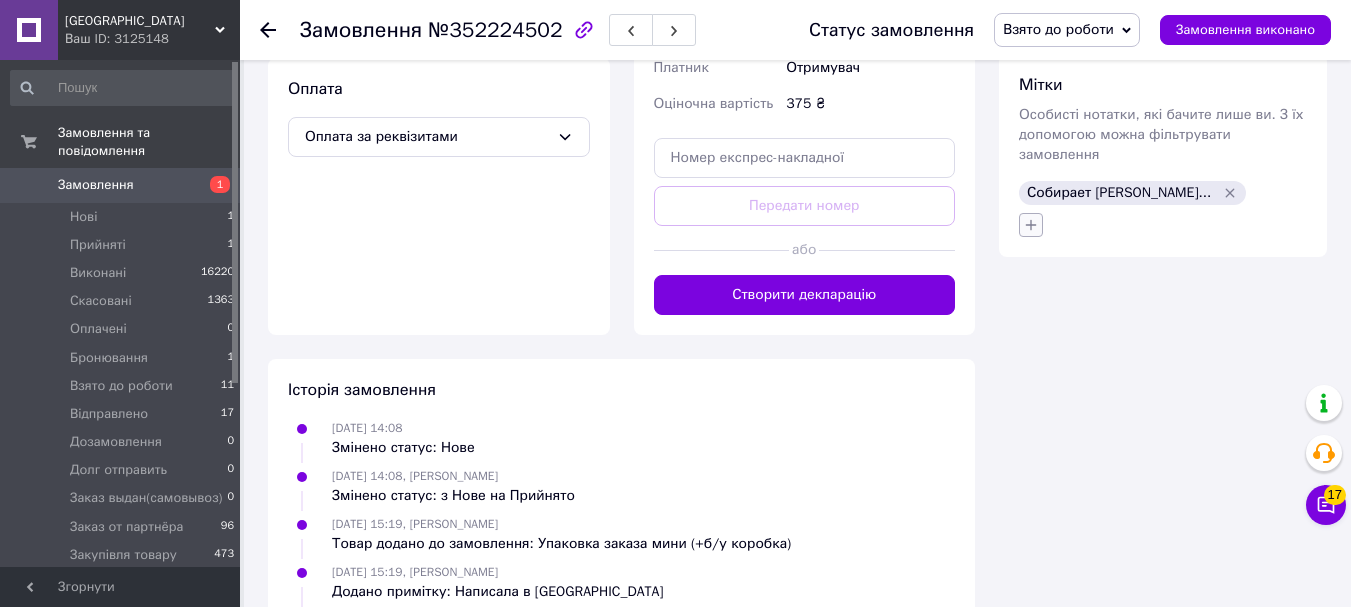 click 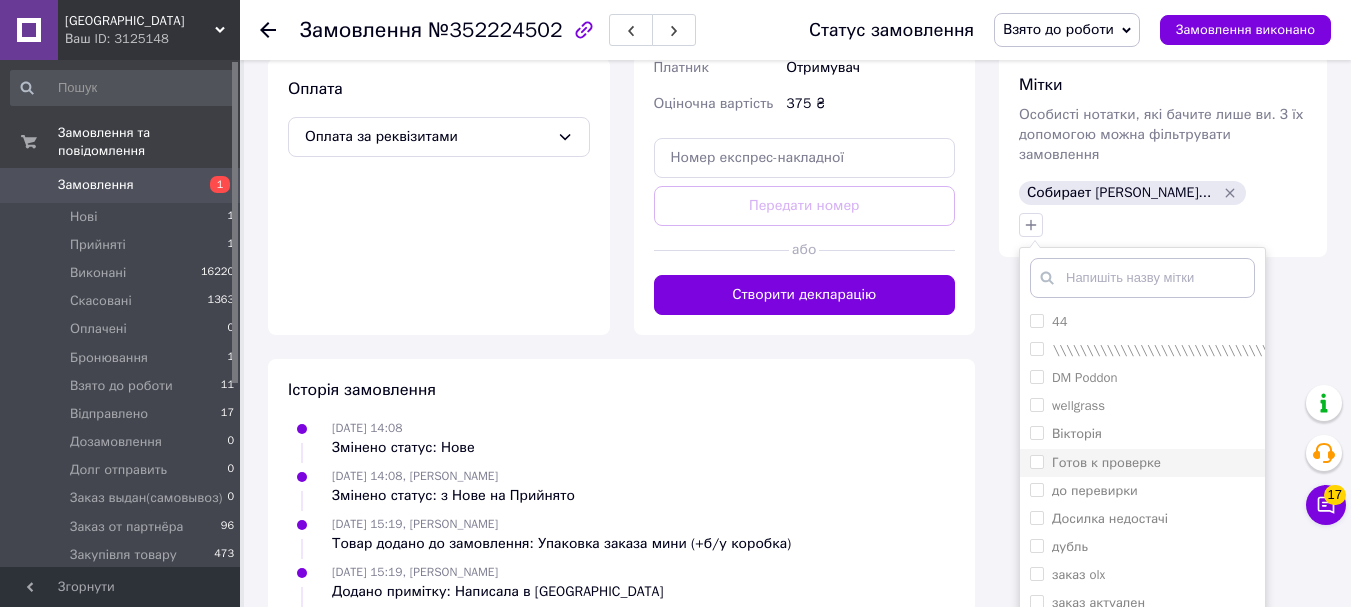 click on "Готов к проверке" at bounding box center (1036, 461) 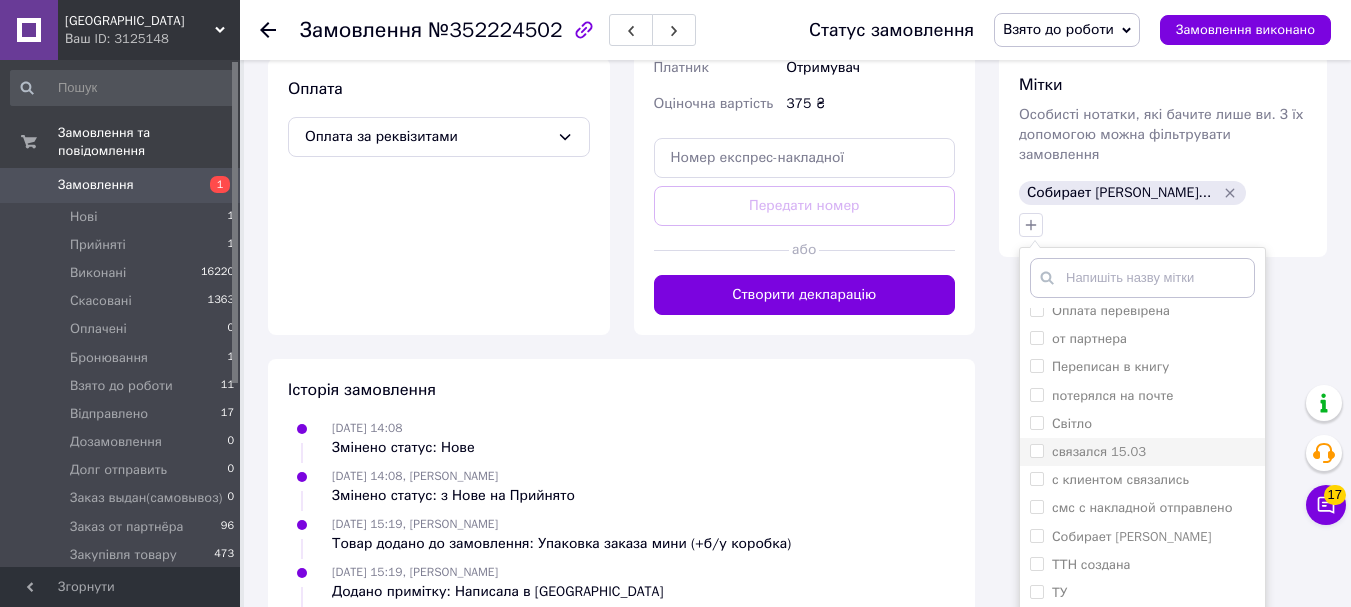 scroll, scrollTop: 710, scrollLeft: 0, axis: vertical 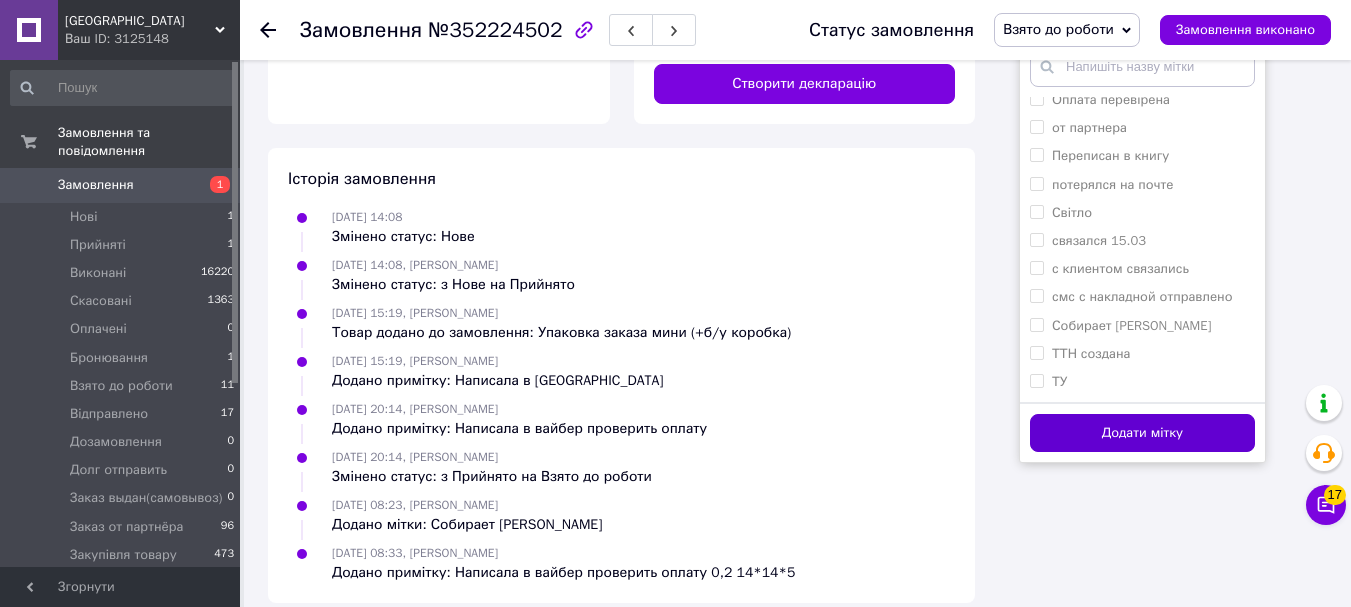 click on "Додати мітку" at bounding box center [1142, 433] 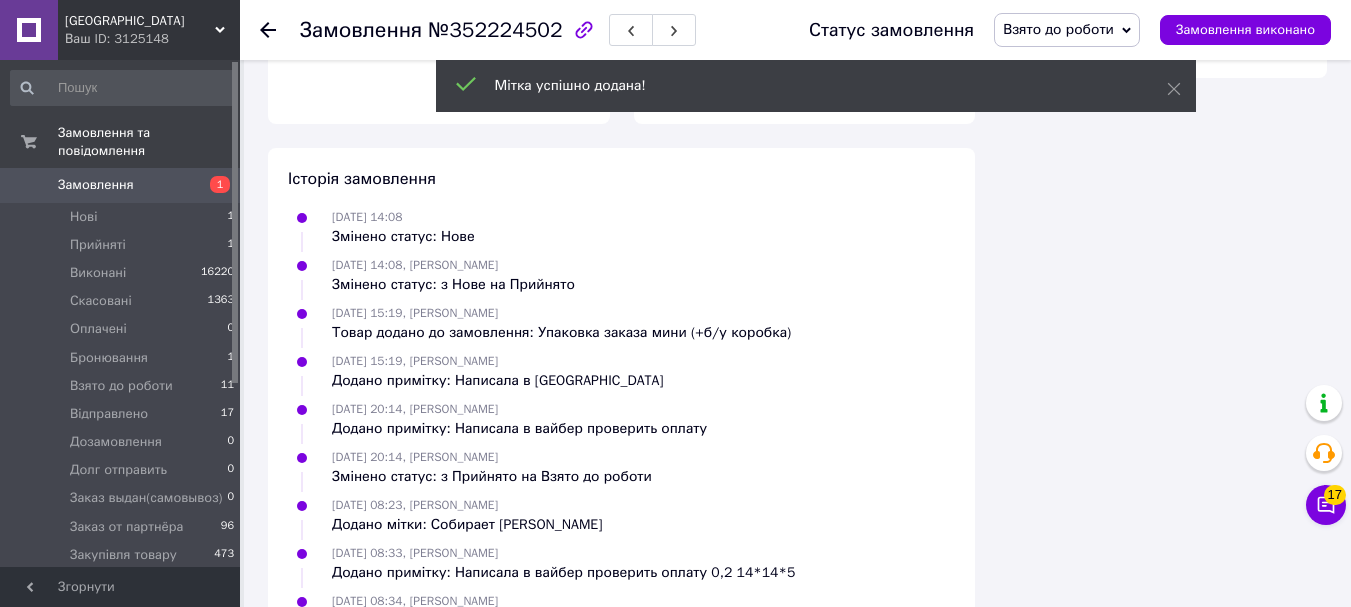 click 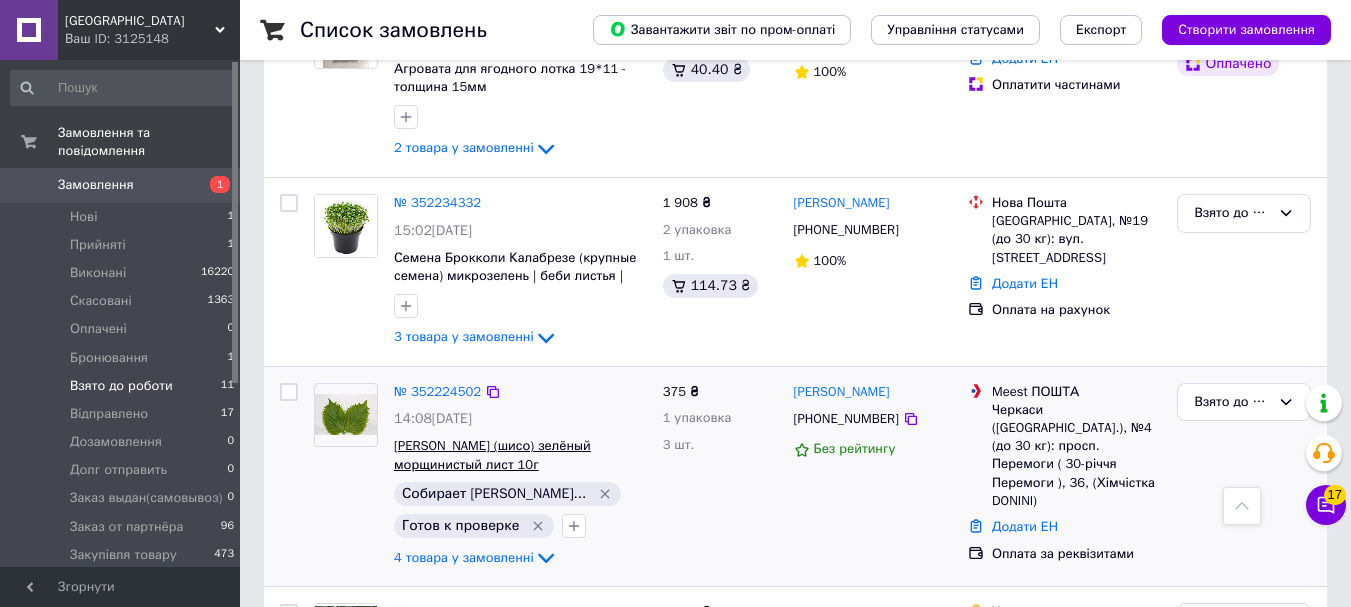 scroll, scrollTop: 1200, scrollLeft: 0, axis: vertical 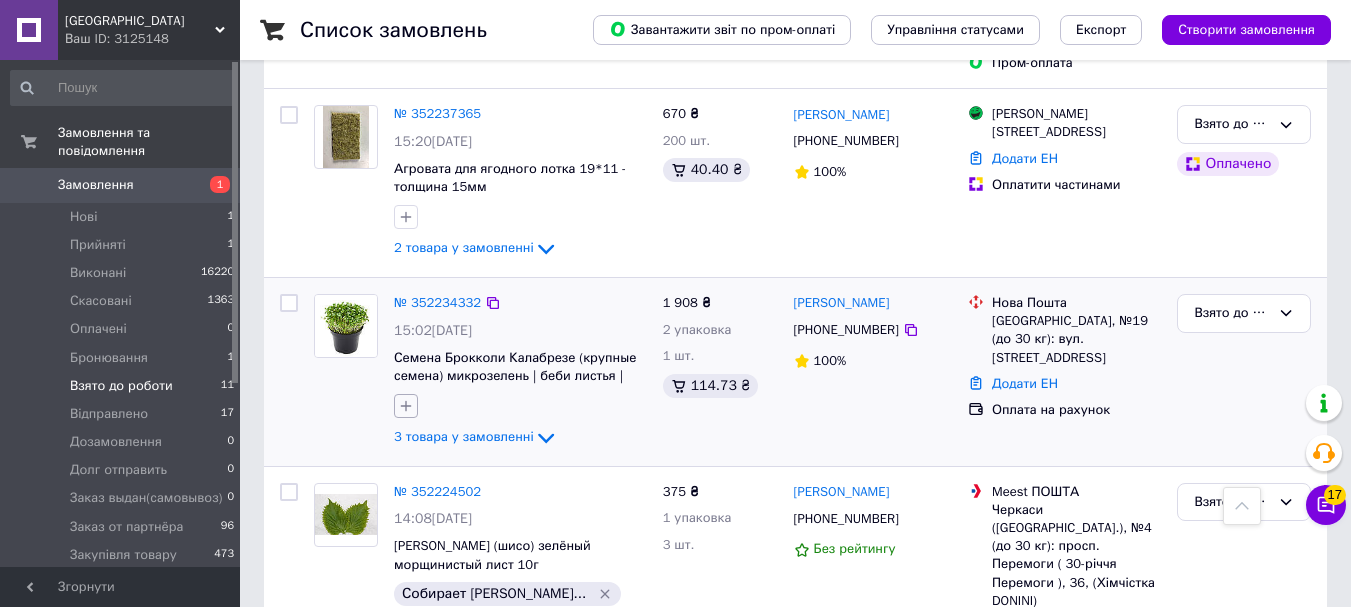 click 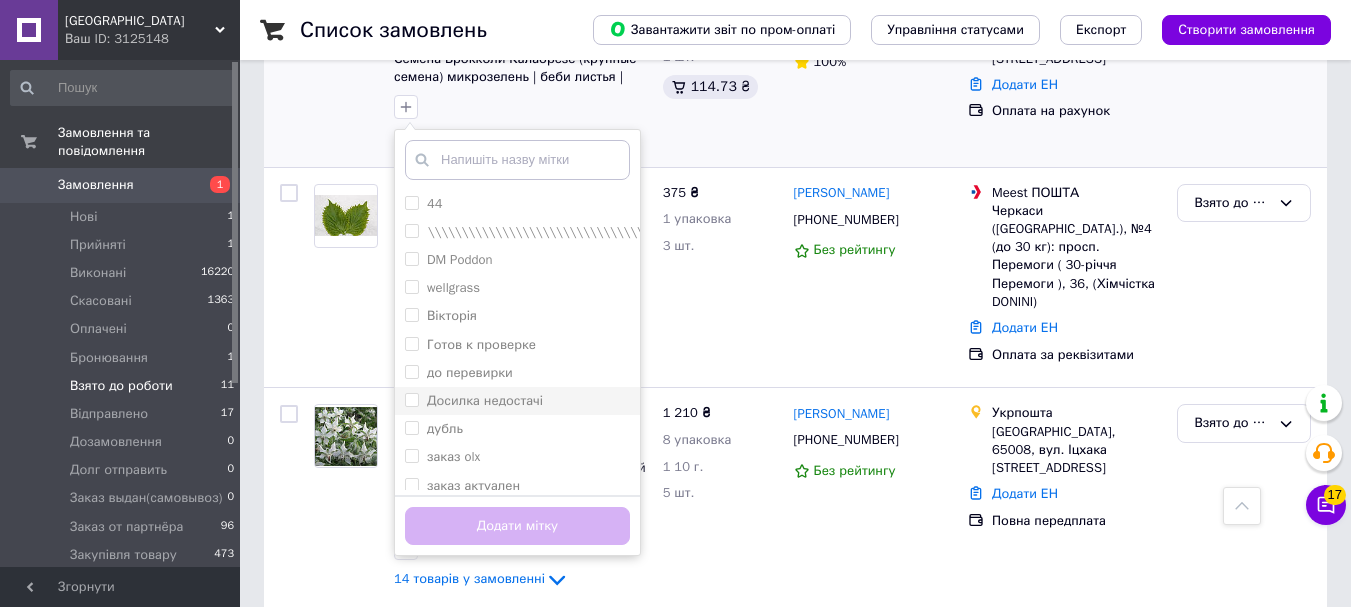 scroll, scrollTop: 1500, scrollLeft: 0, axis: vertical 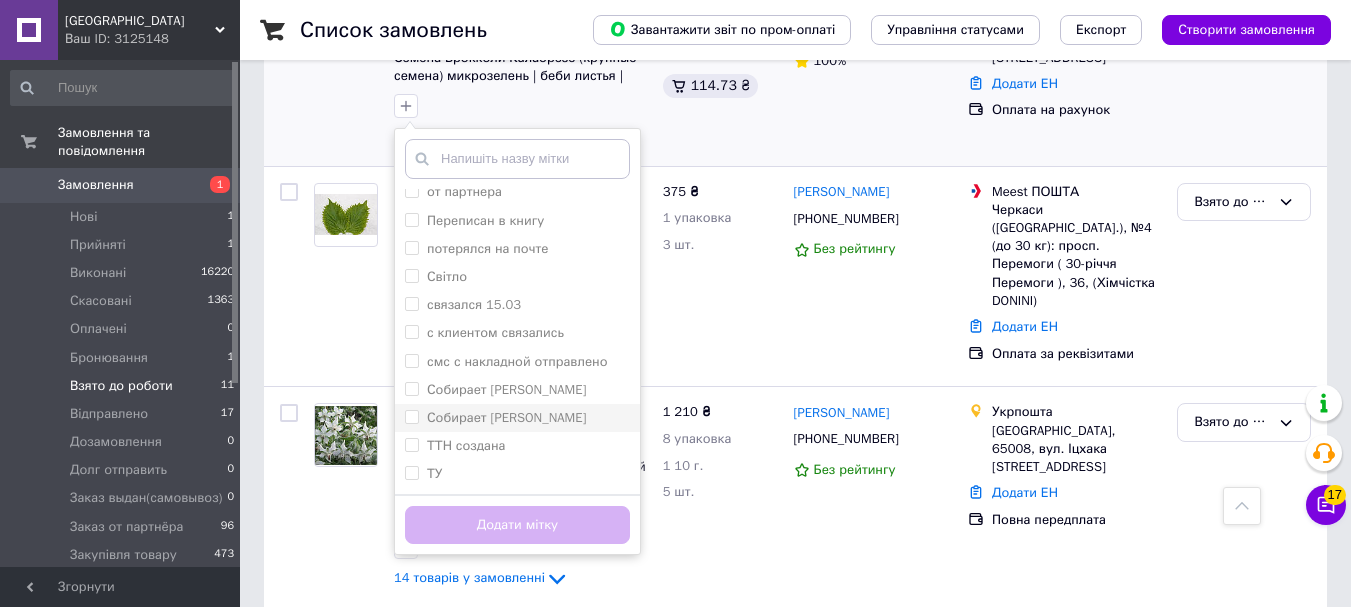 click on "Собирает [PERSON_NAME]" at bounding box center (411, 416) 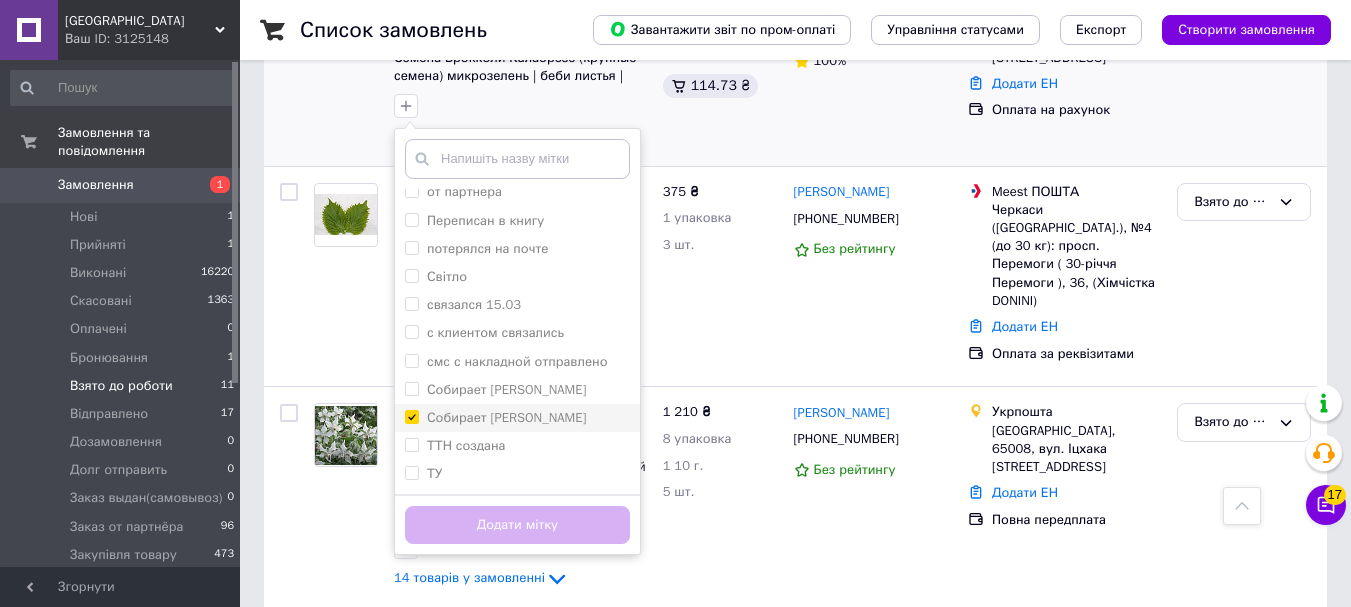checkbox on "true" 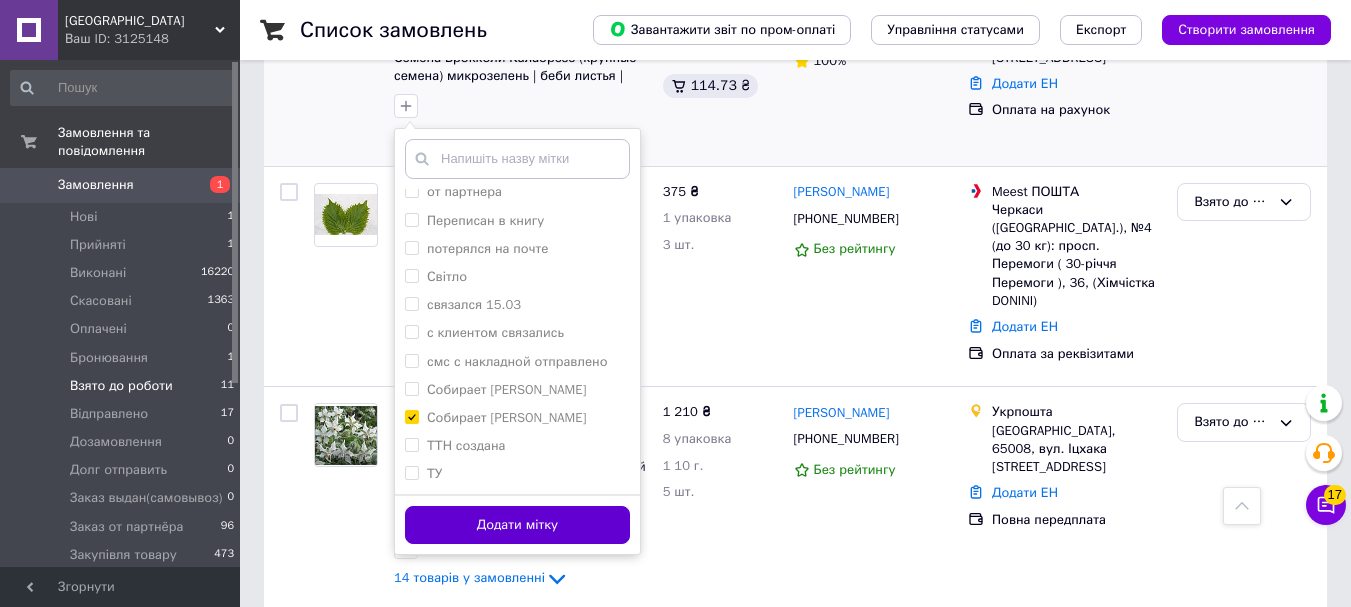 click on "Додати мітку" at bounding box center [517, 525] 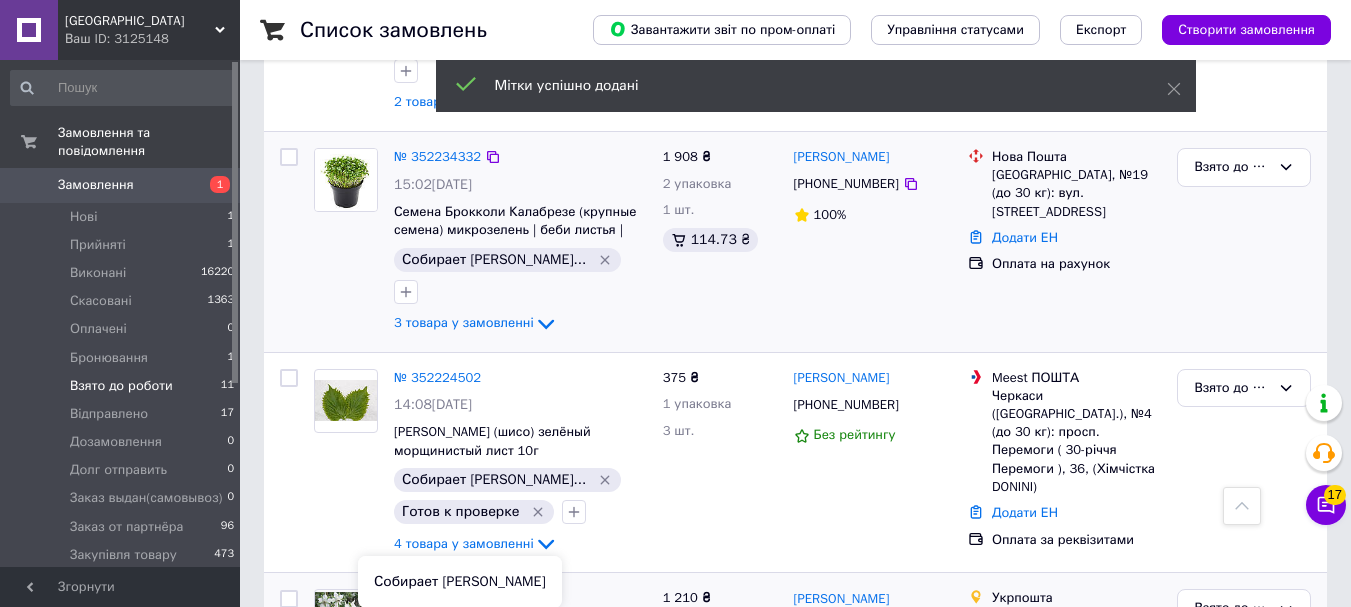 scroll, scrollTop: 1300, scrollLeft: 0, axis: vertical 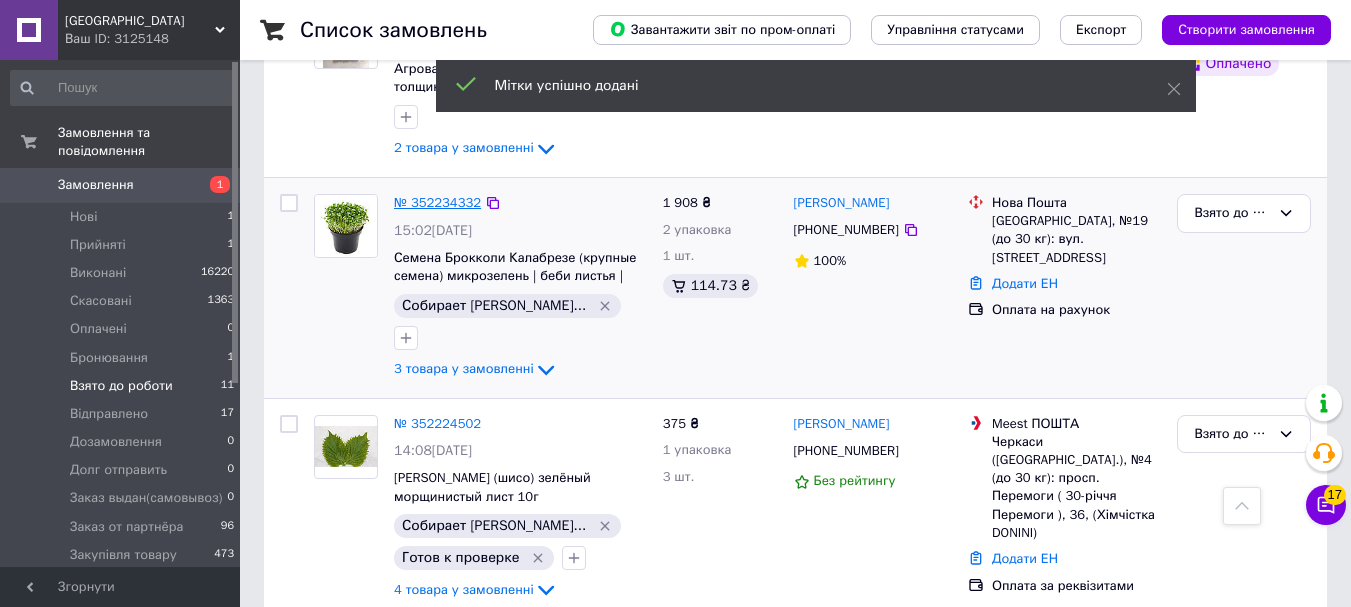 click on "№ 352234332" at bounding box center (437, 202) 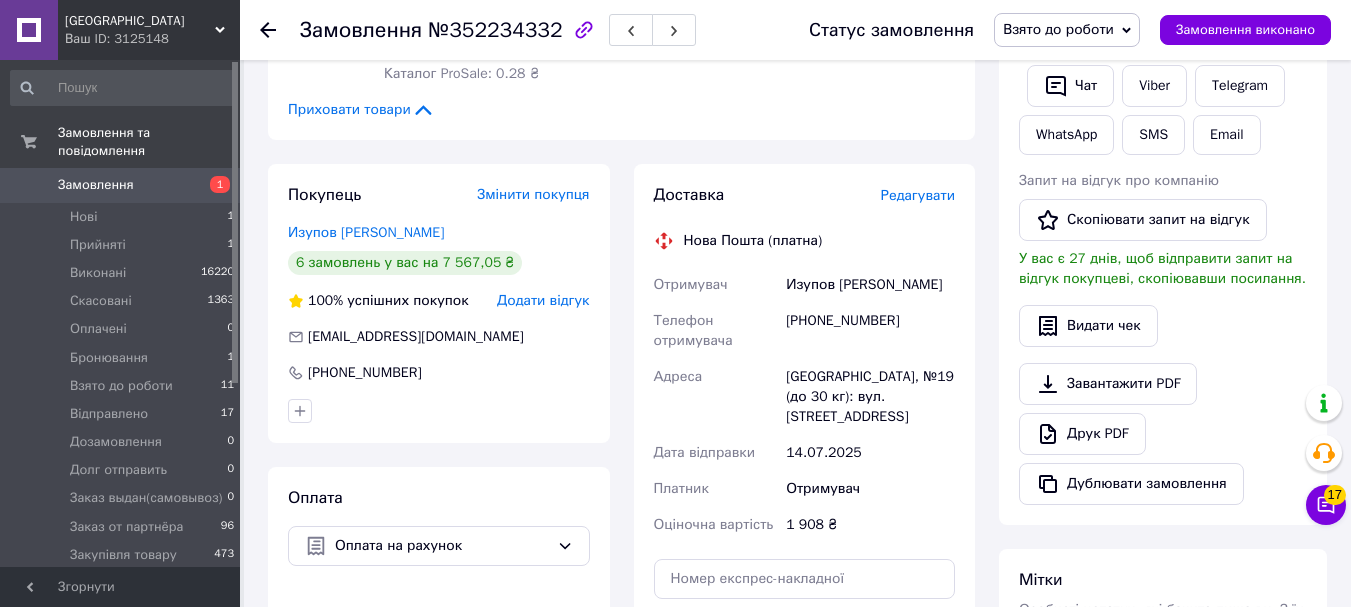 scroll, scrollTop: 700, scrollLeft: 0, axis: vertical 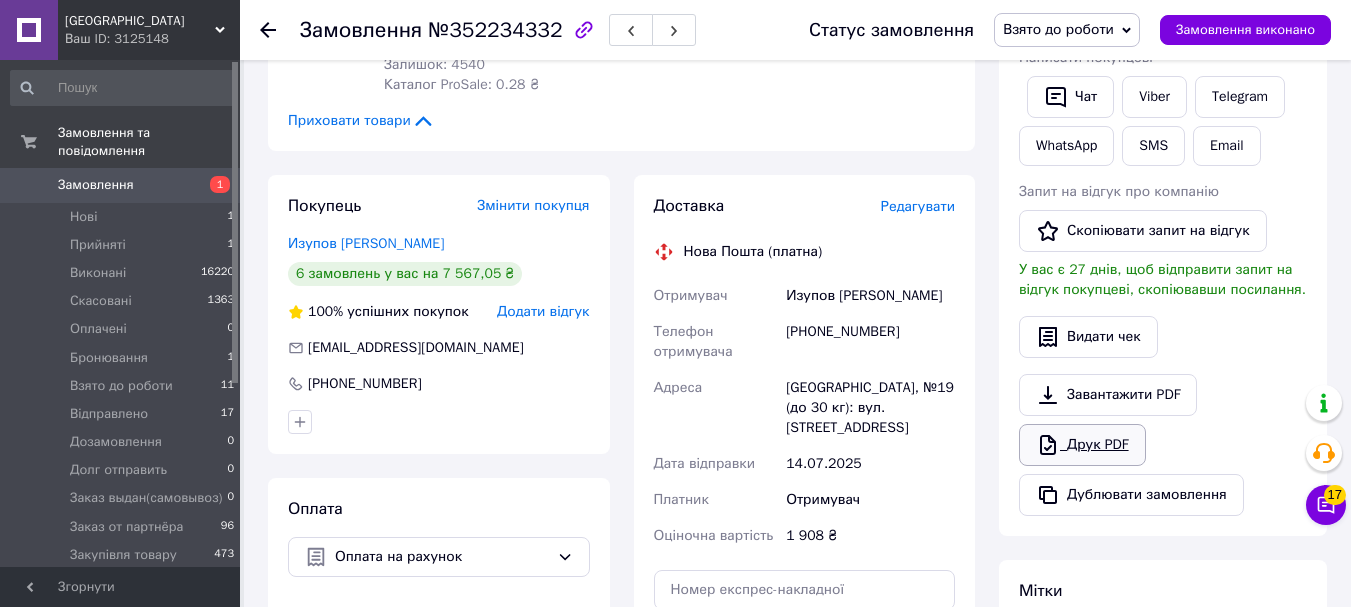 click on "Друк PDF" at bounding box center (1082, 445) 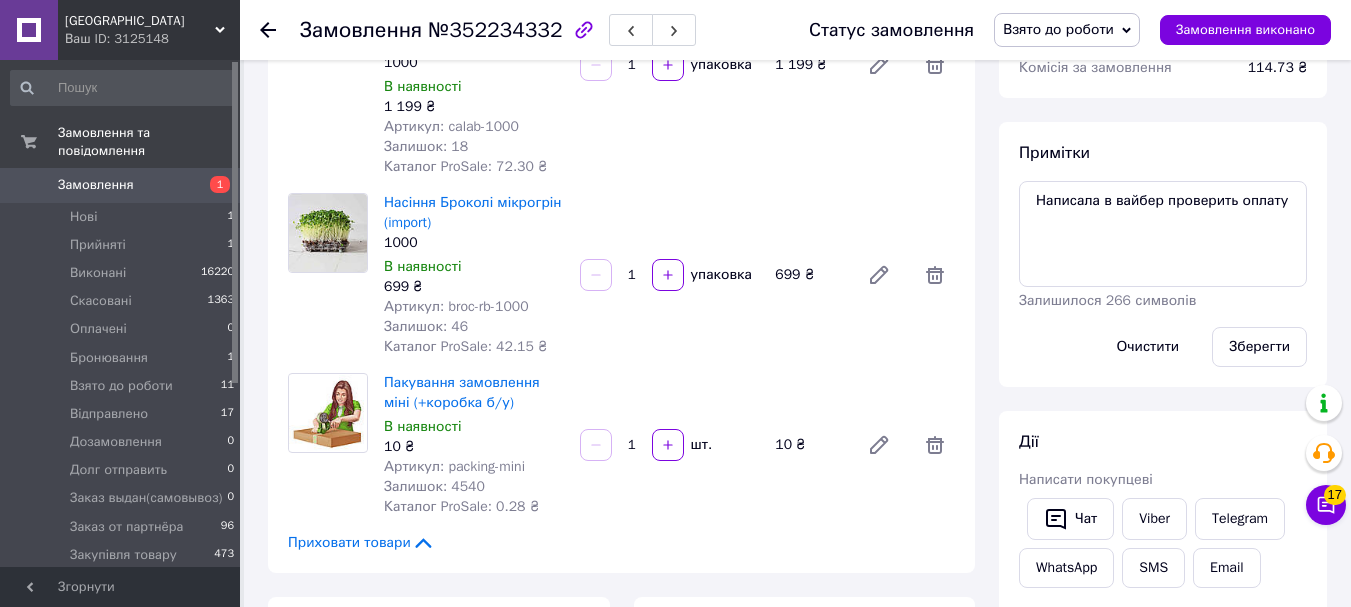 scroll, scrollTop: 300, scrollLeft: 0, axis: vertical 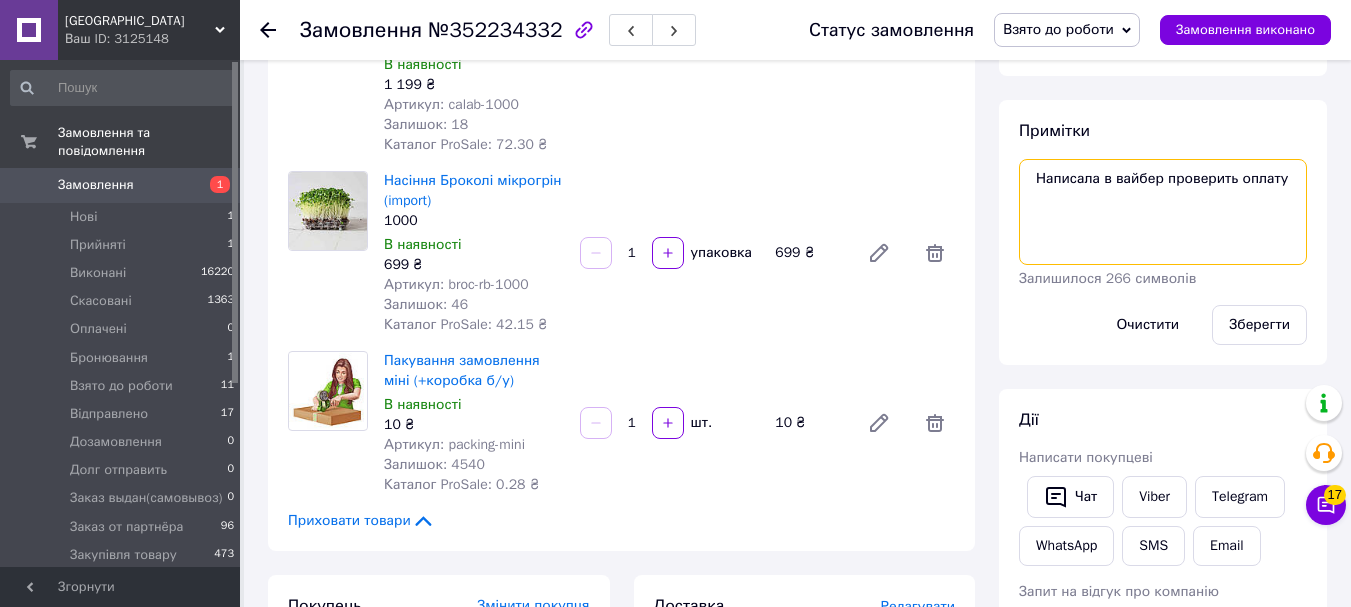 click on "Написала в вайбер проверить оплату" at bounding box center (1163, 212) 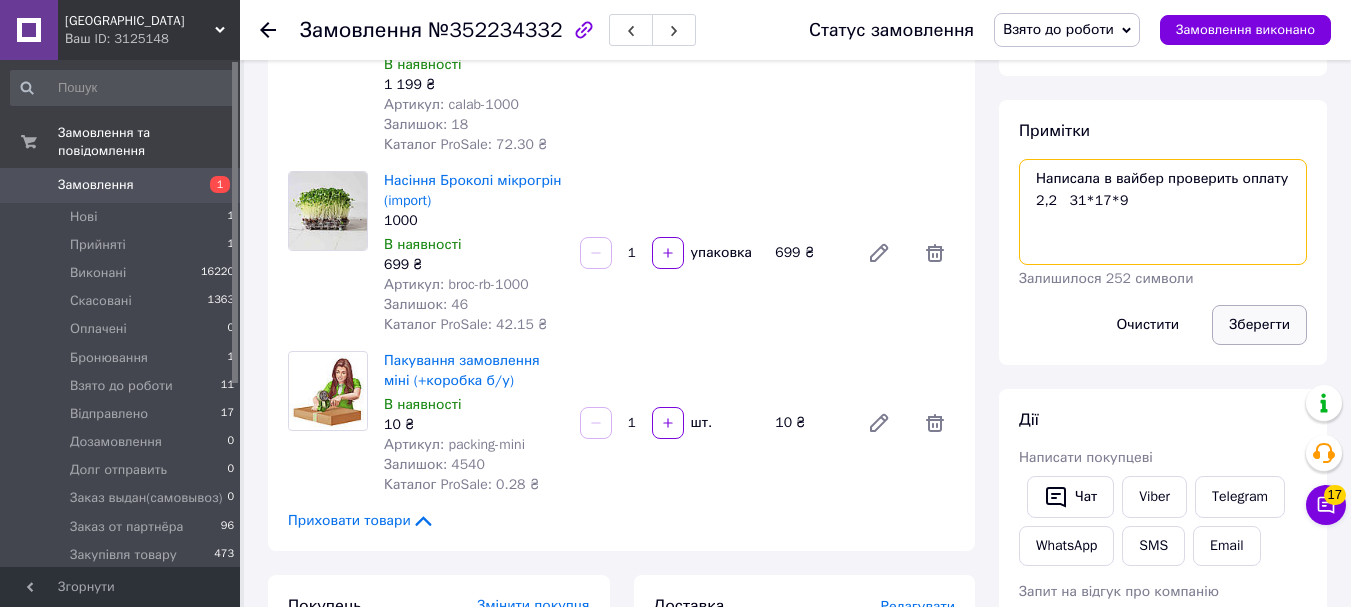 type on "Написала в вайбер проверить оплату
2,2   31*17*9" 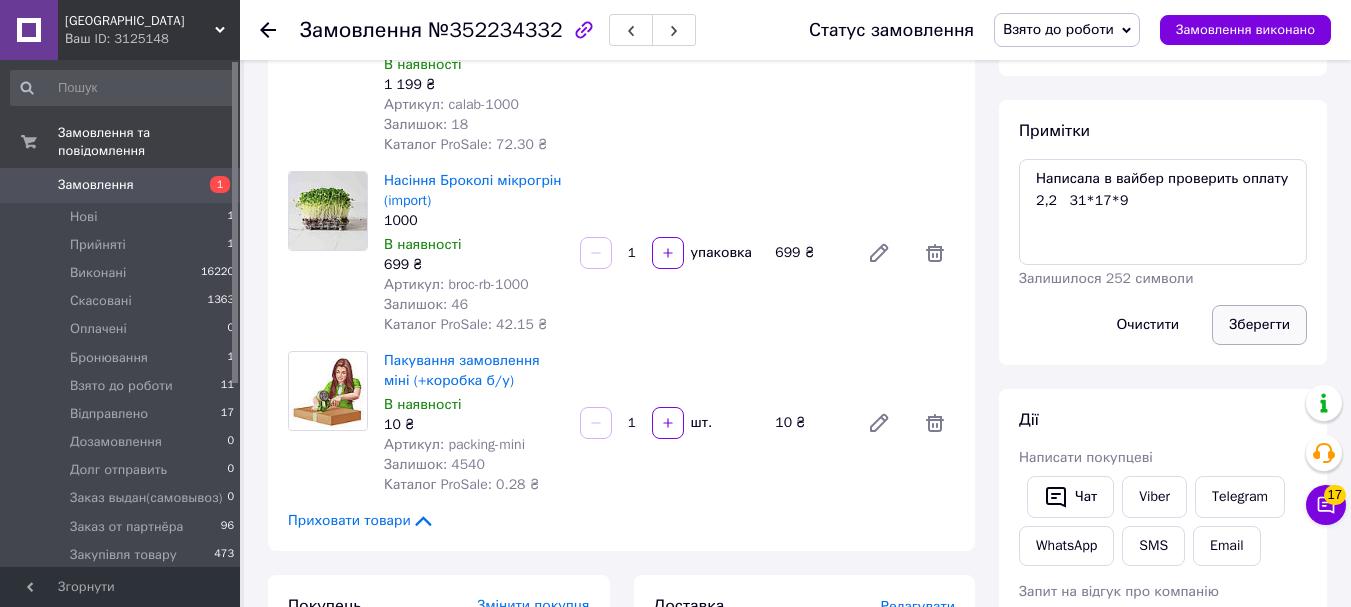 click on "Зберегти" at bounding box center [1259, 325] 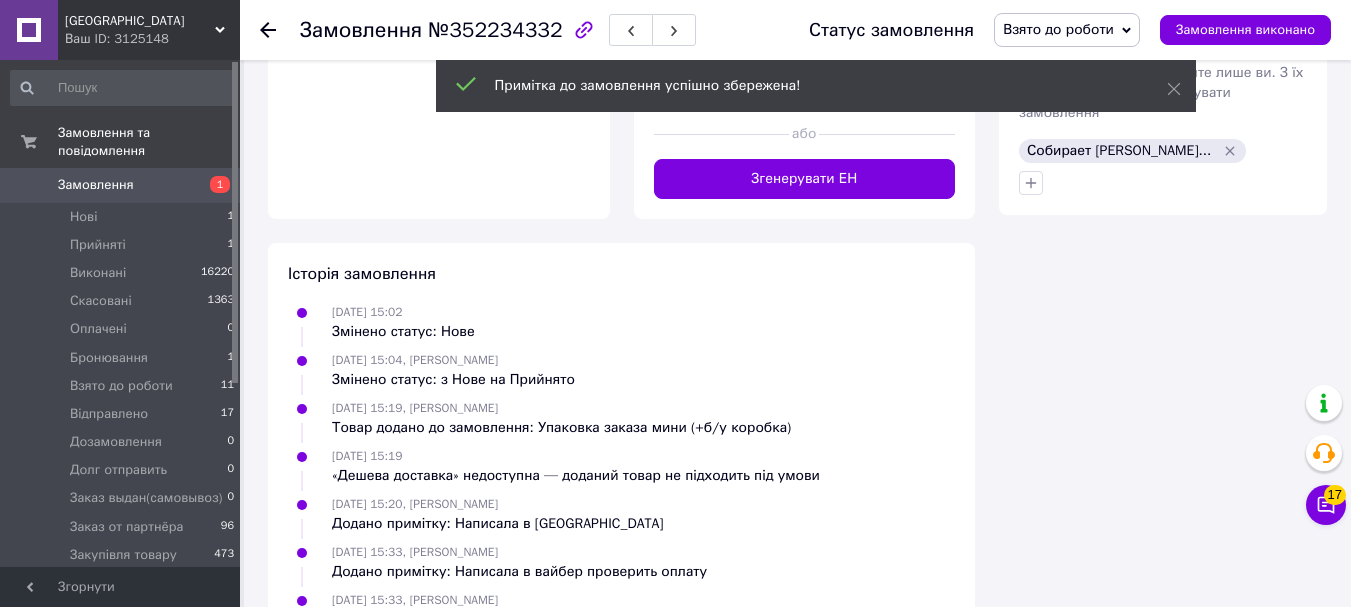 scroll, scrollTop: 1200, scrollLeft: 0, axis: vertical 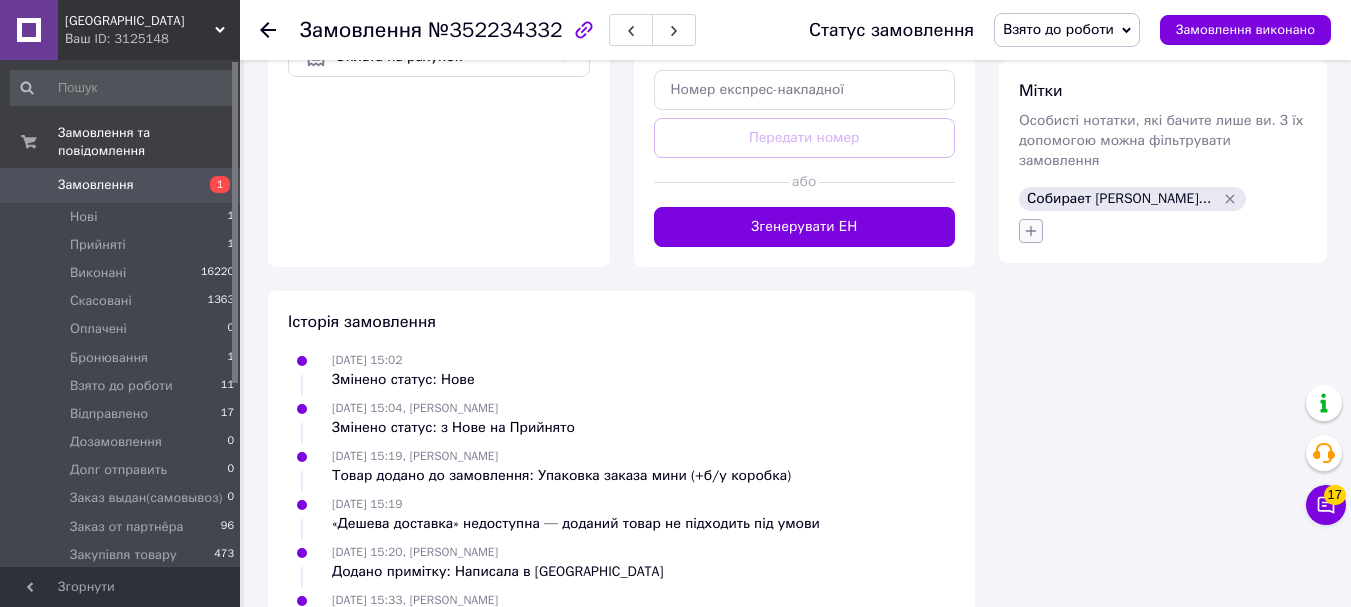 click 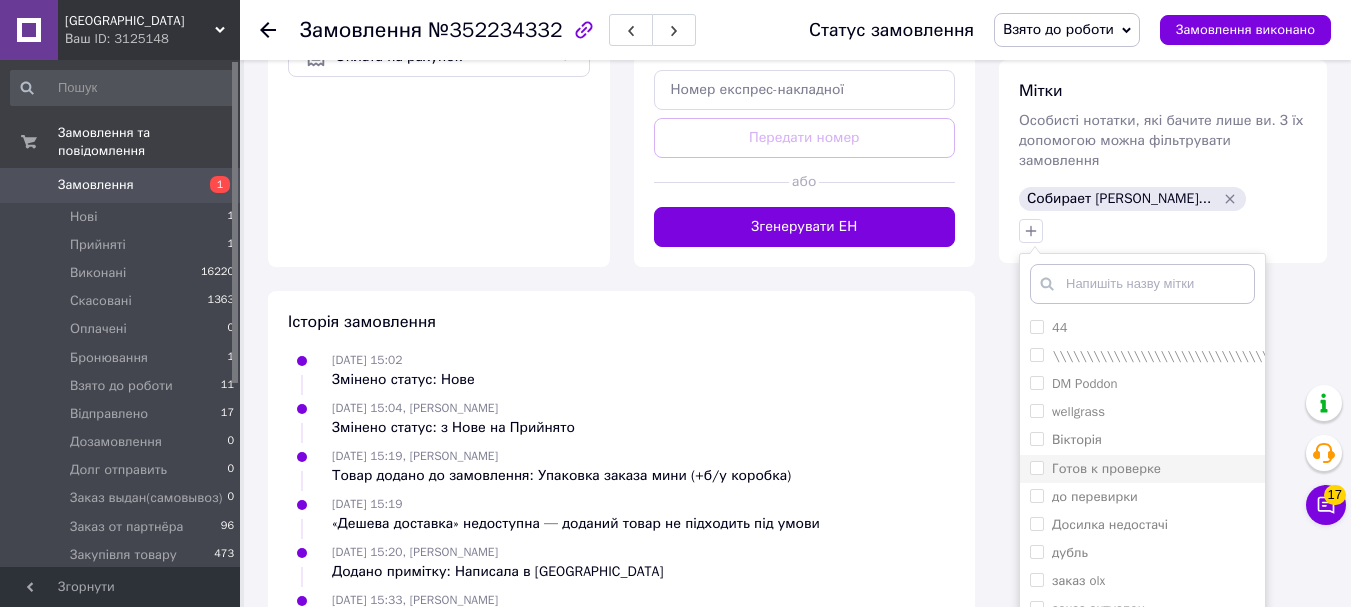 click on "Готов к проверке" at bounding box center [1036, 467] 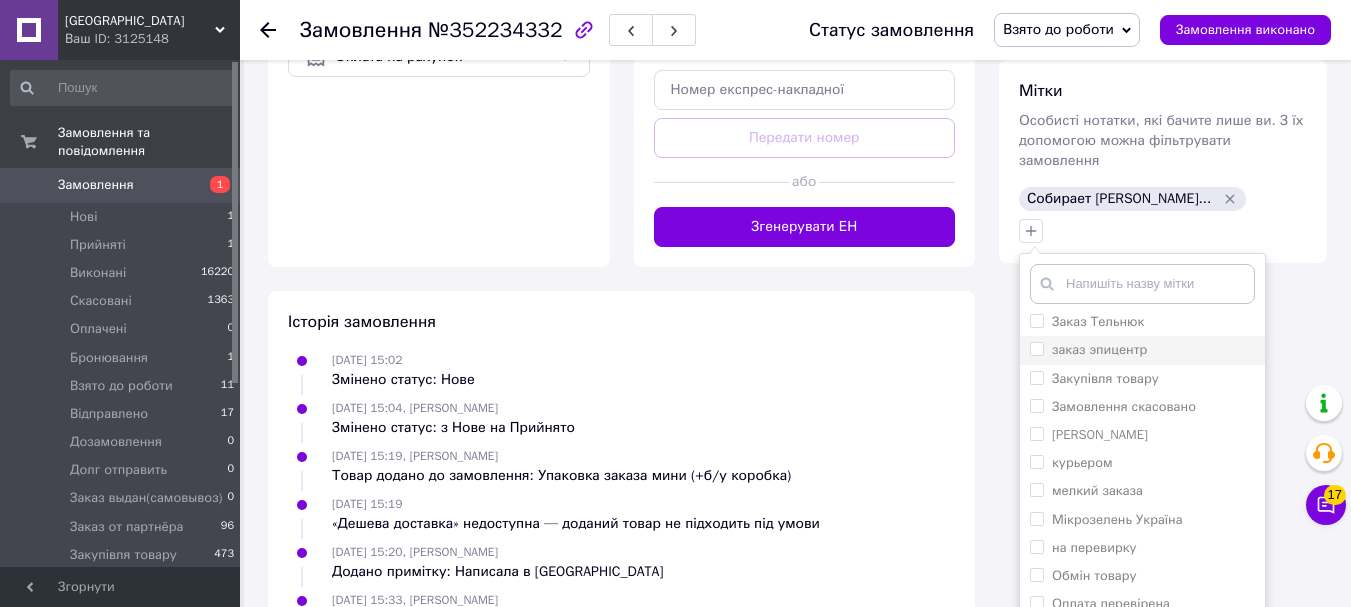 scroll, scrollTop: 710, scrollLeft: 0, axis: vertical 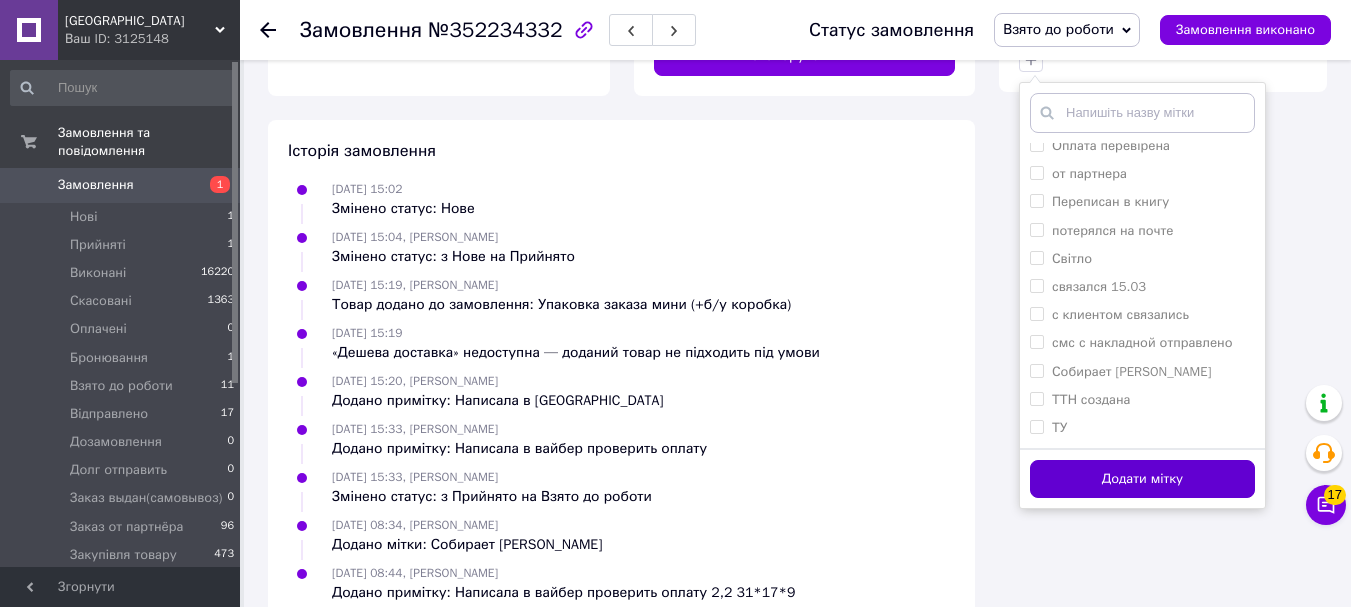 click on "Додати мітку" at bounding box center [1142, 479] 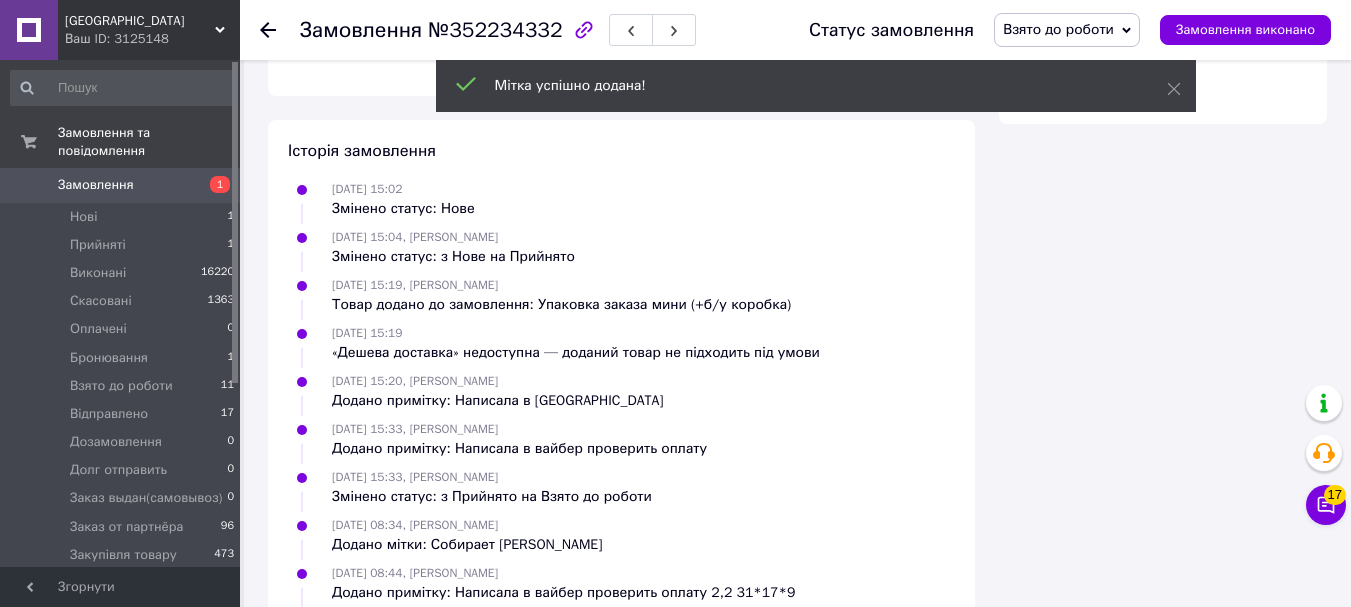 drag, startPoint x: 267, startPoint y: 34, endPoint x: 275, endPoint y: 93, distance: 59.5399 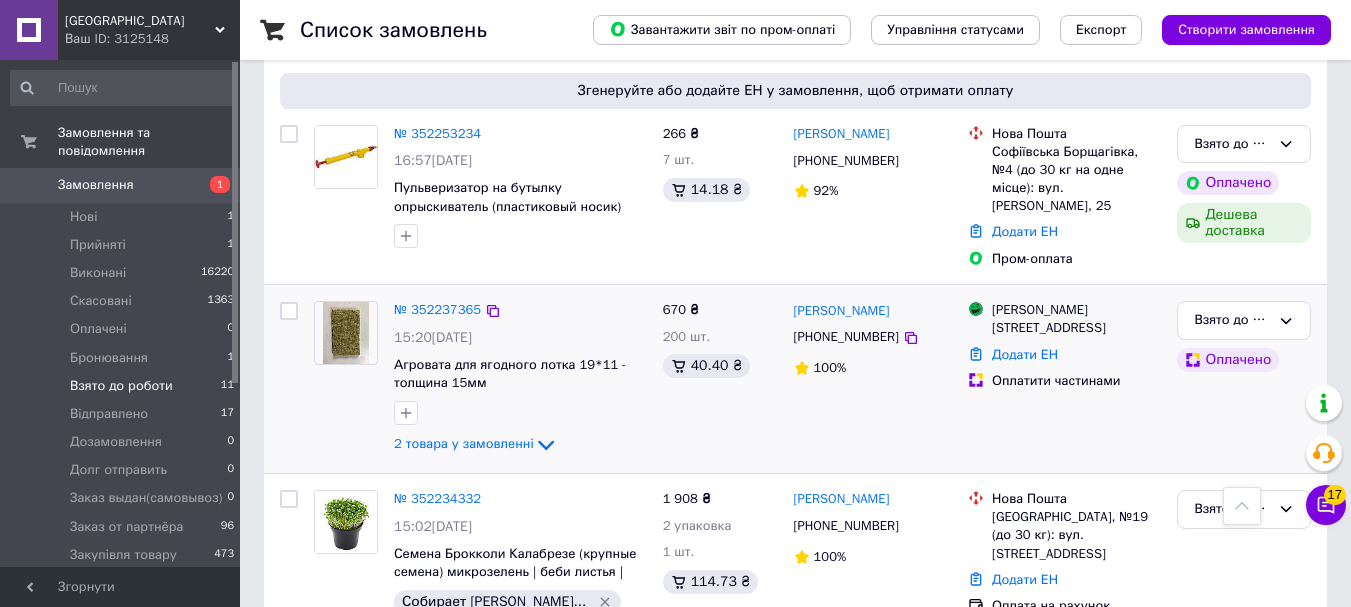 scroll, scrollTop: 1000, scrollLeft: 0, axis: vertical 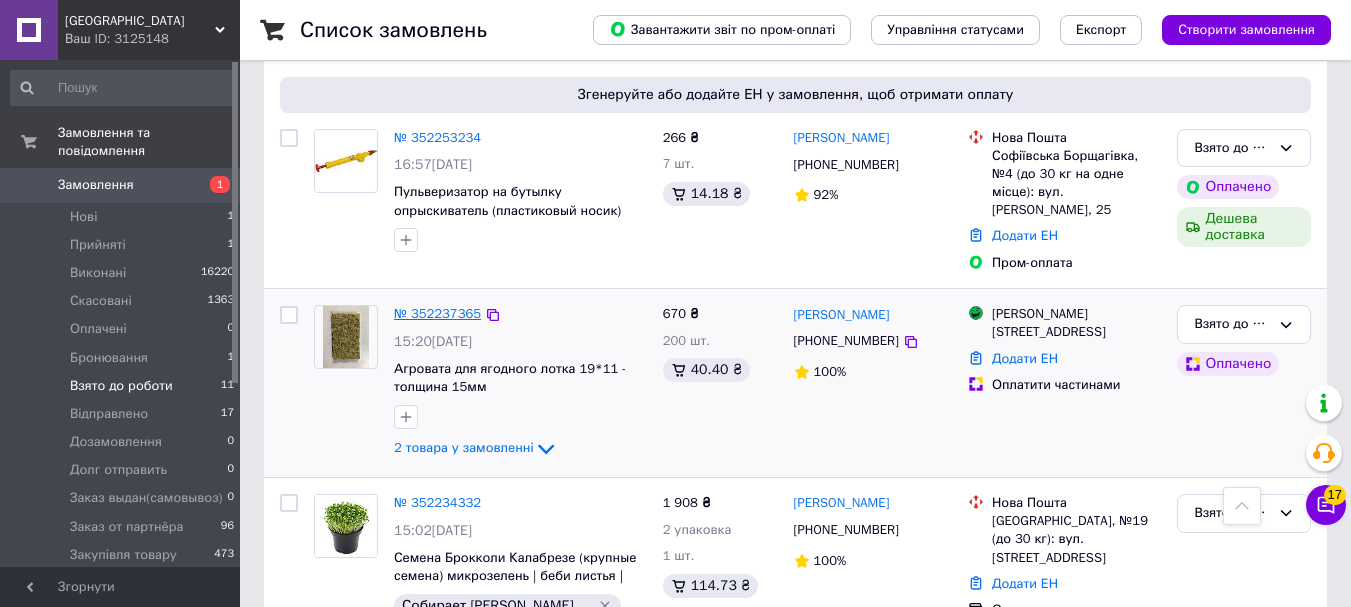 click on "№ 352237365" at bounding box center [437, 313] 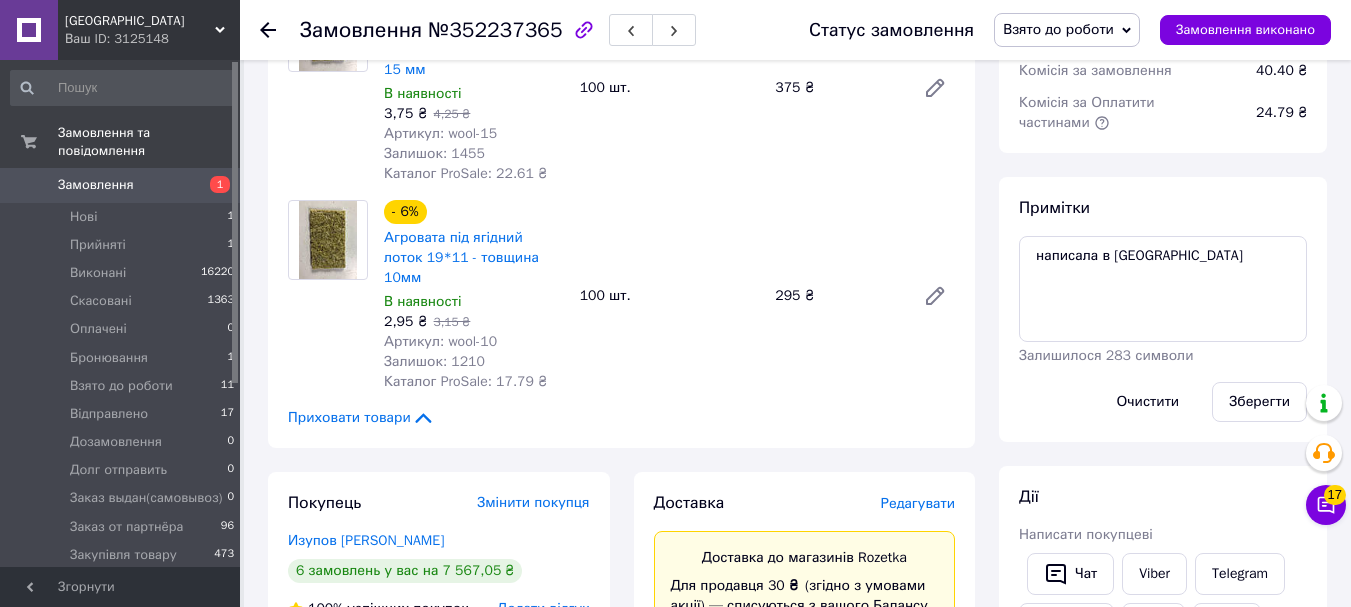 scroll, scrollTop: 200, scrollLeft: 0, axis: vertical 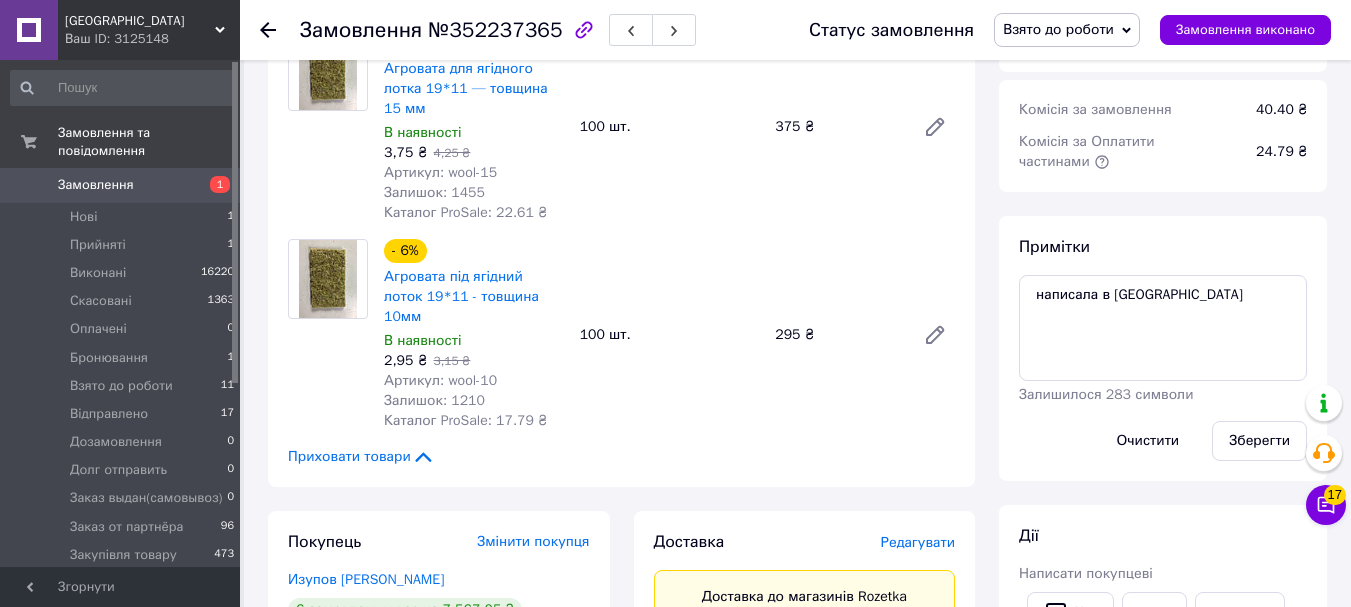 click 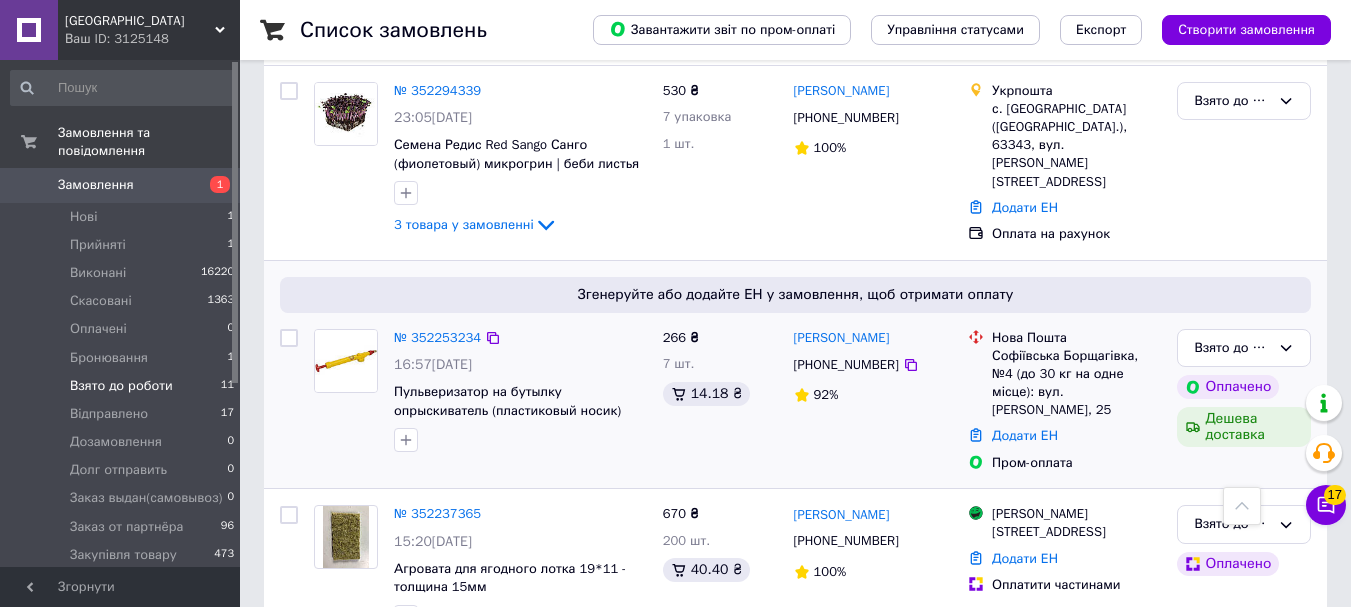 scroll, scrollTop: 900, scrollLeft: 0, axis: vertical 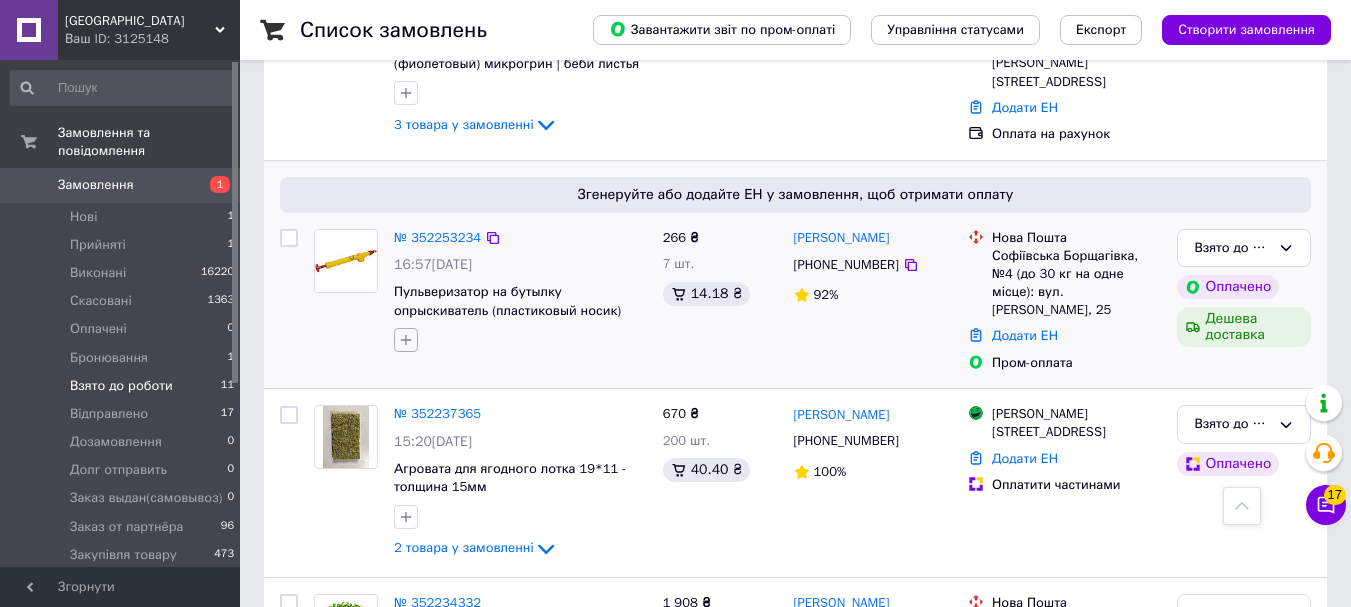 click 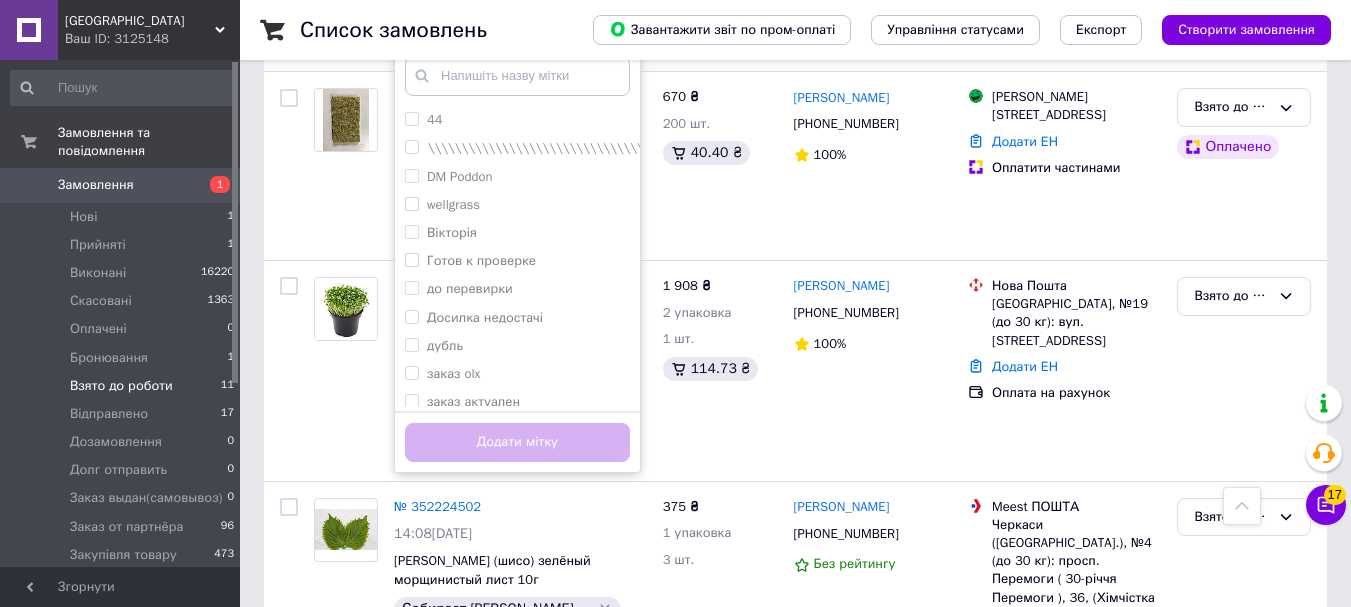 scroll, scrollTop: 1300, scrollLeft: 0, axis: vertical 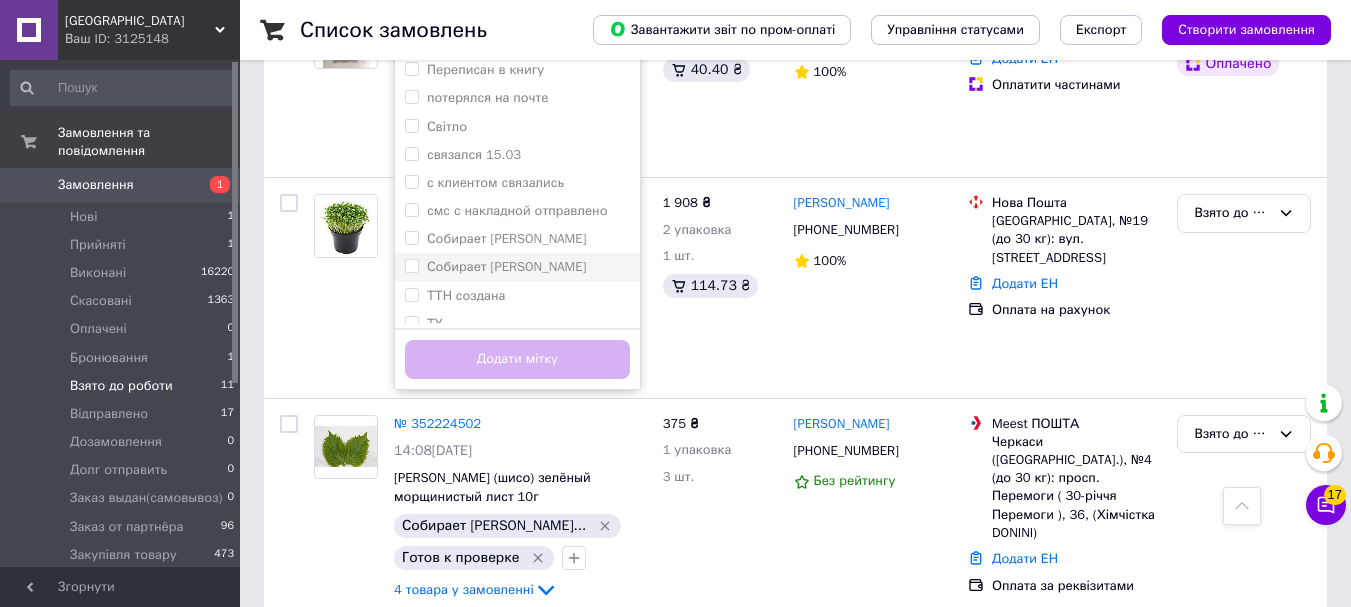 click on "Собирает [PERSON_NAME]" at bounding box center [411, 265] 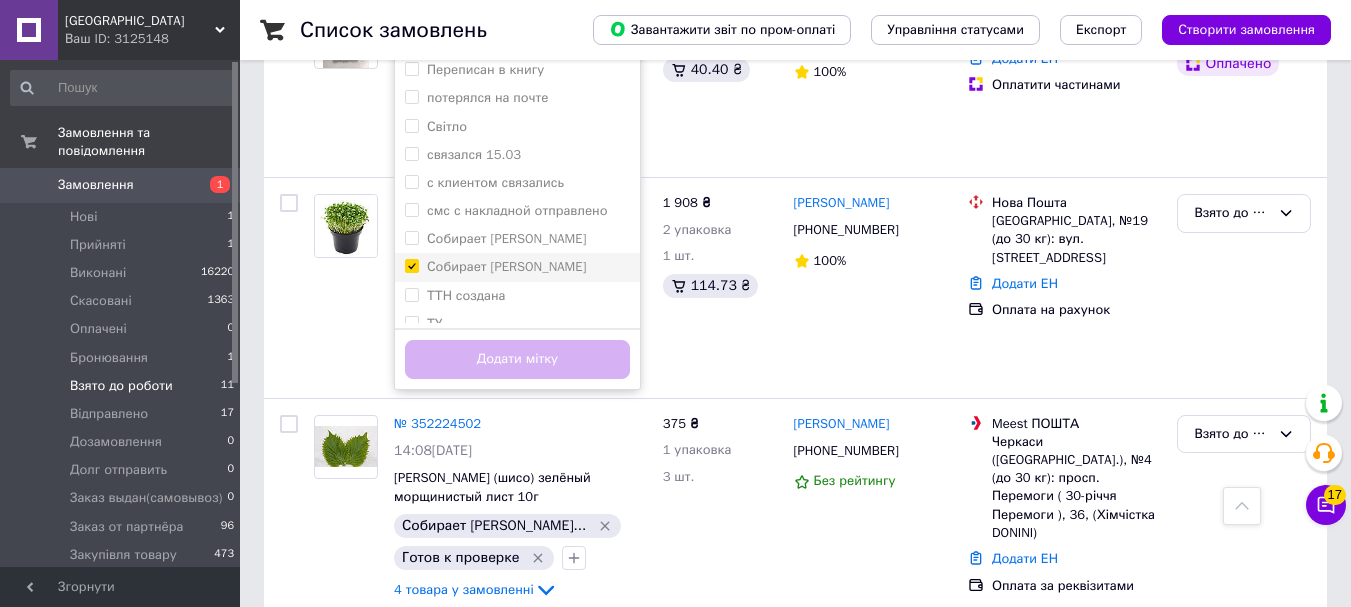 checkbox on "true" 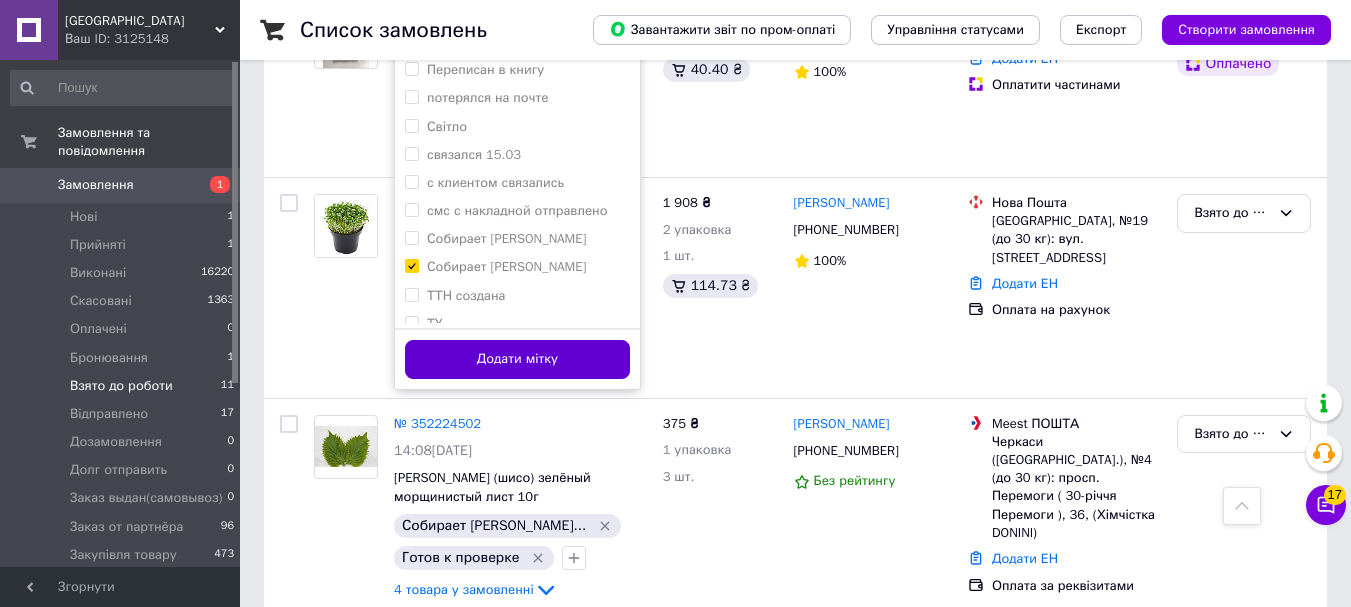 click on "Додати мітку" at bounding box center [517, 359] 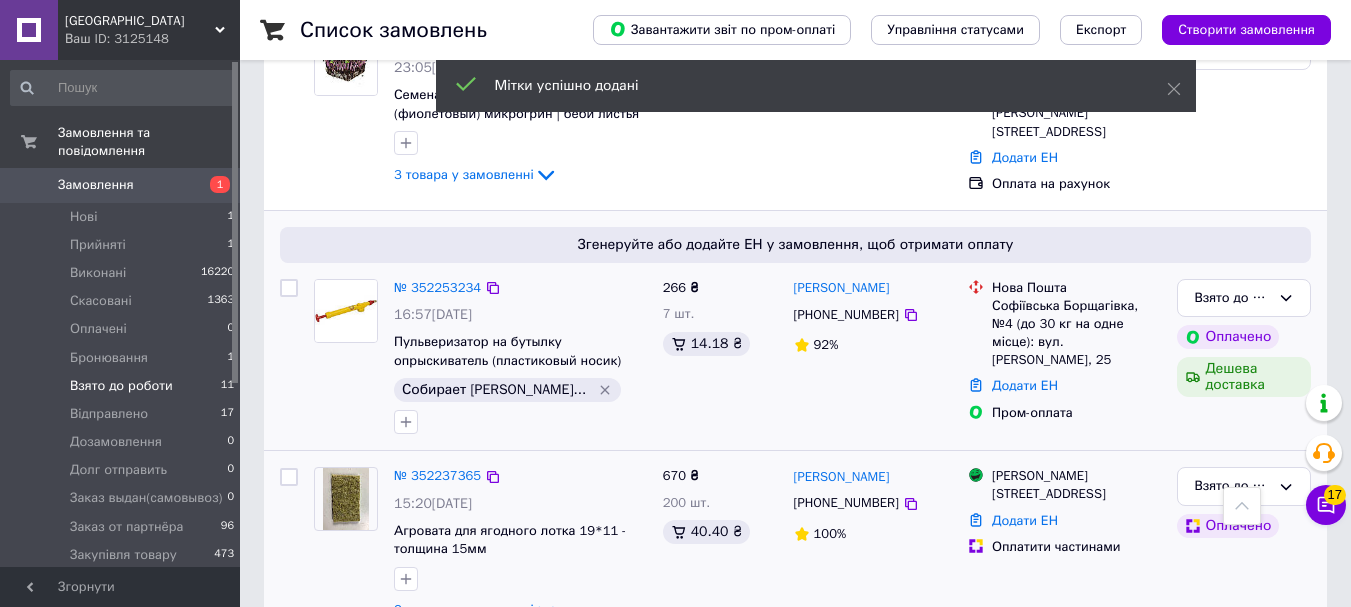 scroll, scrollTop: 800, scrollLeft: 0, axis: vertical 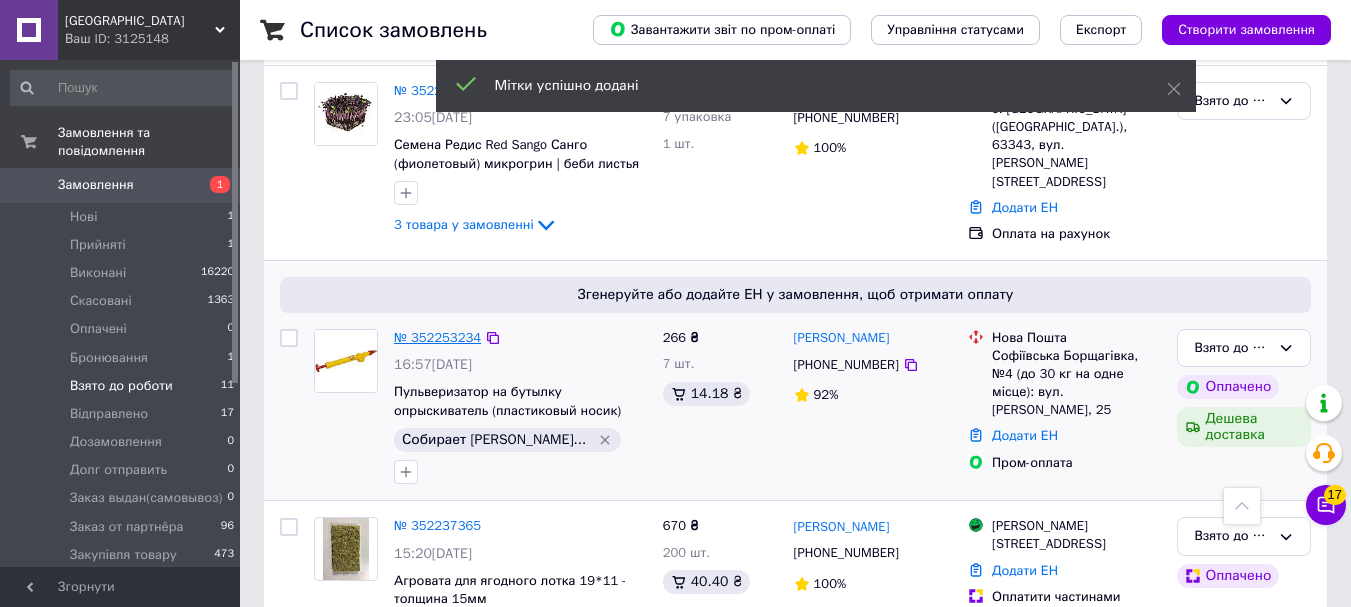 click on "№ 352253234" at bounding box center (437, 337) 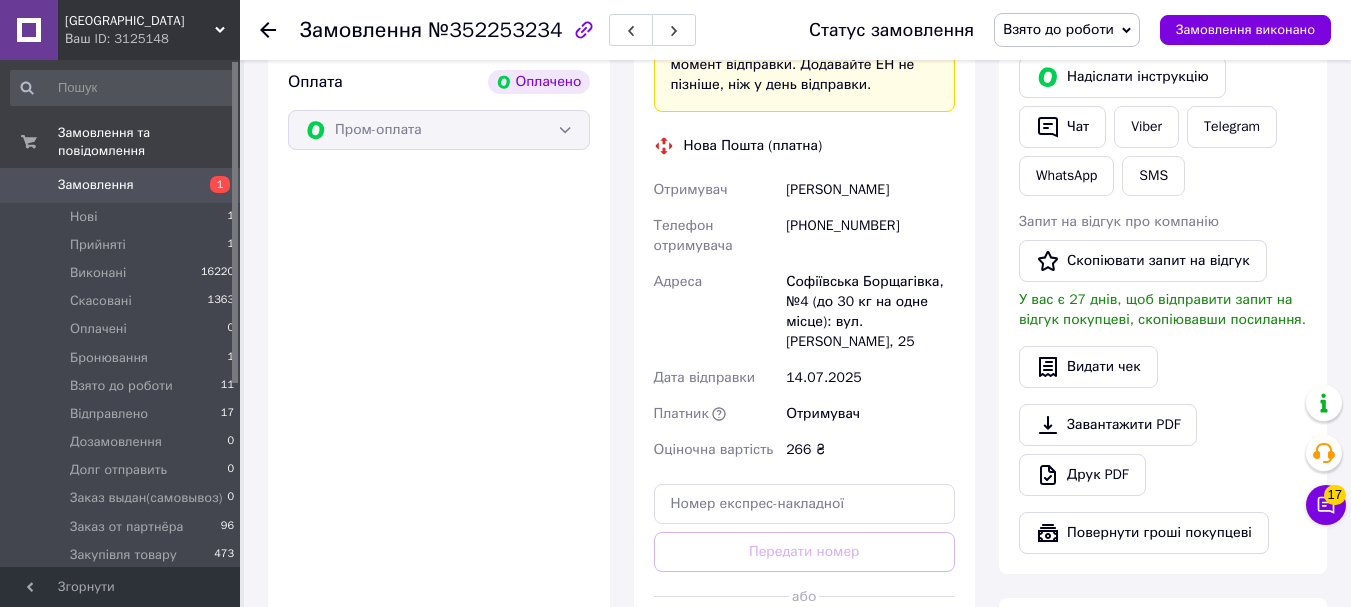 scroll, scrollTop: 800, scrollLeft: 0, axis: vertical 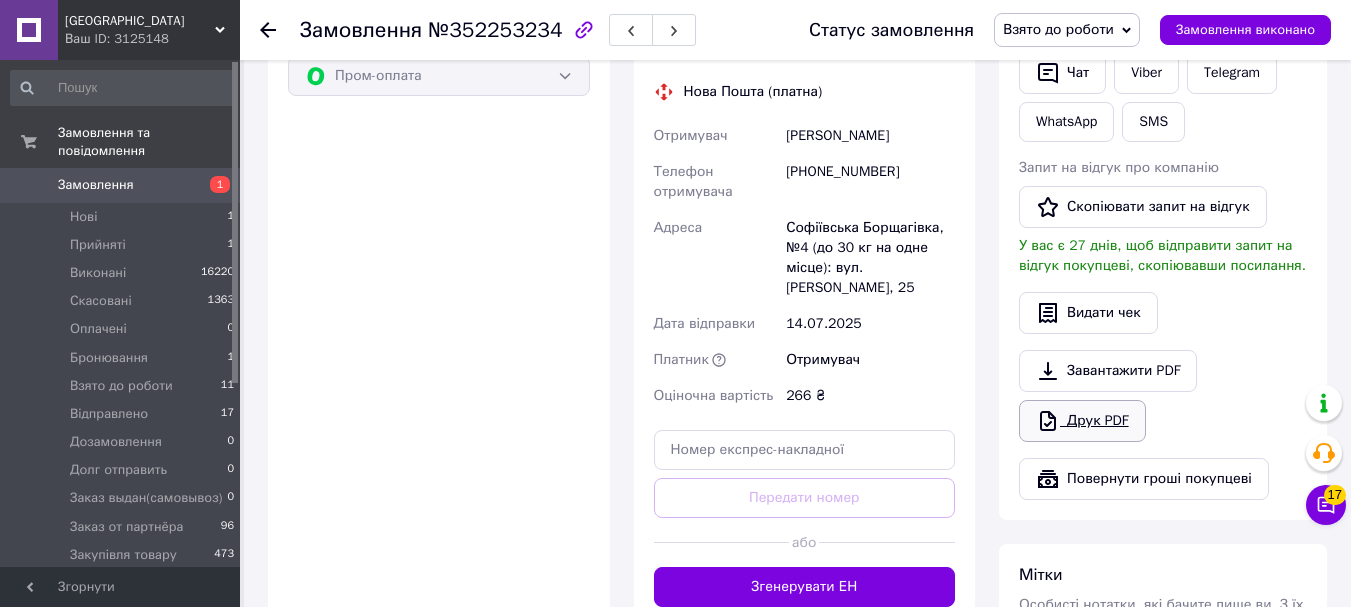click on "Друк PDF" at bounding box center [1082, 421] 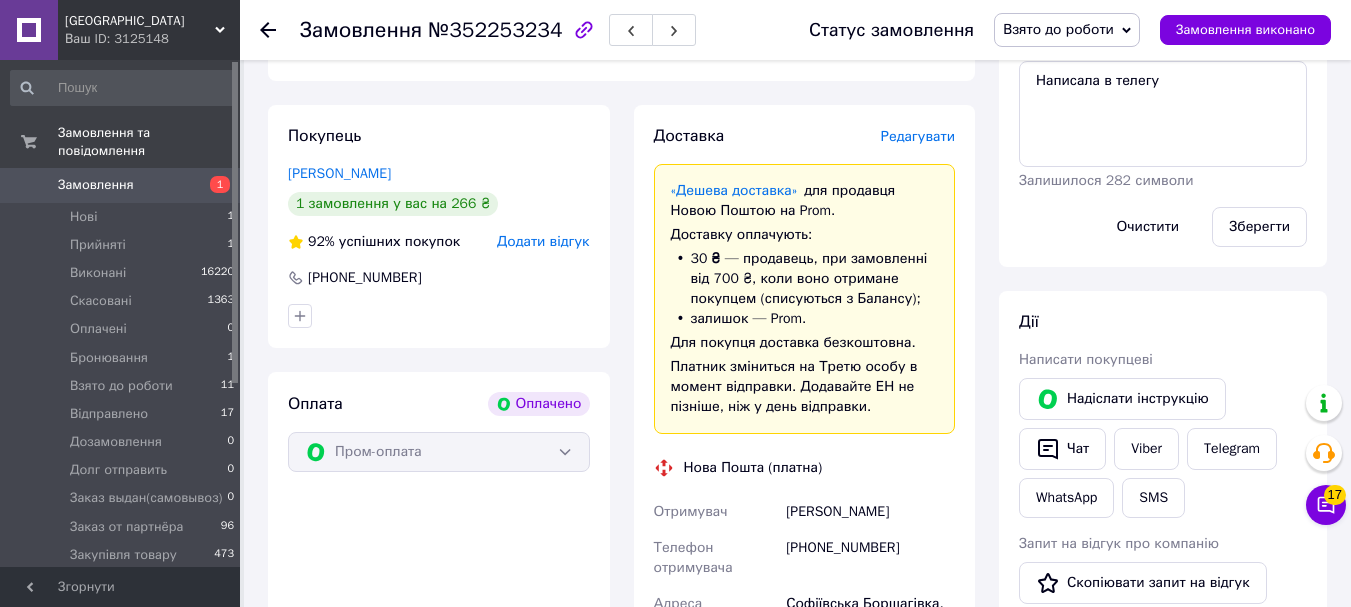 scroll, scrollTop: 200, scrollLeft: 0, axis: vertical 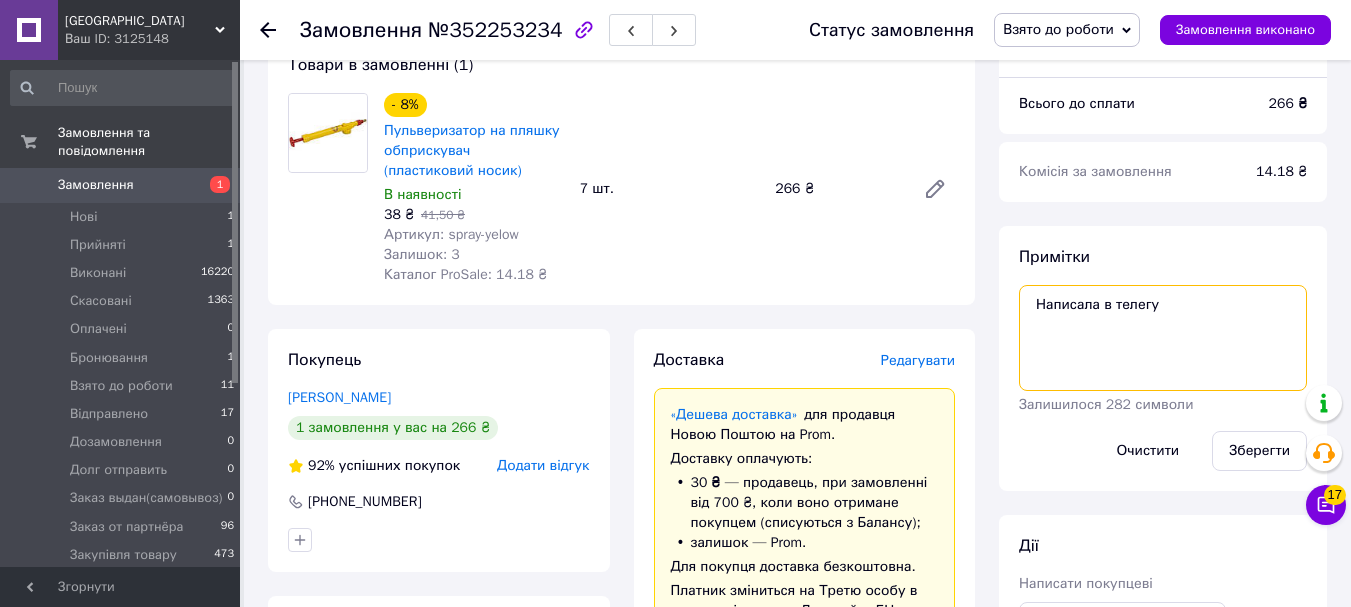 click on "Написала в телегу" at bounding box center (1163, 338) 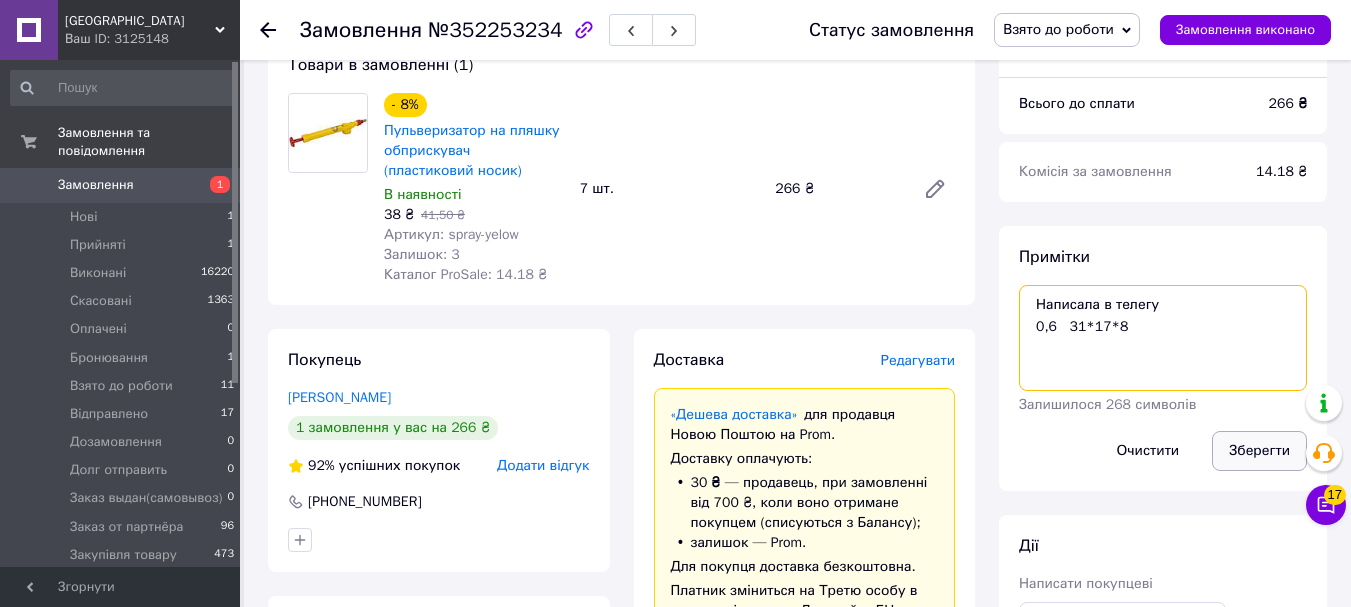 type on "Написала в телегу
0,6   31*17*8" 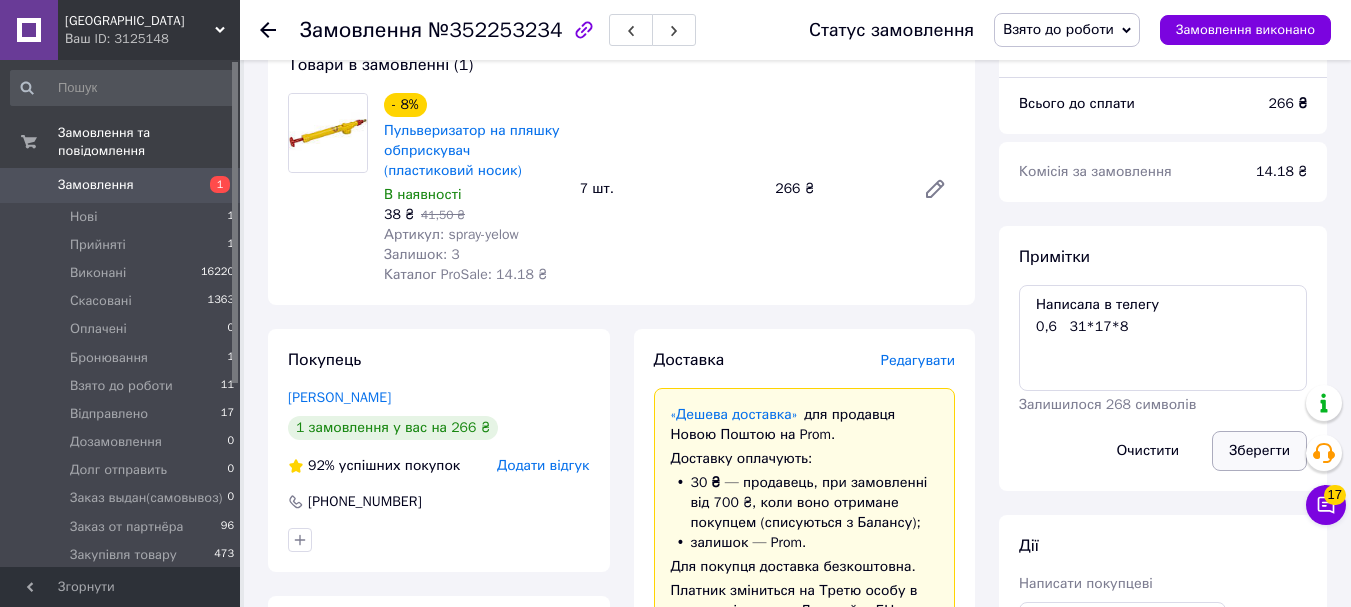 click on "Зберегти" at bounding box center [1259, 451] 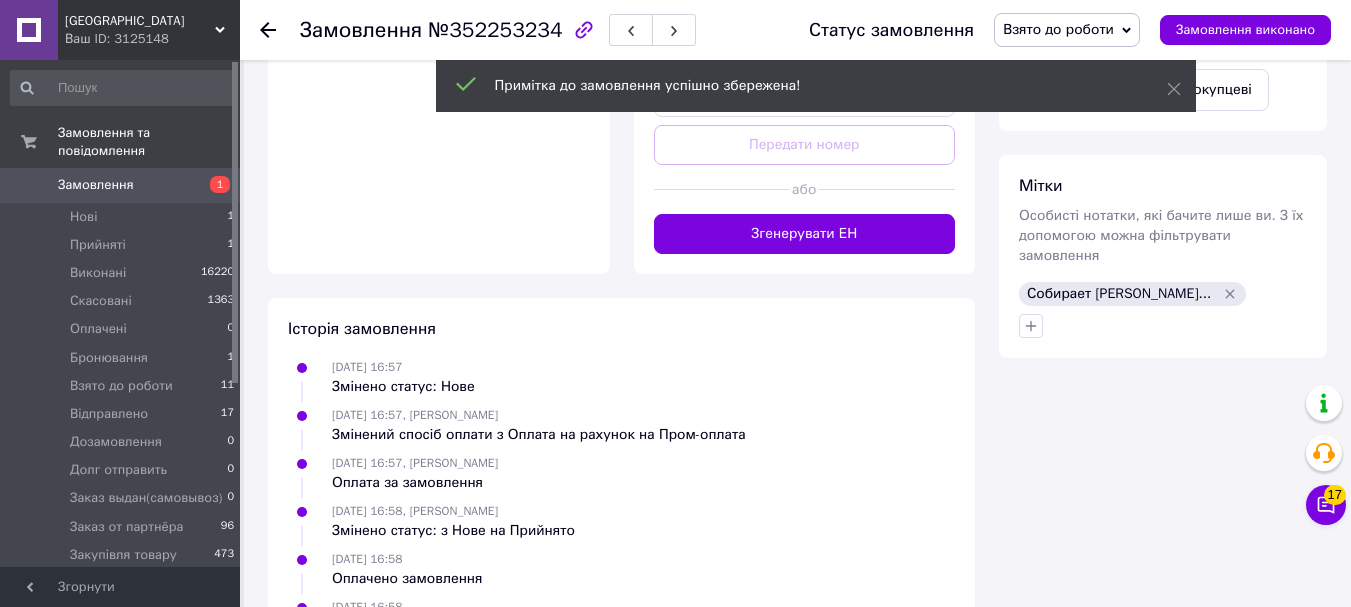 scroll, scrollTop: 1200, scrollLeft: 0, axis: vertical 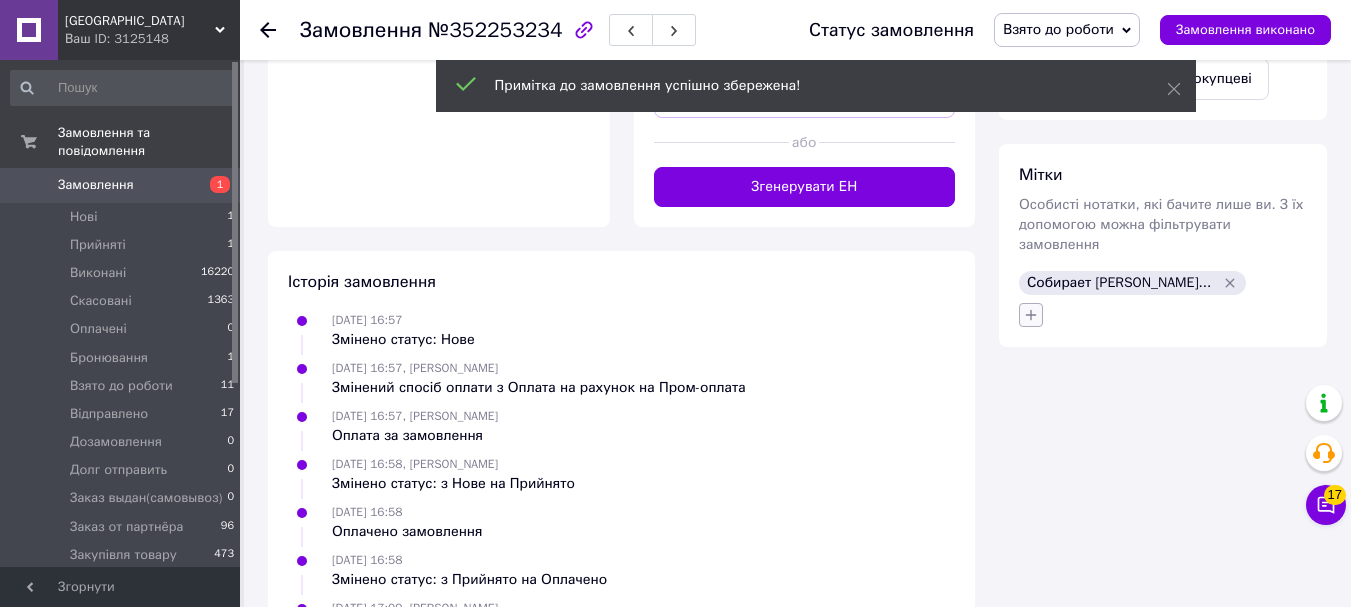 click 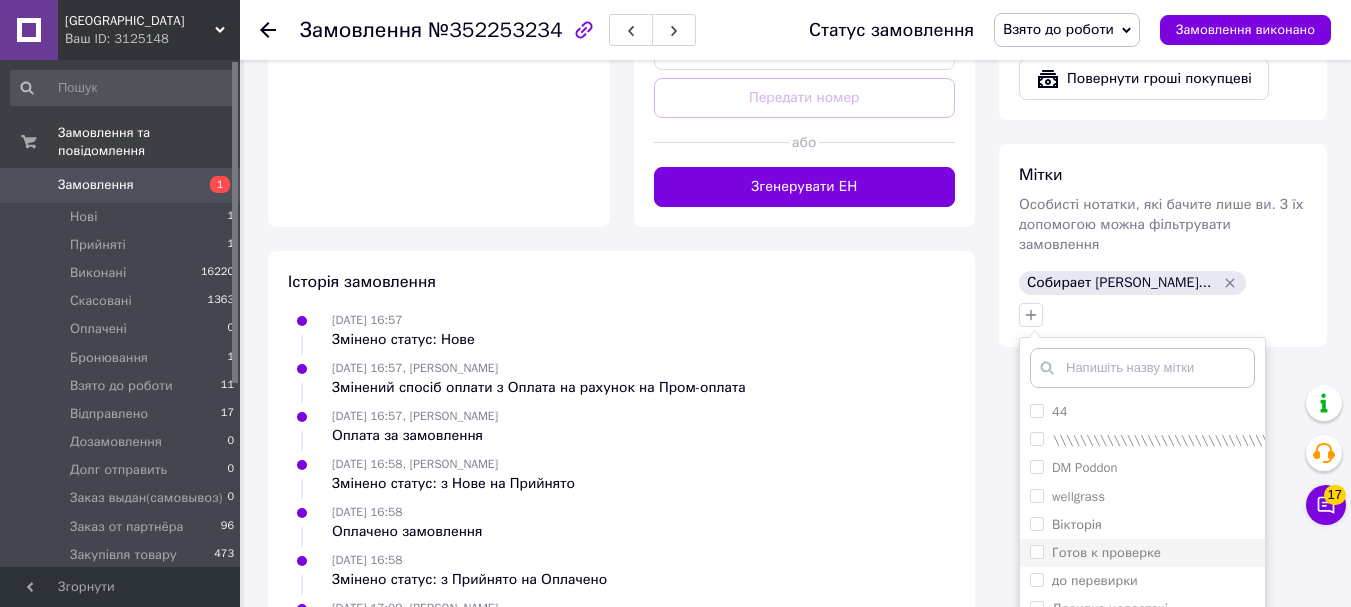 click on "Готов к проверке" at bounding box center (1036, 551) 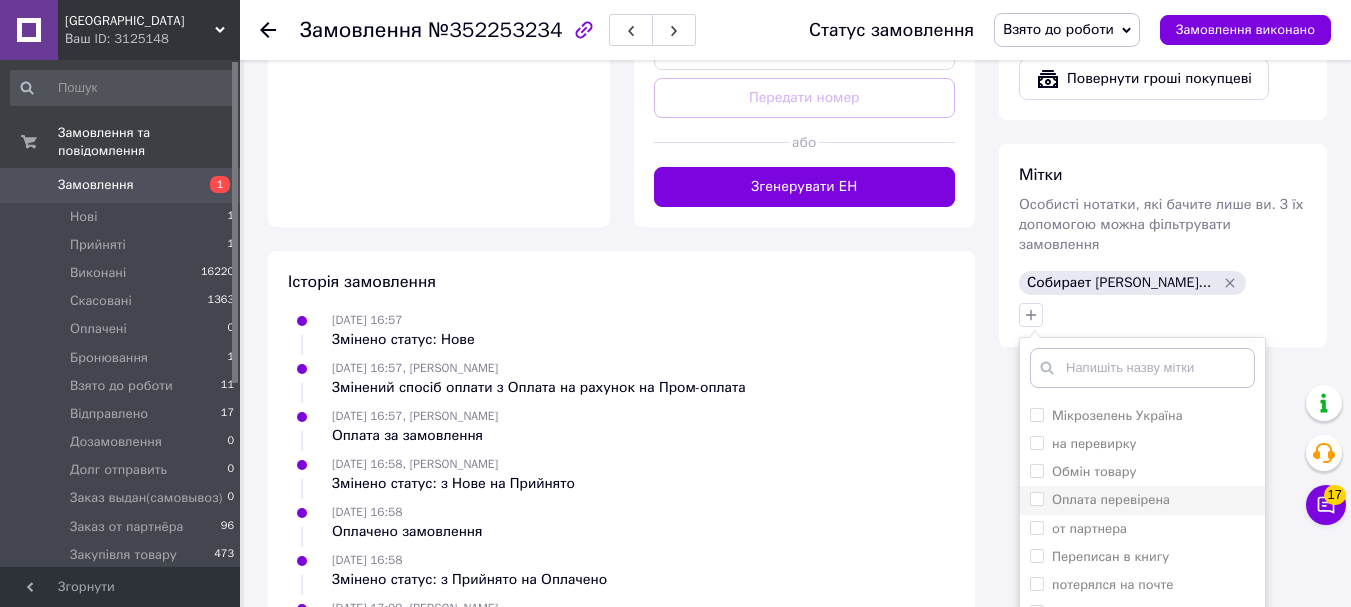 scroll, scrollTop: 711, scrollLeft: 0, axis: vertical 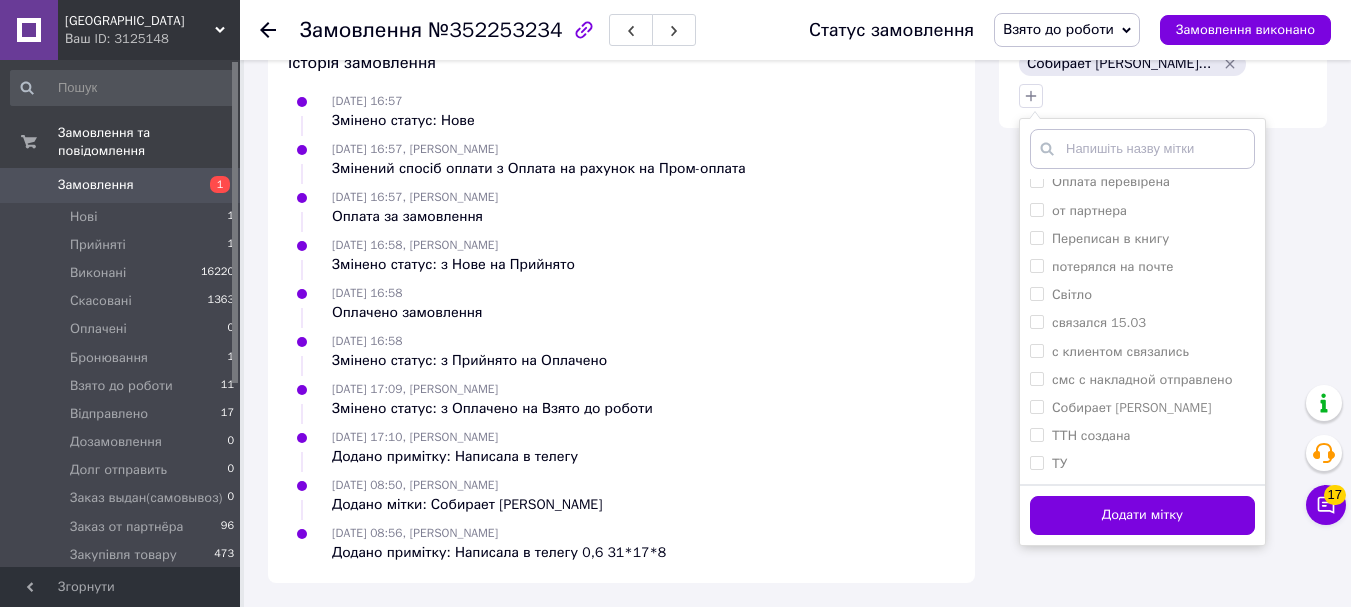 click on "Додати мітку" at bounding box center (1142, 515) 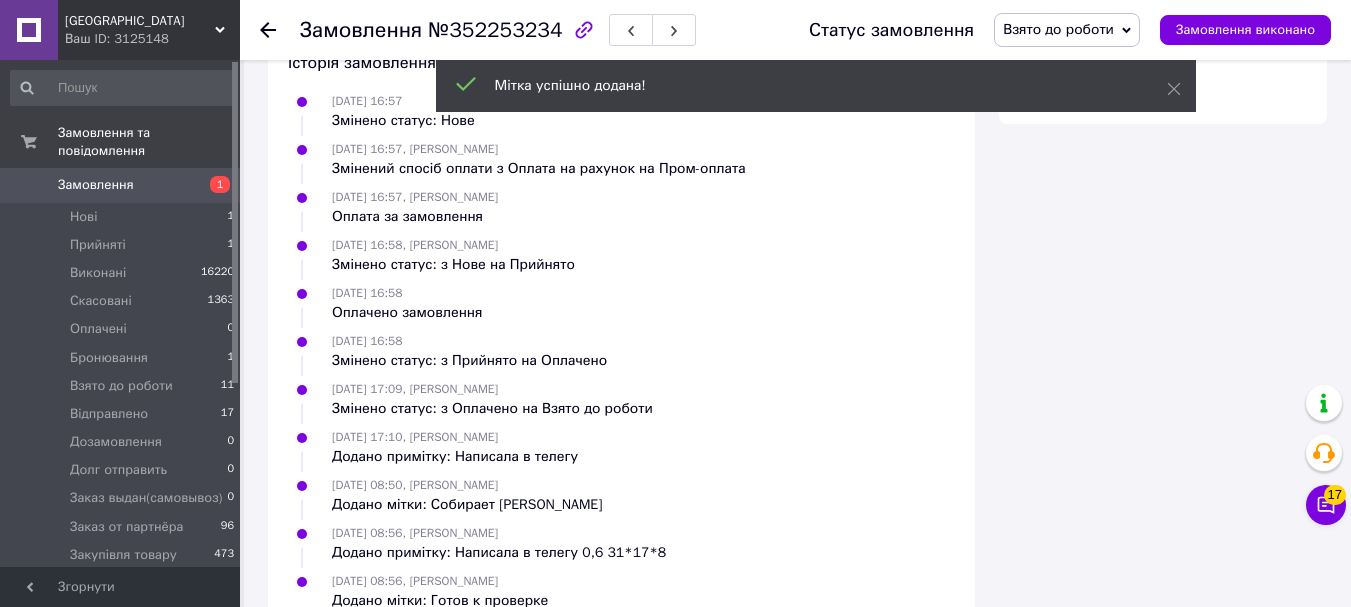 click 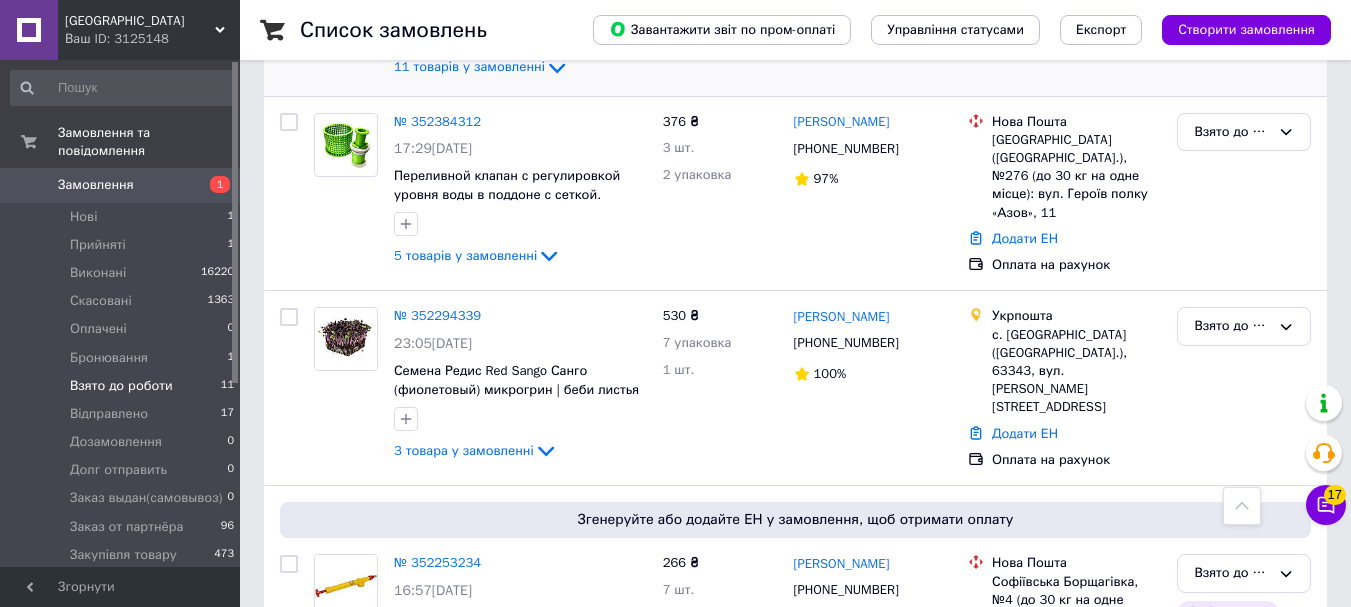 scroll, scrollTop: 700, scrollLeft: 0, axis: vertical 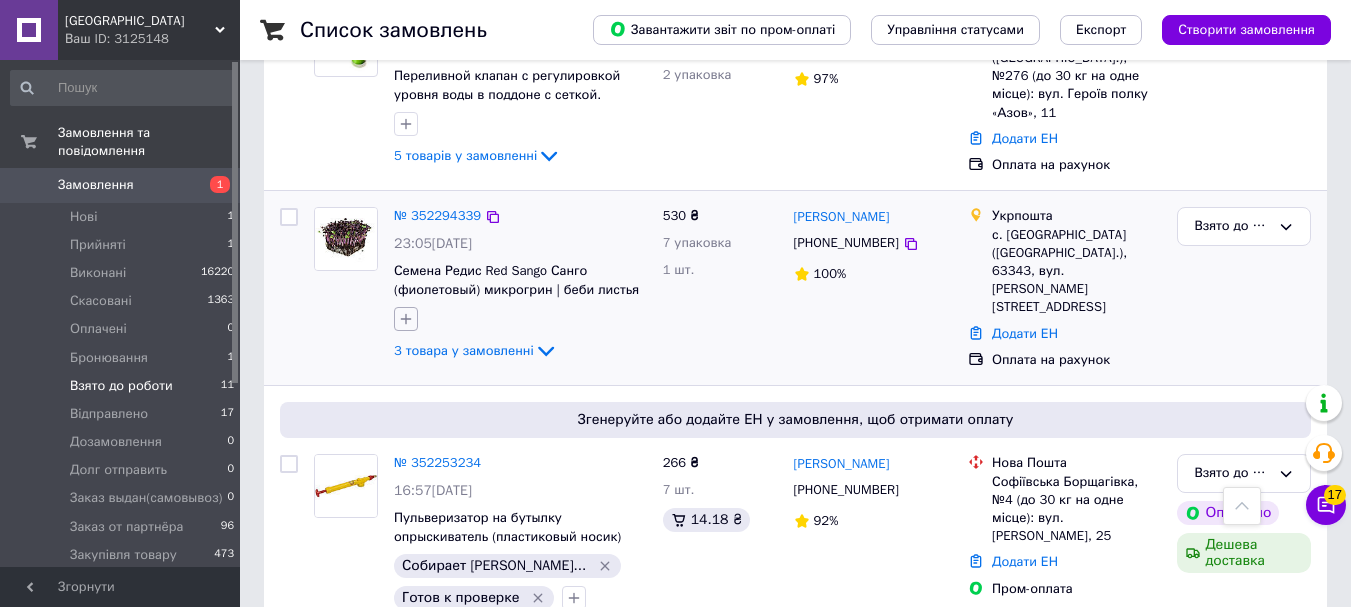 click 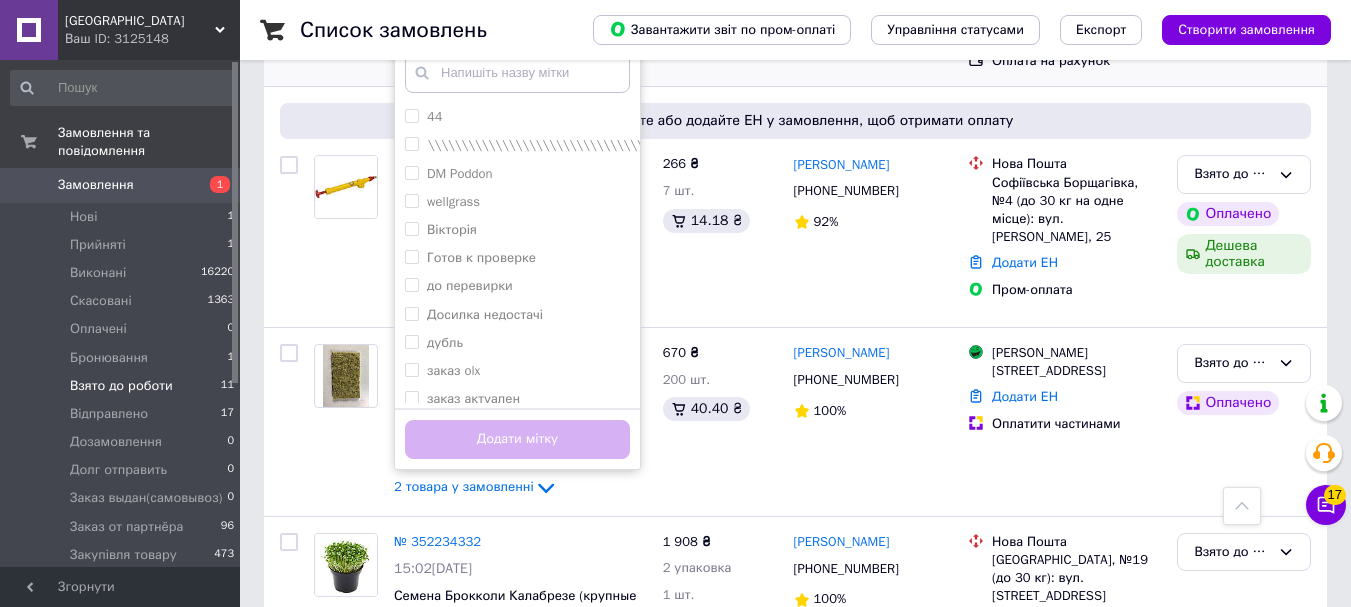 scroll, scrollTop: 1000, scrollLeft: 0, axis: vertical 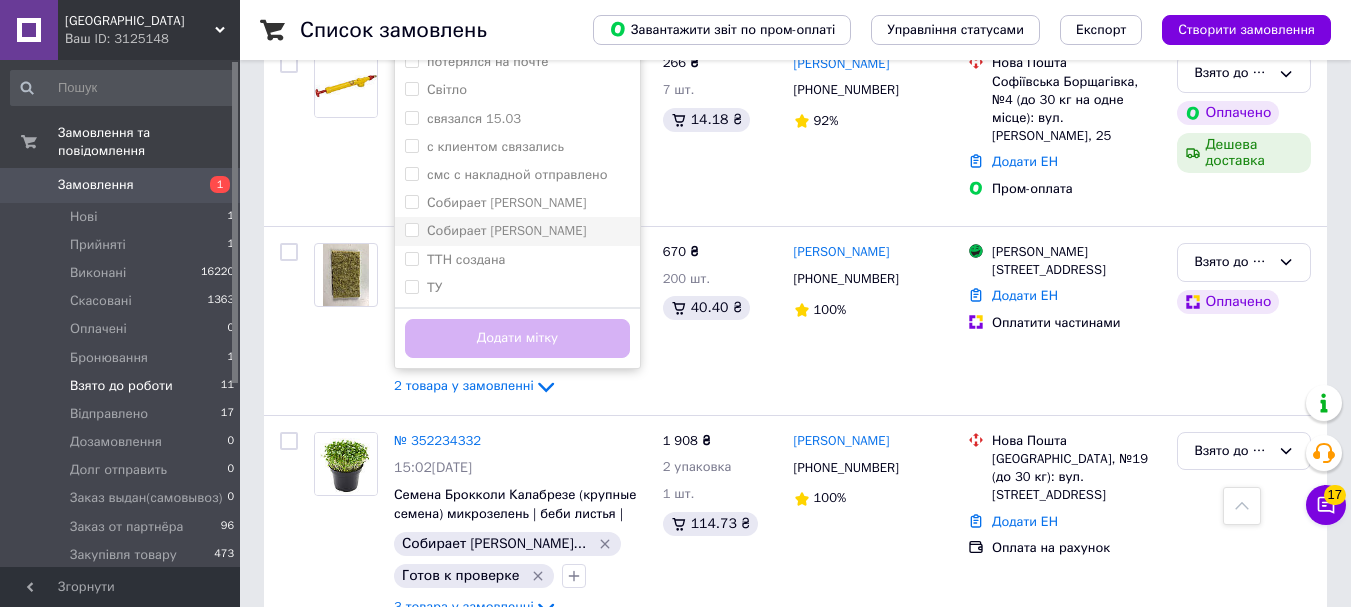 click on "Собирает [PERSON_NAME]" at bounding box center [411, 229] 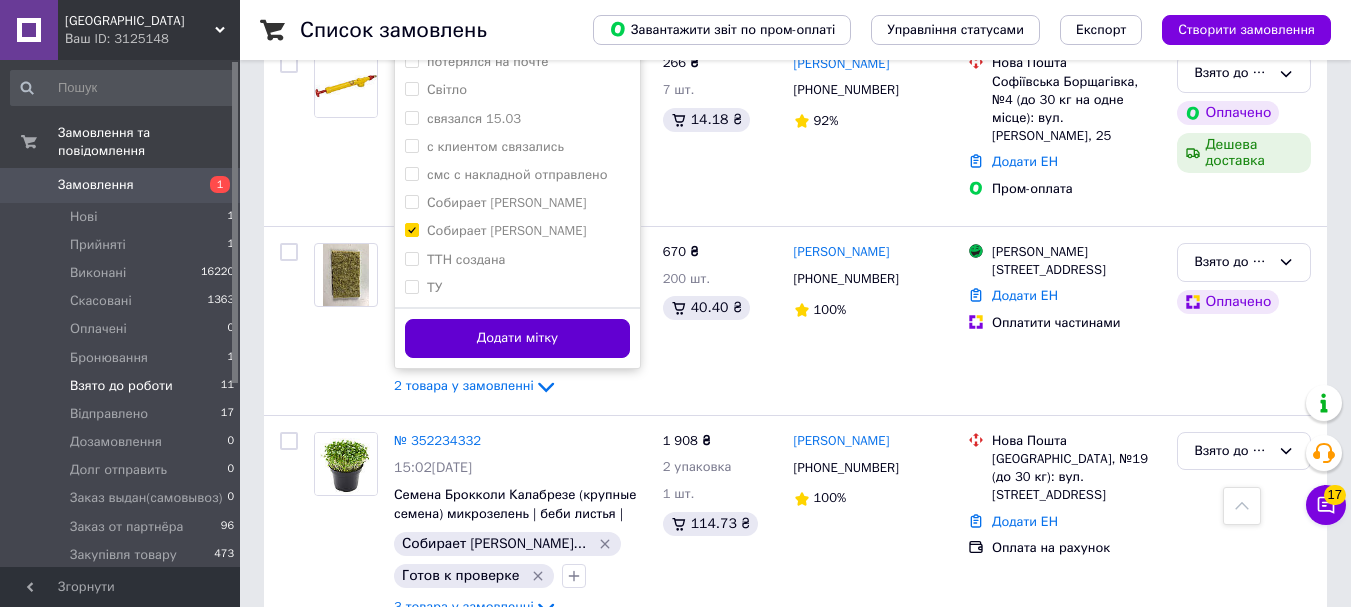 click on "Додати мітку" at bounding box center [517, 338] 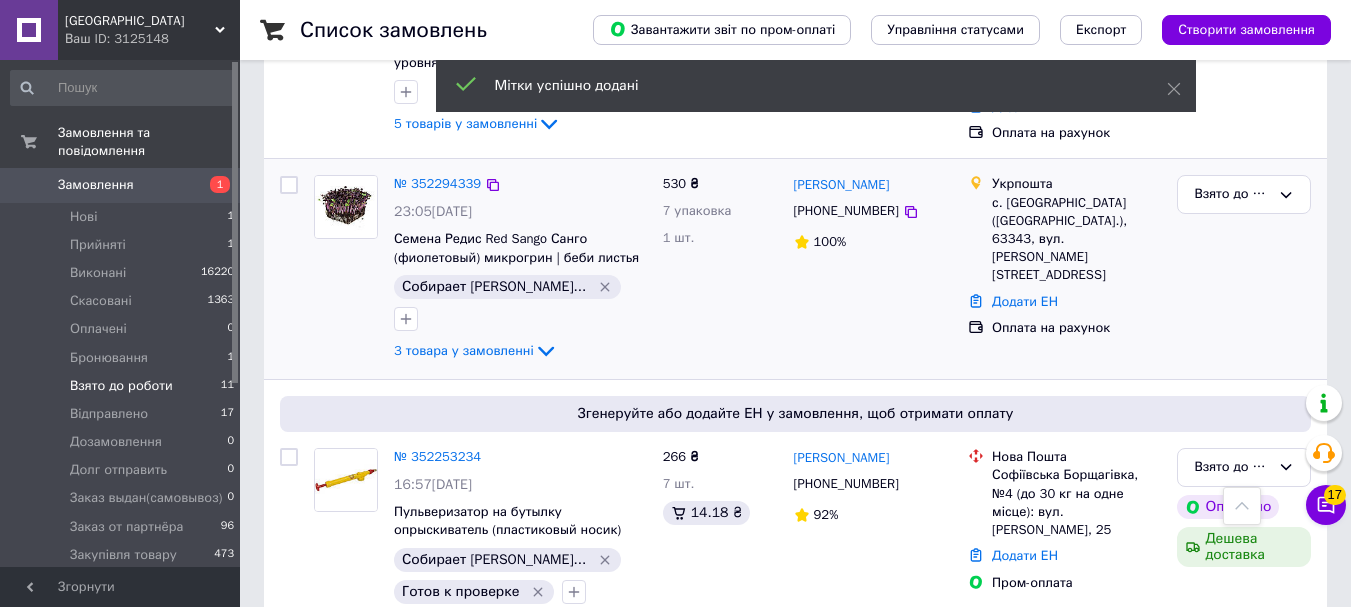 scroll, scrollTop: 600, scrollLeft: 0, axis: vertical 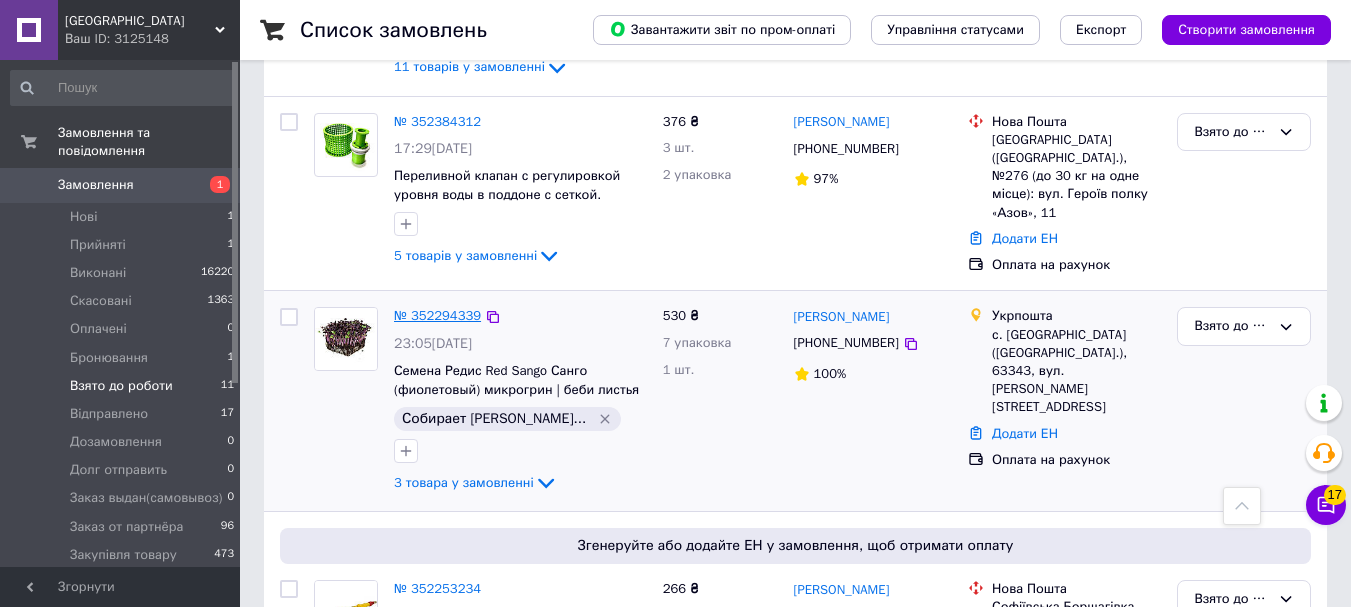 click on "№ 352294339" at bounding box center [437, 315] 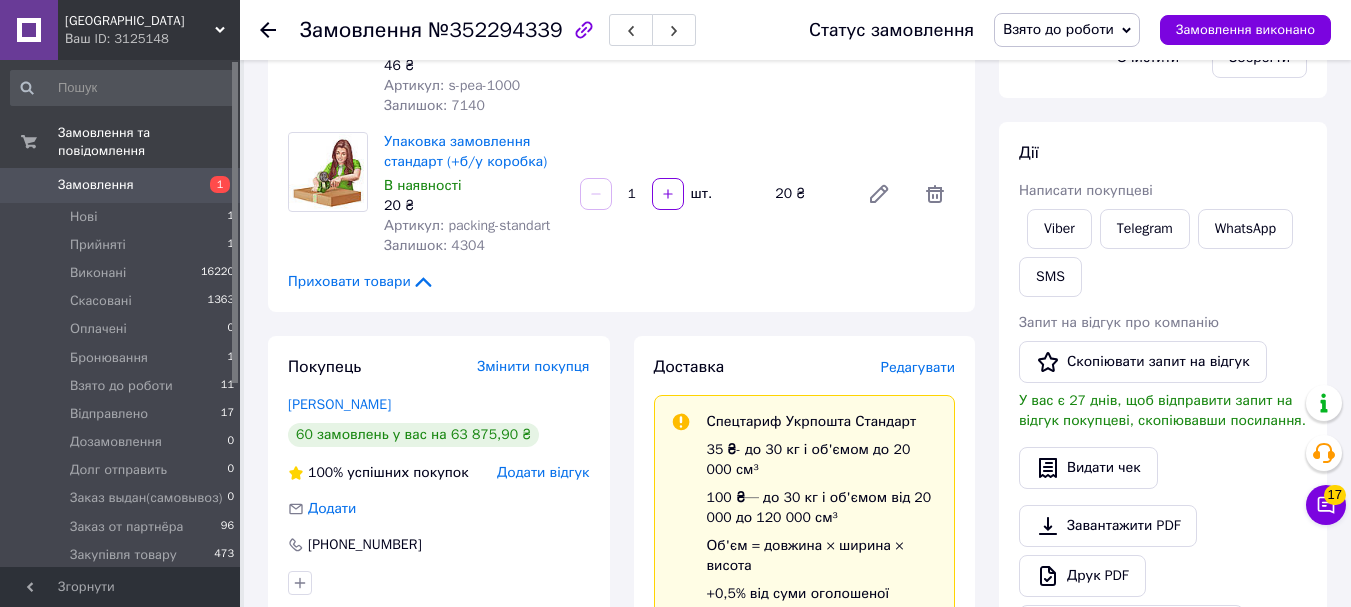 scroll, scrollTop: 500, scrollLeft: 0, axis: vertical 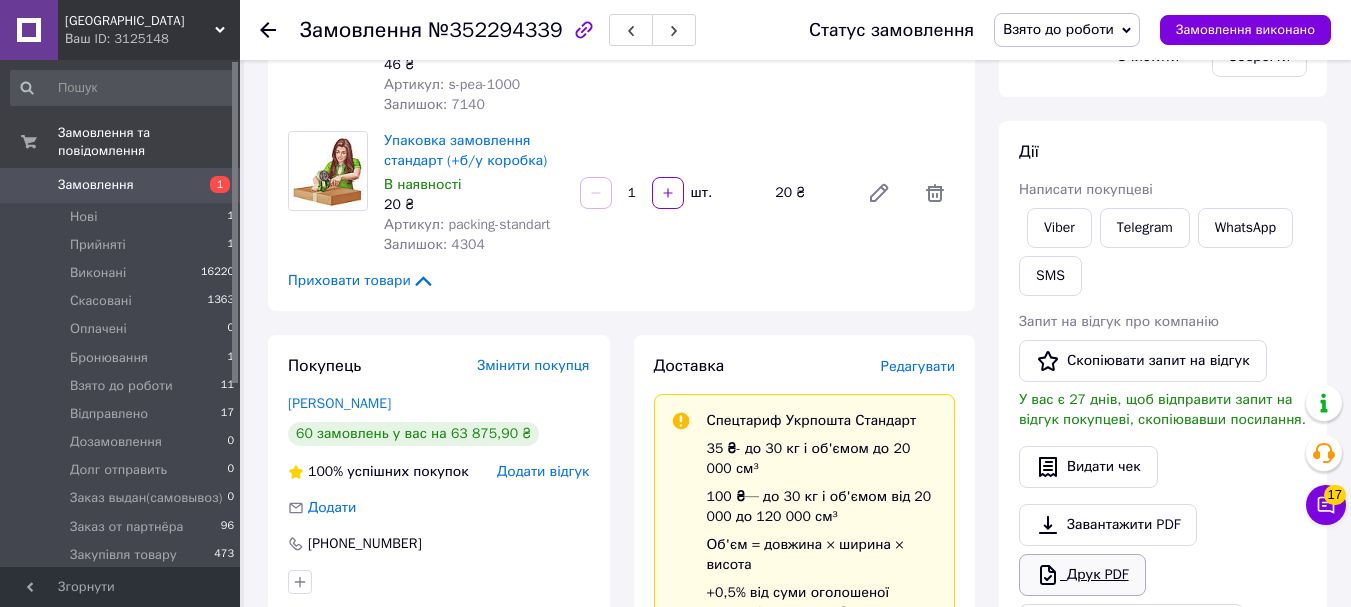 click on "Друк PDF" at bounding box center (1082, 575) 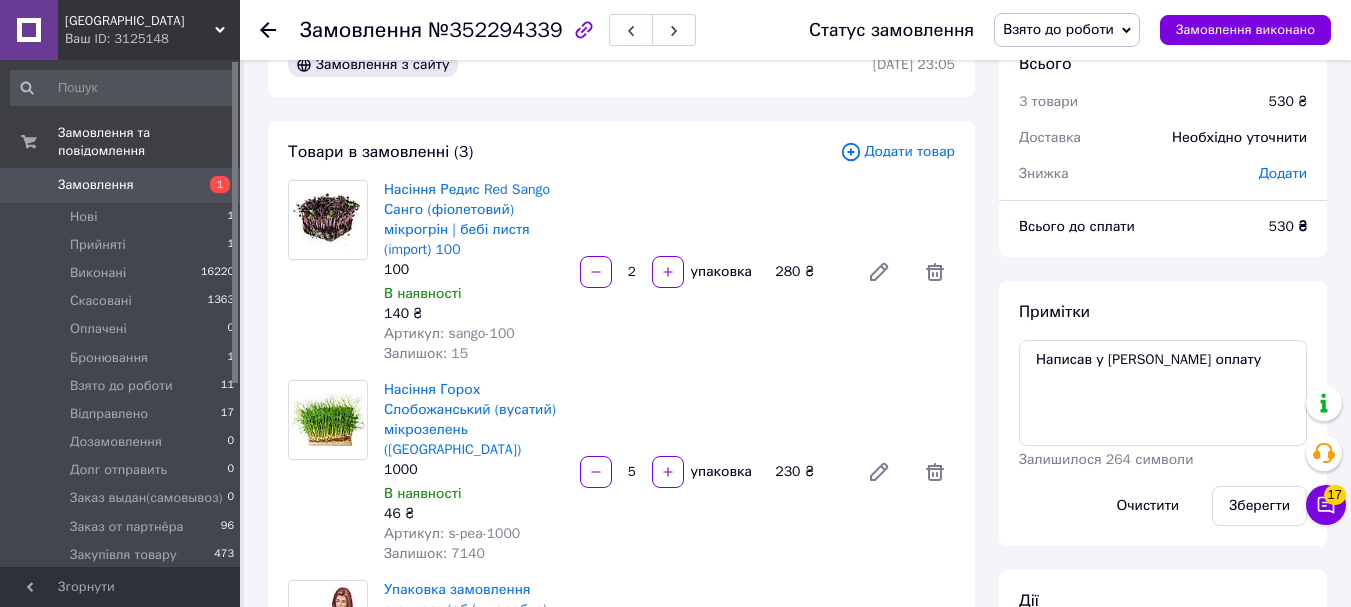 scroll, scrollTop: 100, scrollLeft: 0, axis: vertical 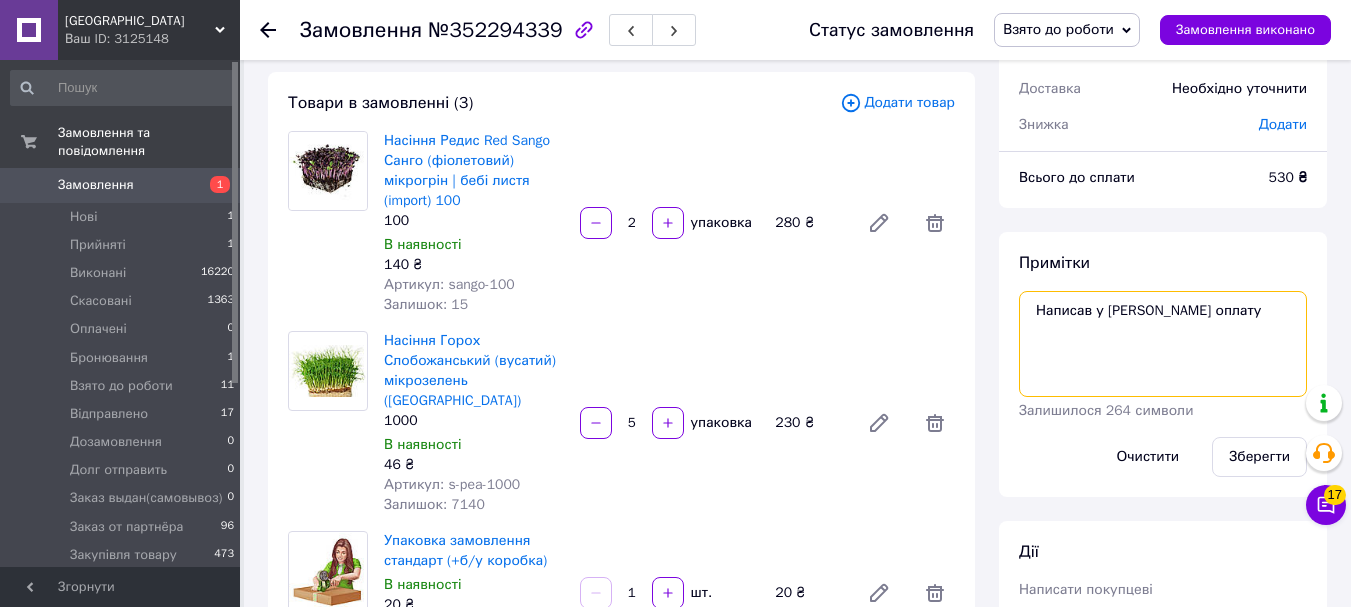 click on "Написав у [PERSON_NAME] оплату" at bounding box center [1163, 344] 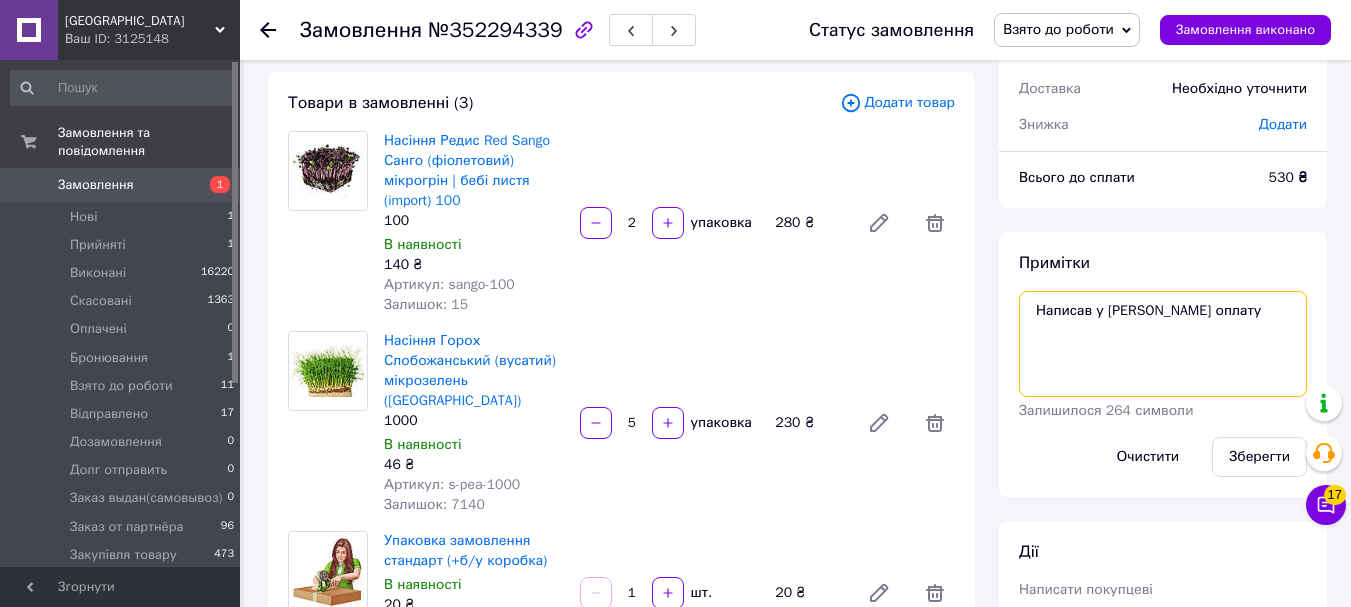 click on "Написав у [PERSON_NAME] оплату" at bounding box center (1163, 344) 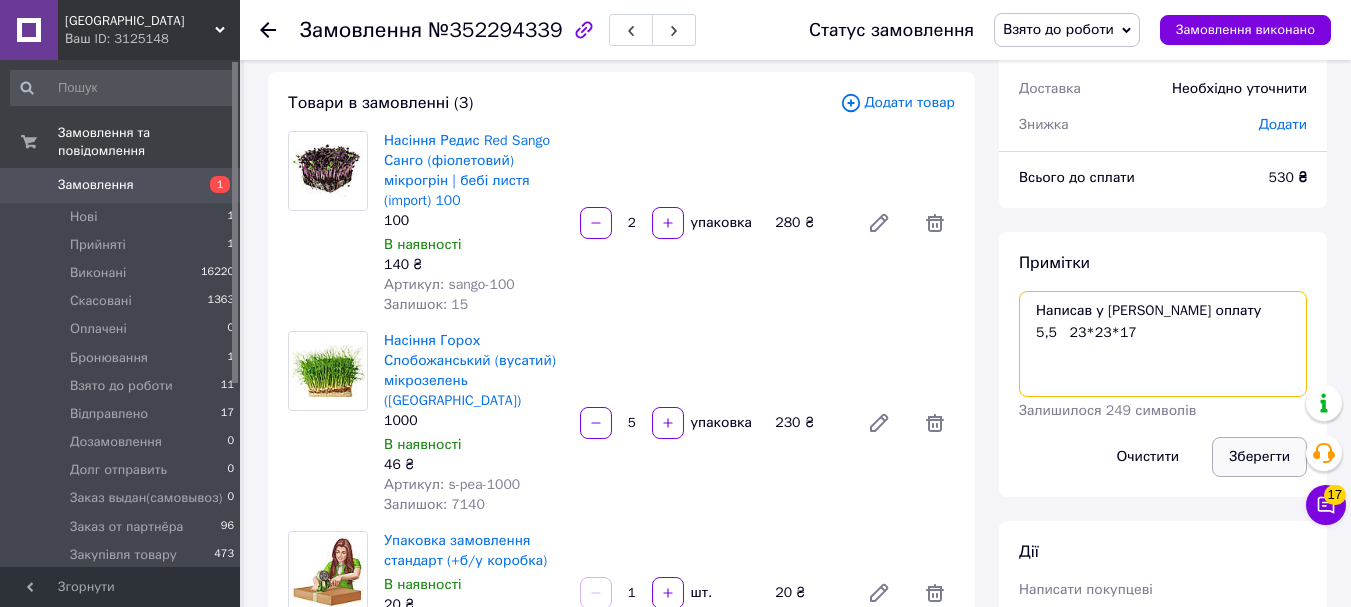 type on "Написав у [PERSON_NAME] оплату
5,5   23*23*17" 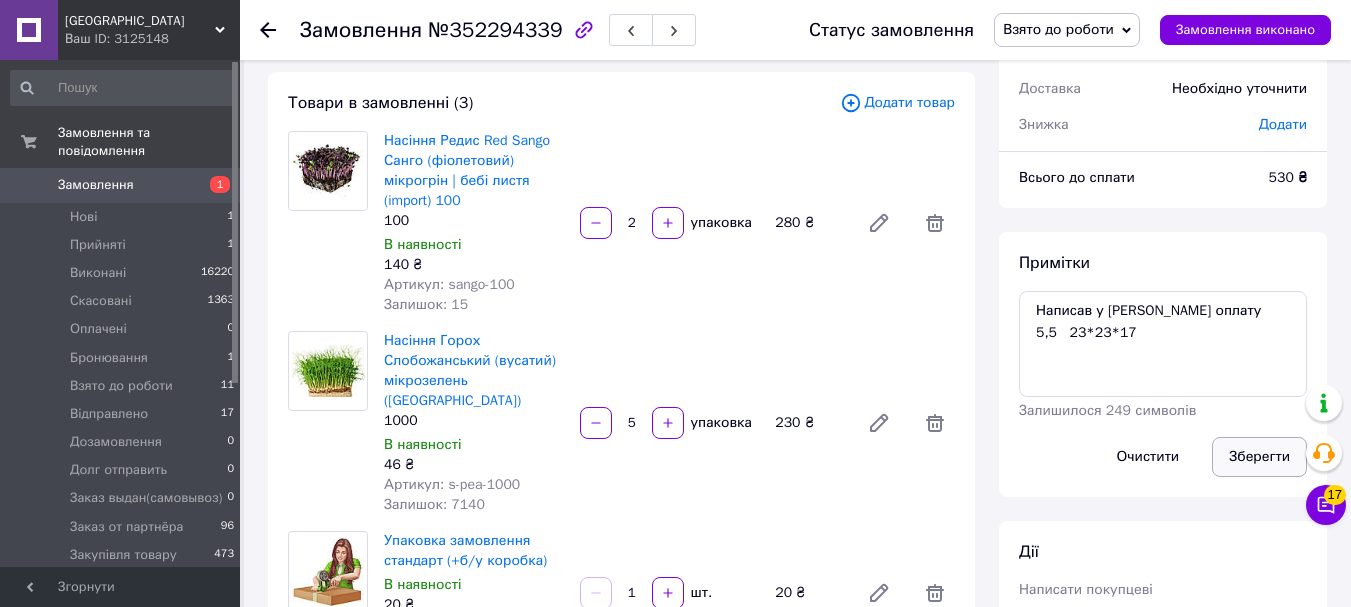 click on "Зберегти" at bounding box center [1259, 457] 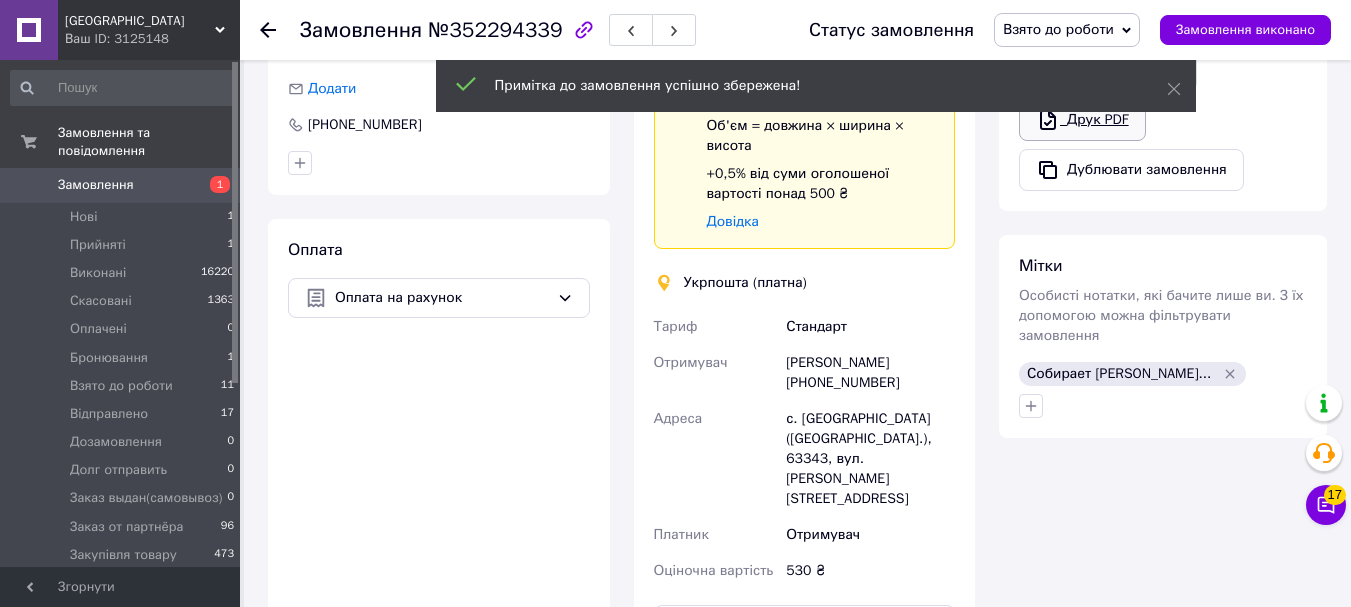 scroll, scrollTop: 1000, scrollLeft: 0, axis: vertical 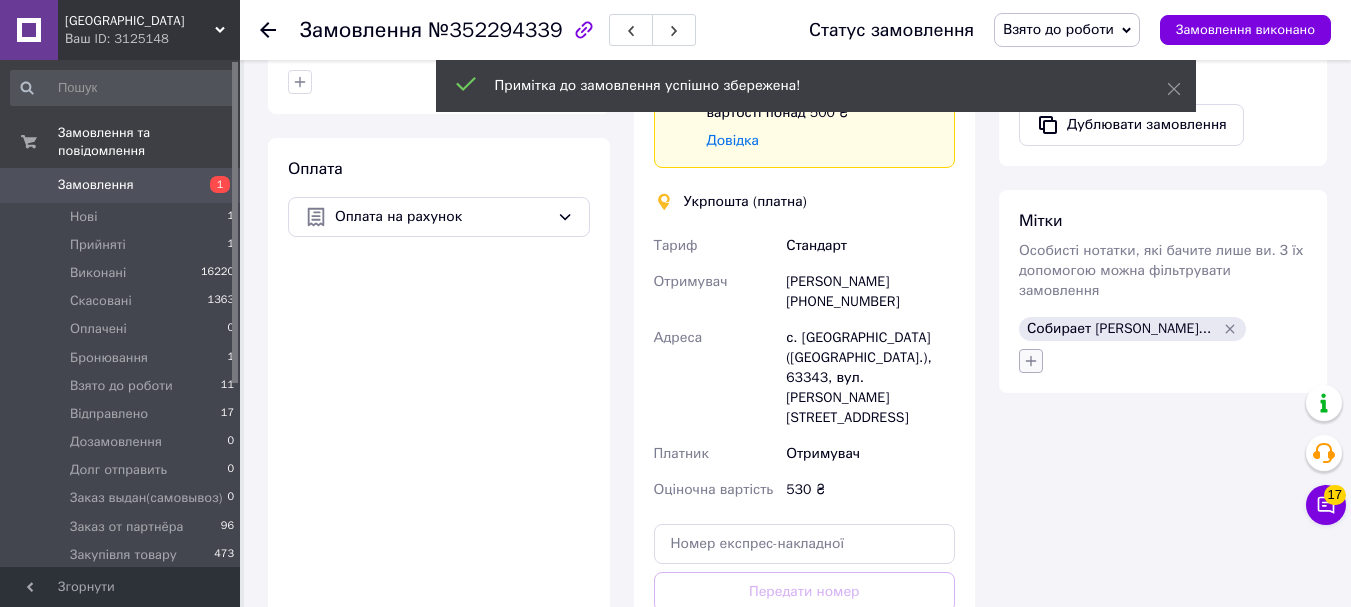 click 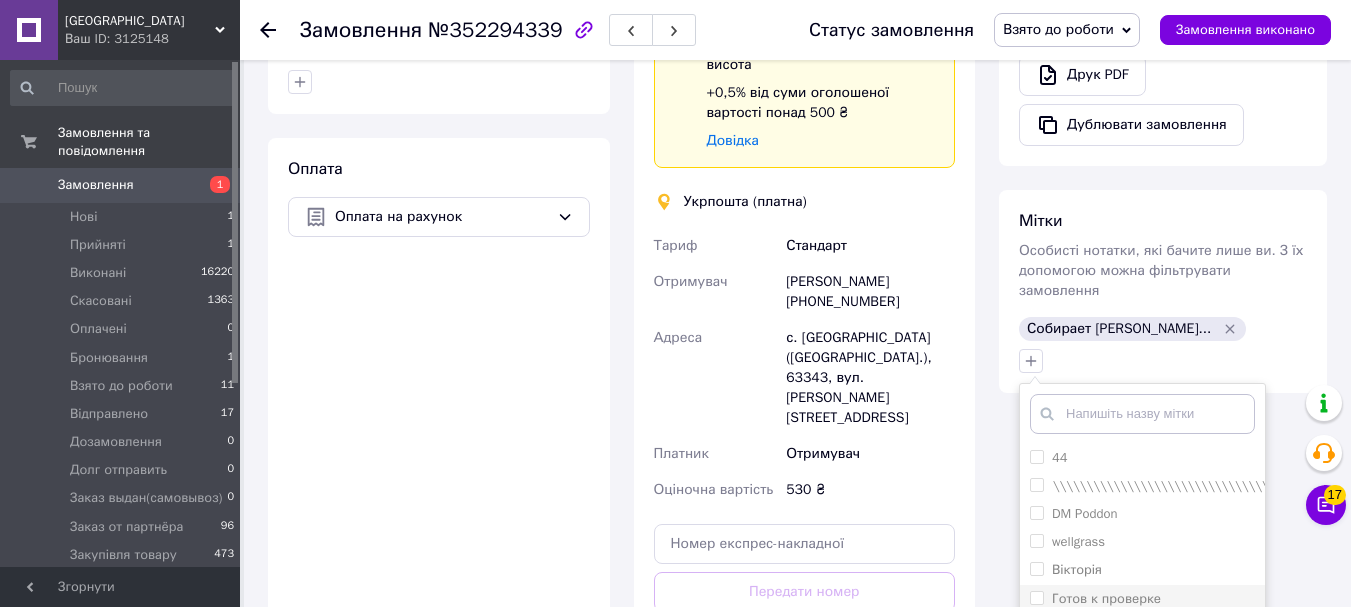 click at bounding box center (1037, 598) 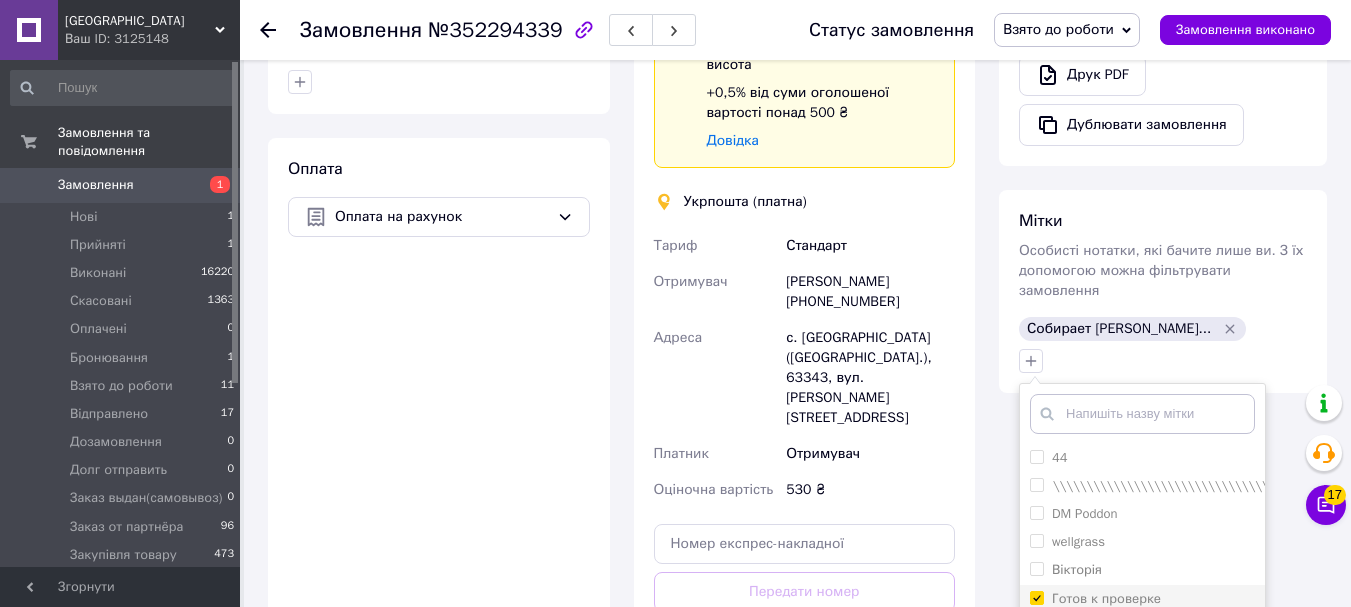 click on "Готов к проверке" at bounding box center (1036, 597) 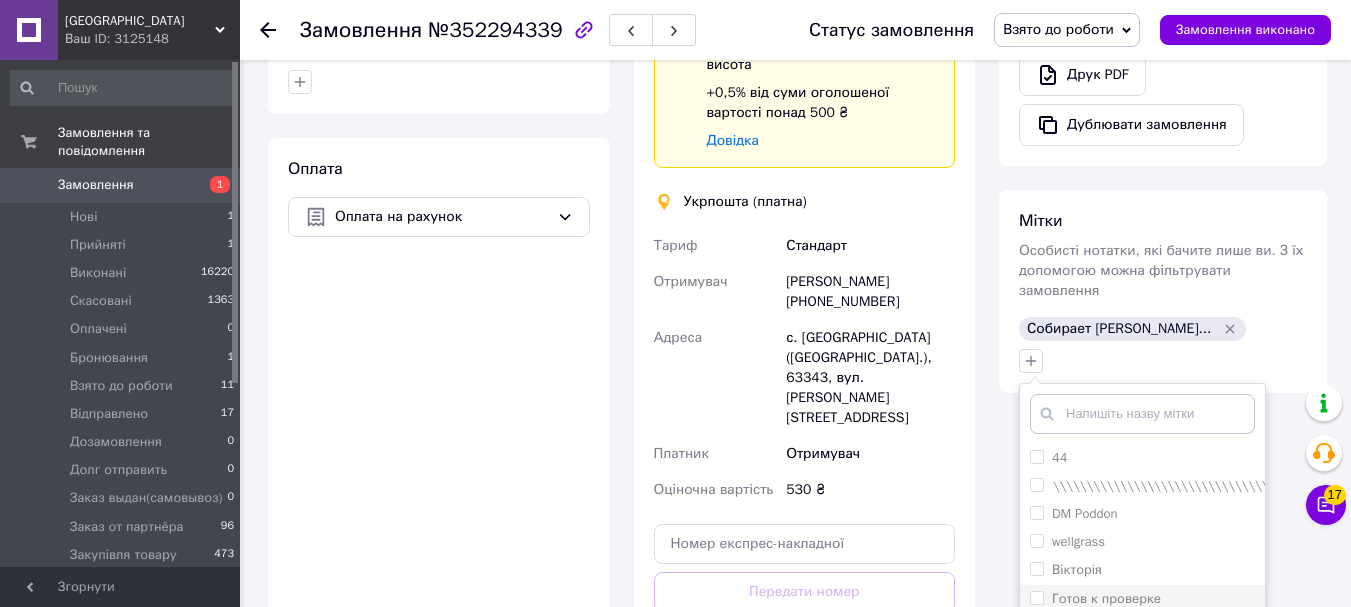 click on "Готов к проверке" at bounding box center (1036, 597) 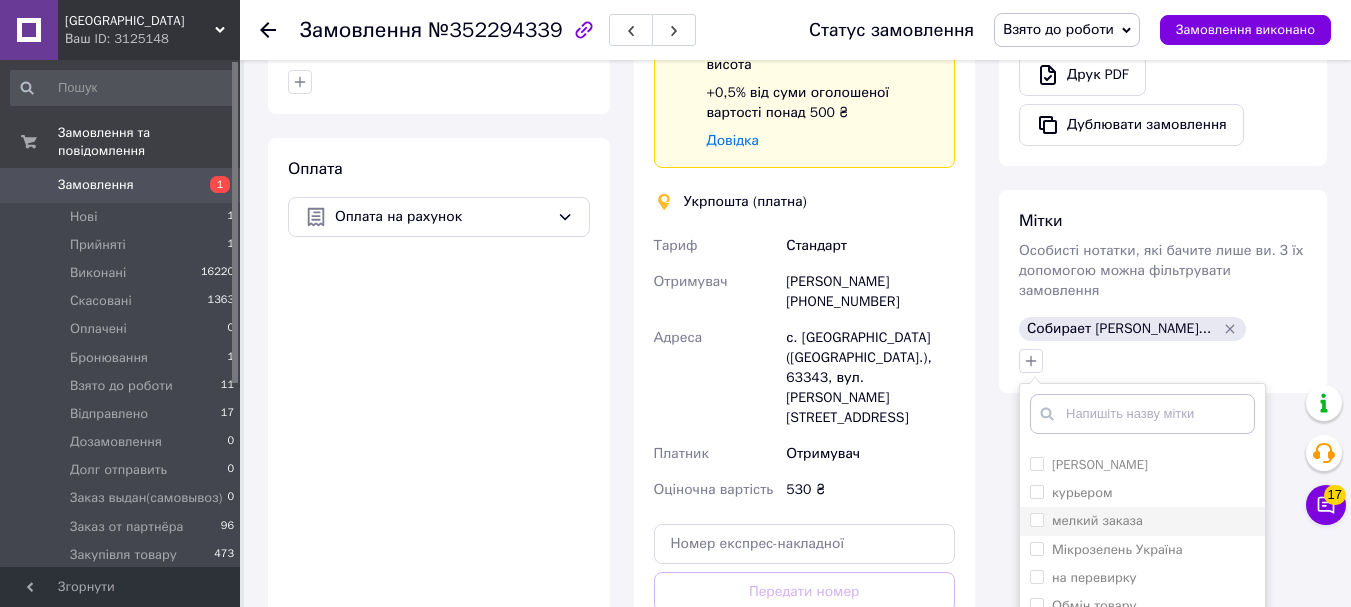 scroll, scrollTop: 710, scrollLeft: 0, axis: vertical 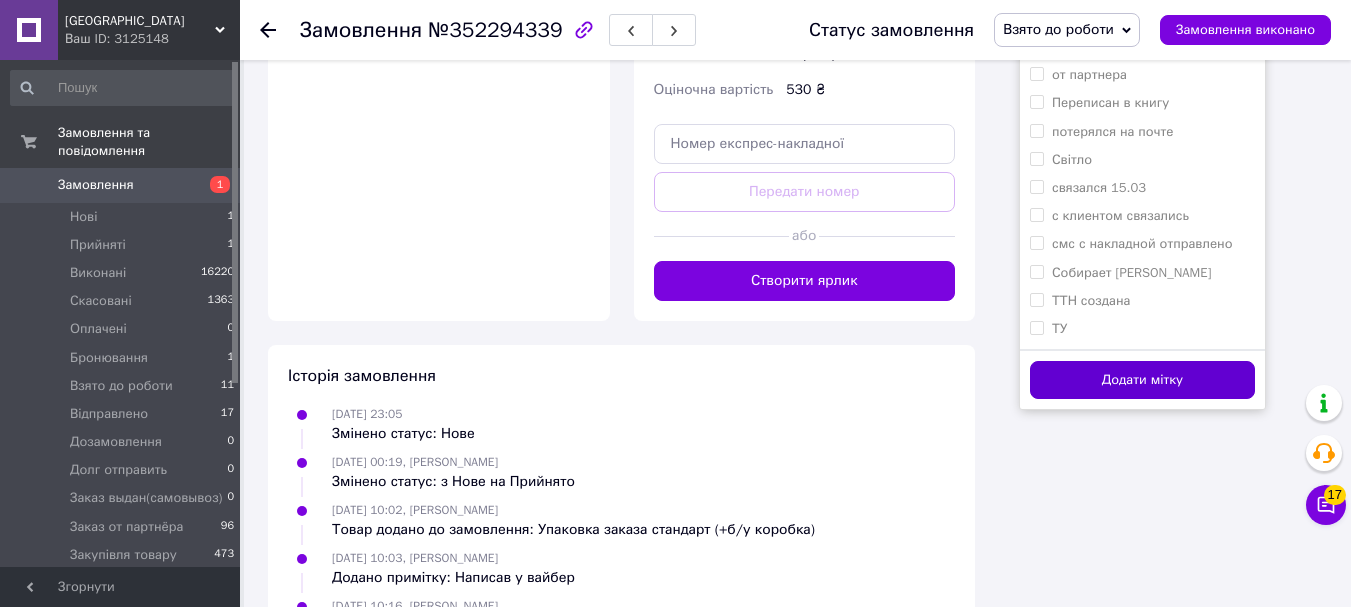 click on "Додати мітку" at bounding box center [1142, 380] 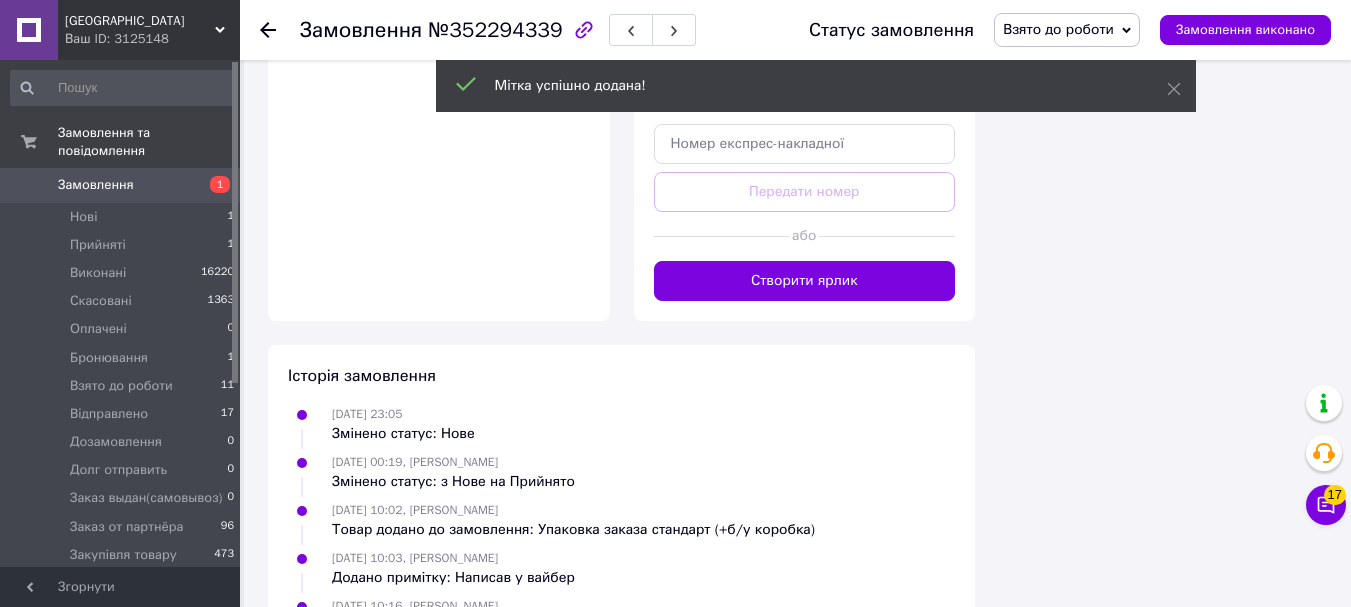 click 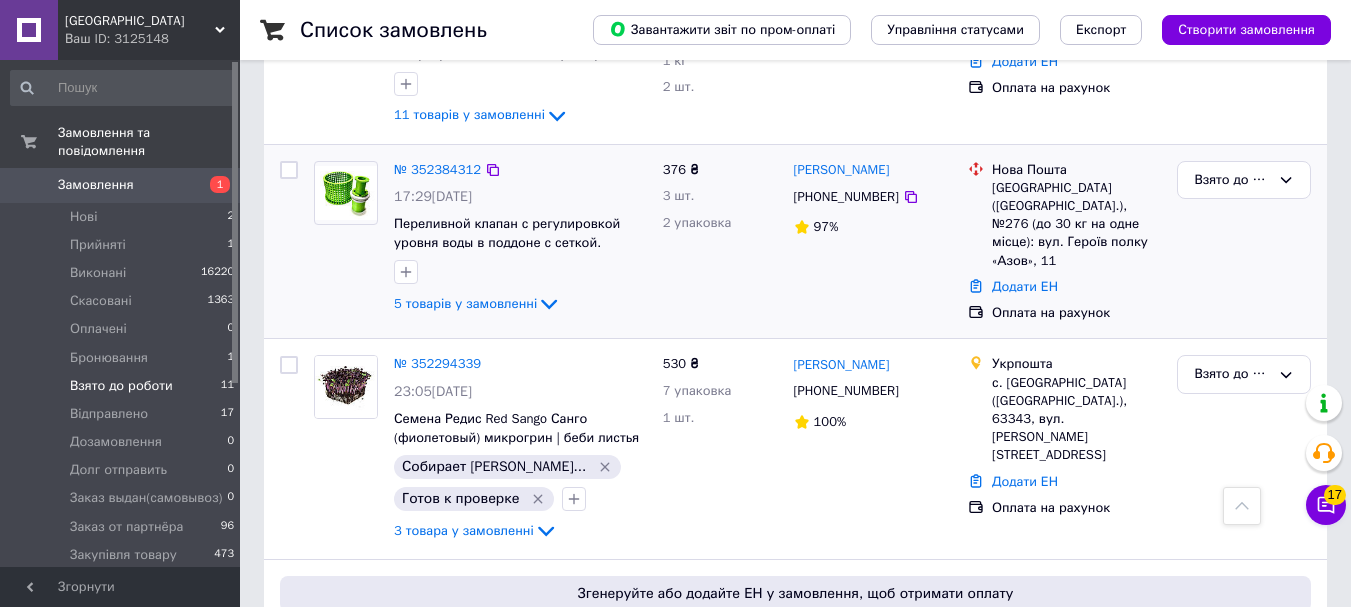 scroll, scrollTop: 600, scrollLeft: 0, axis: vertical 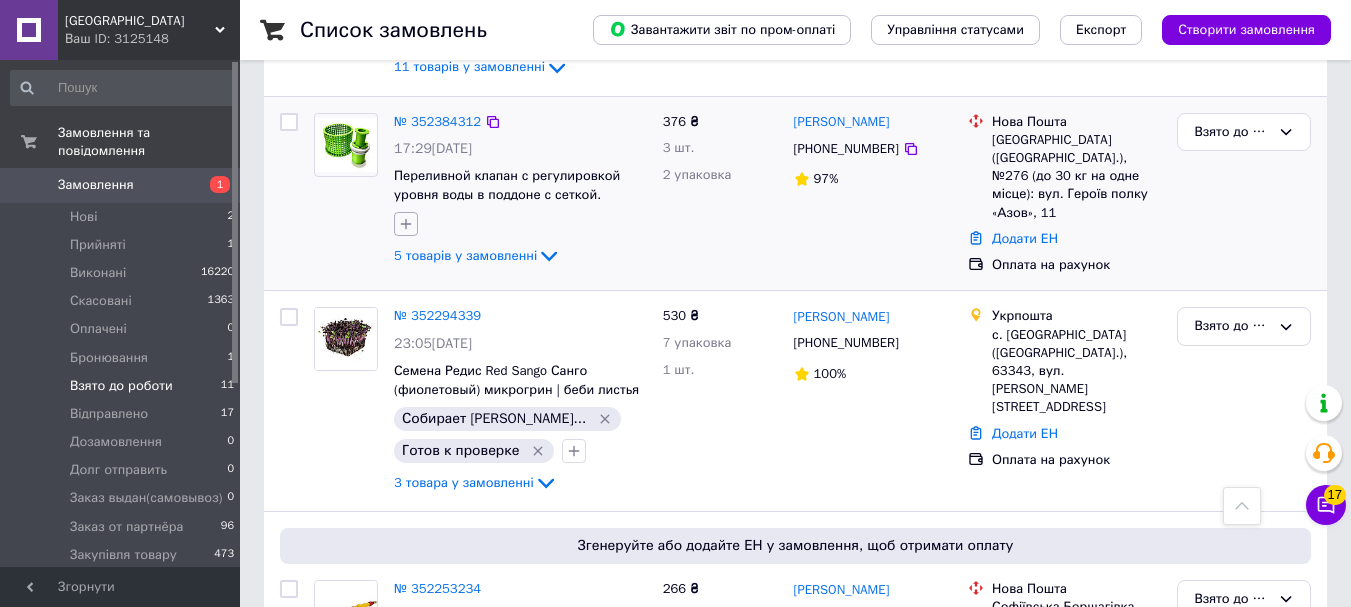 click 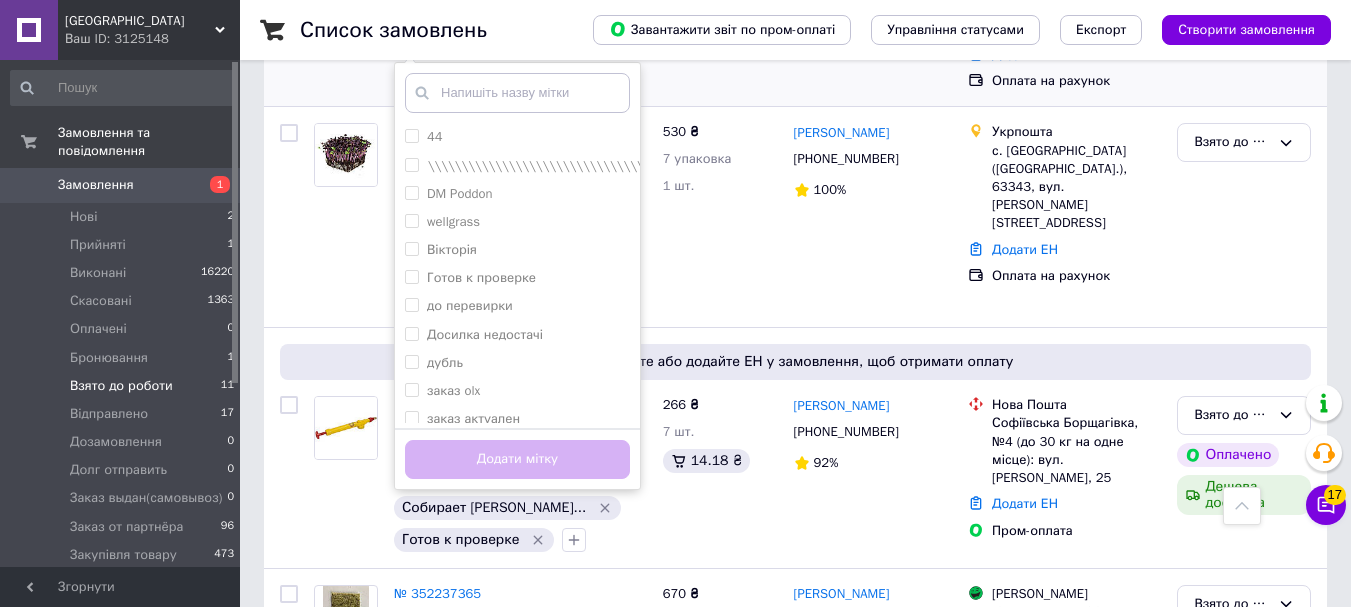 scroll, scrollTop: 800, scrollLeft: 0, axis: vertical 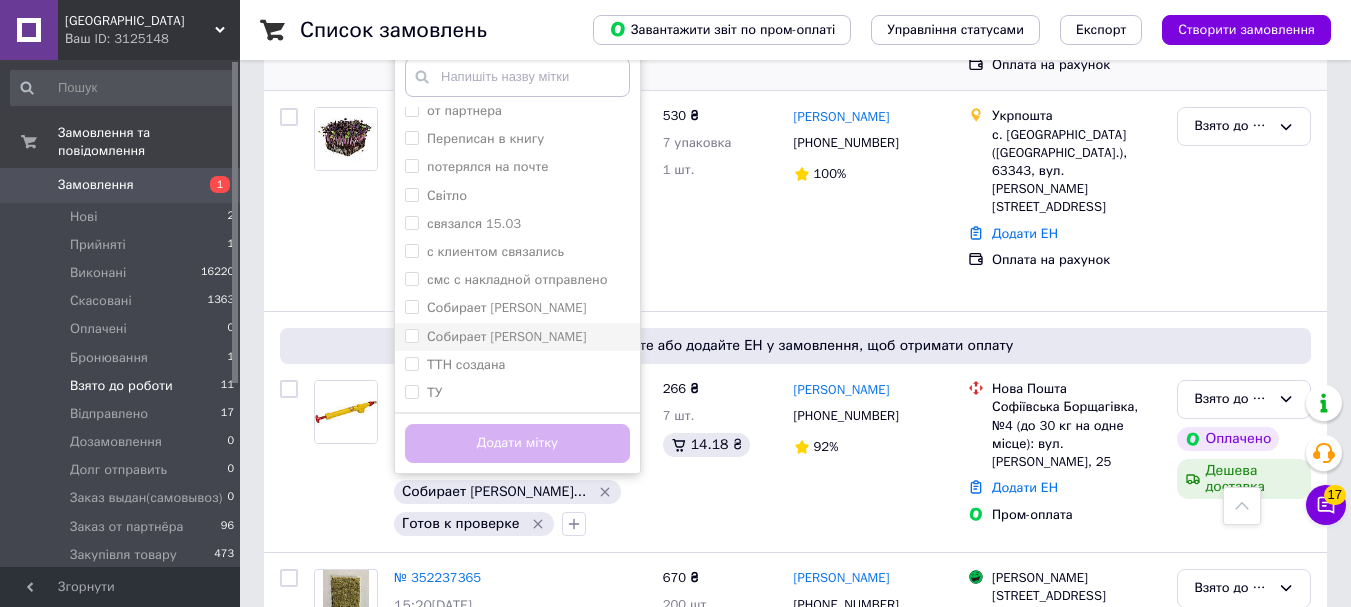 click on "Собирает [PERSON_NAME]" at bounding box center (411, 335) 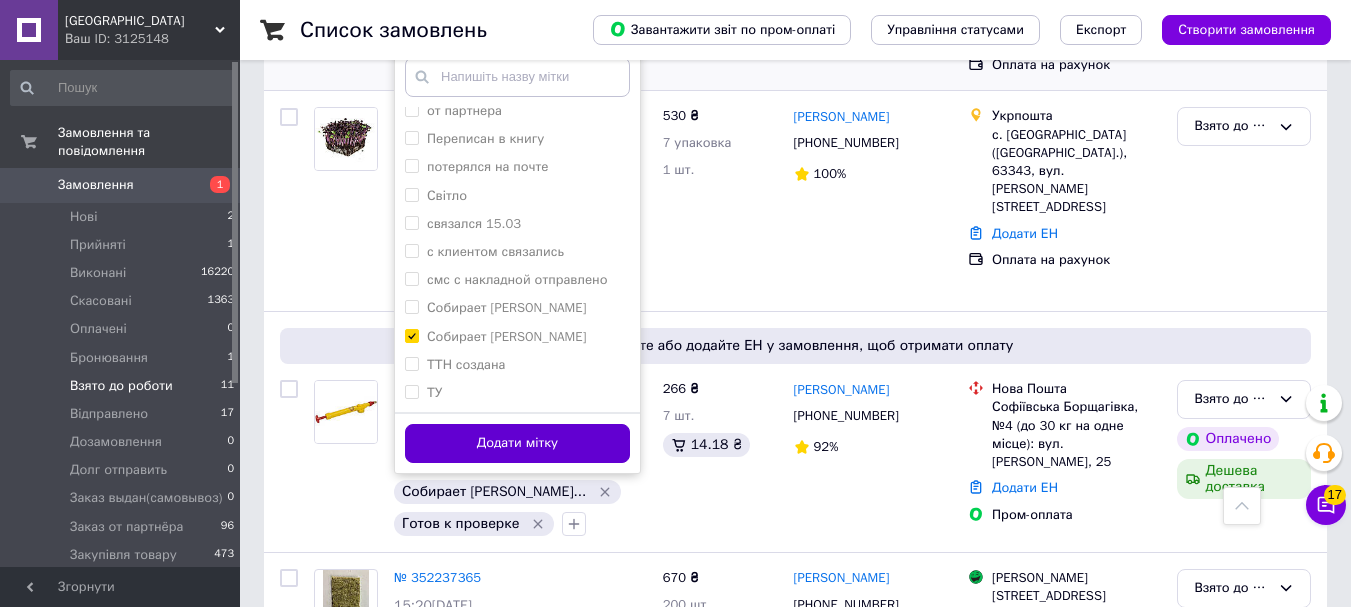 click on "Додати мітку" at bounding box center [517, 443] 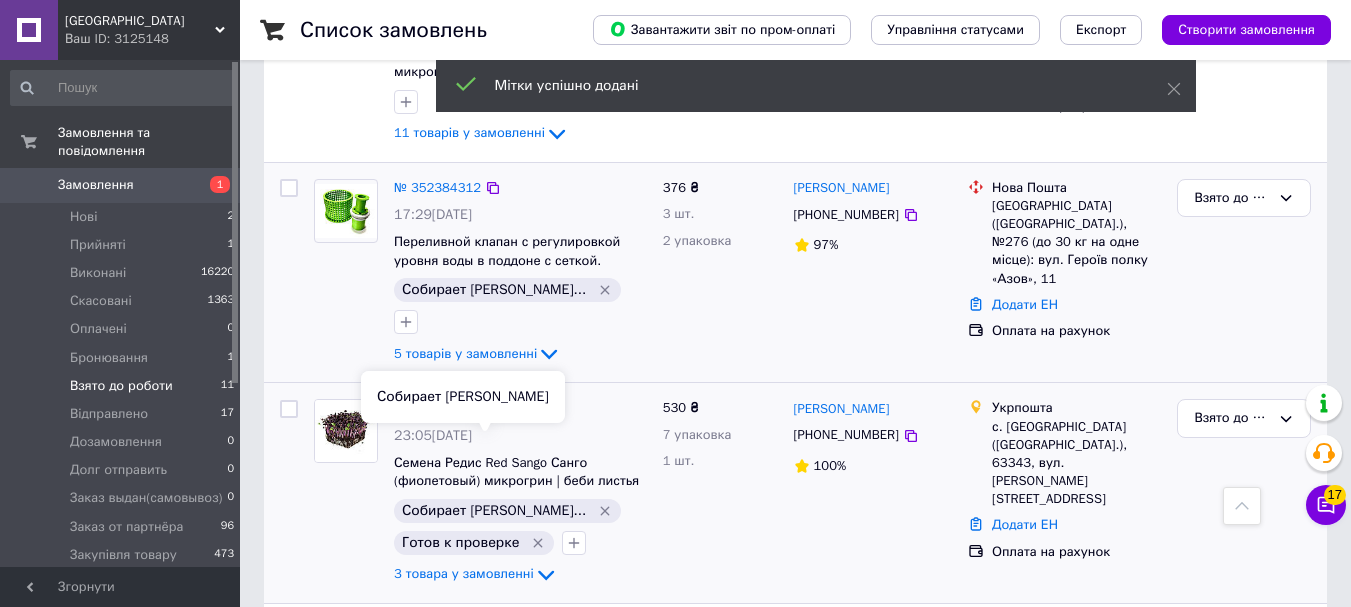 scroll, scrollTop: 500, scrollLeft: 0, axis: vertical 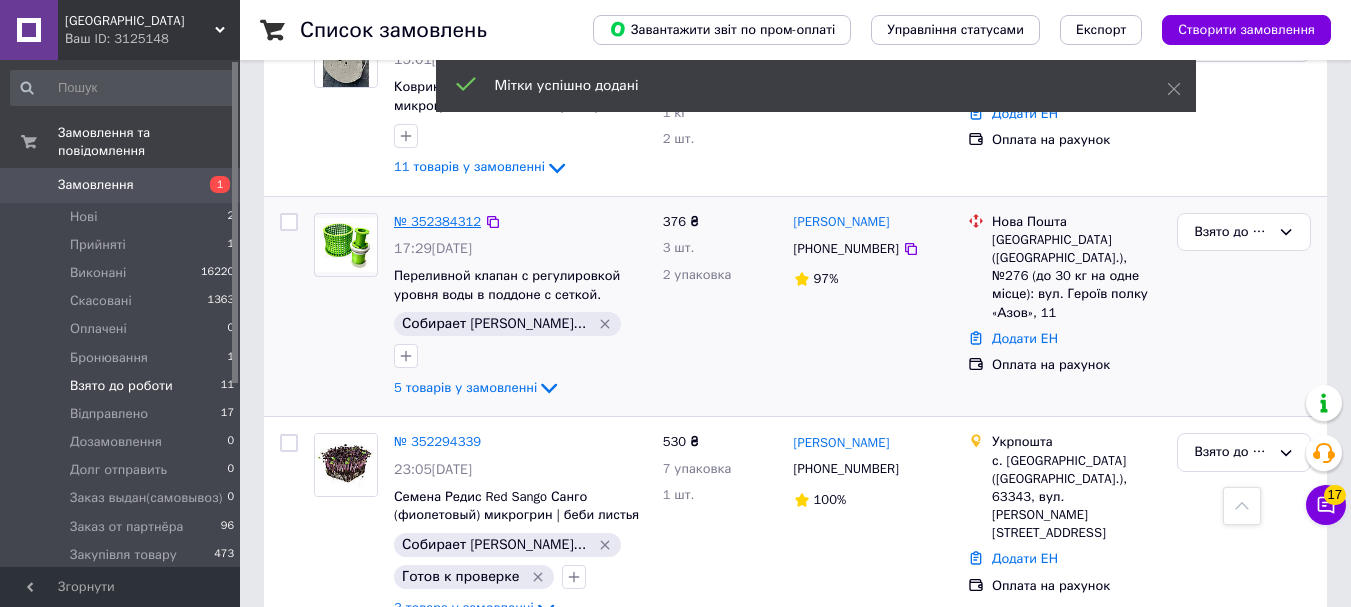 click on "№ 352384312" at bounding box center [437, 221] 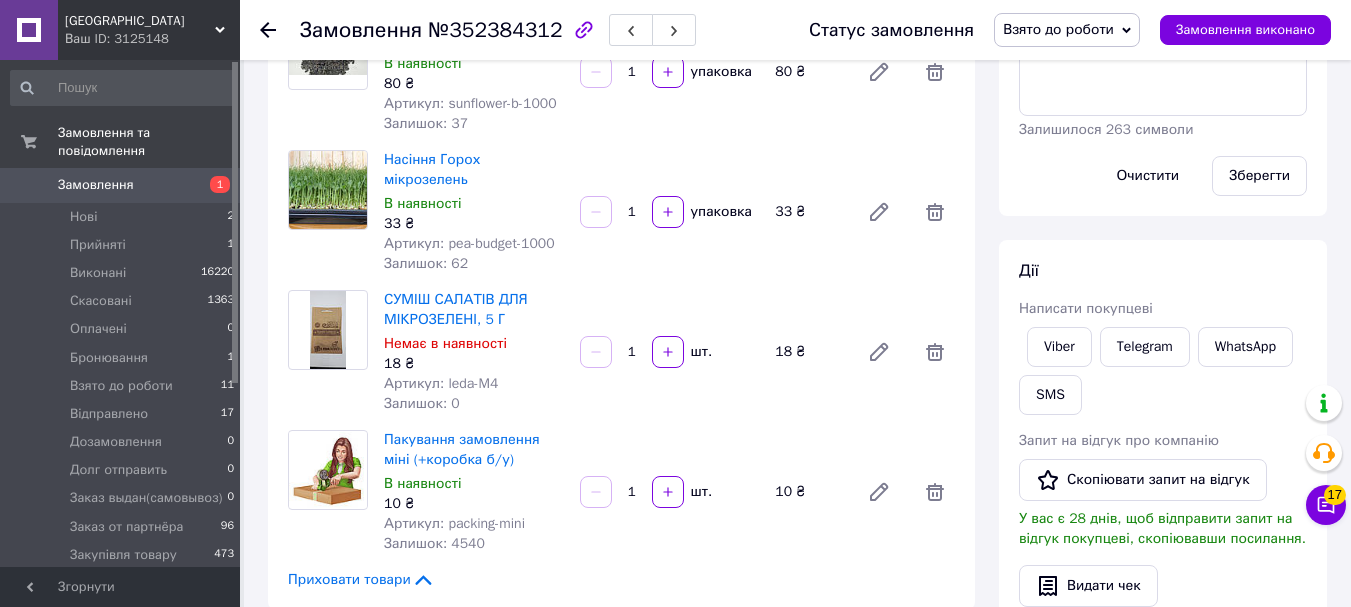 scroll, scrollTop: 600, scrollLeft: 0, axis: vertical 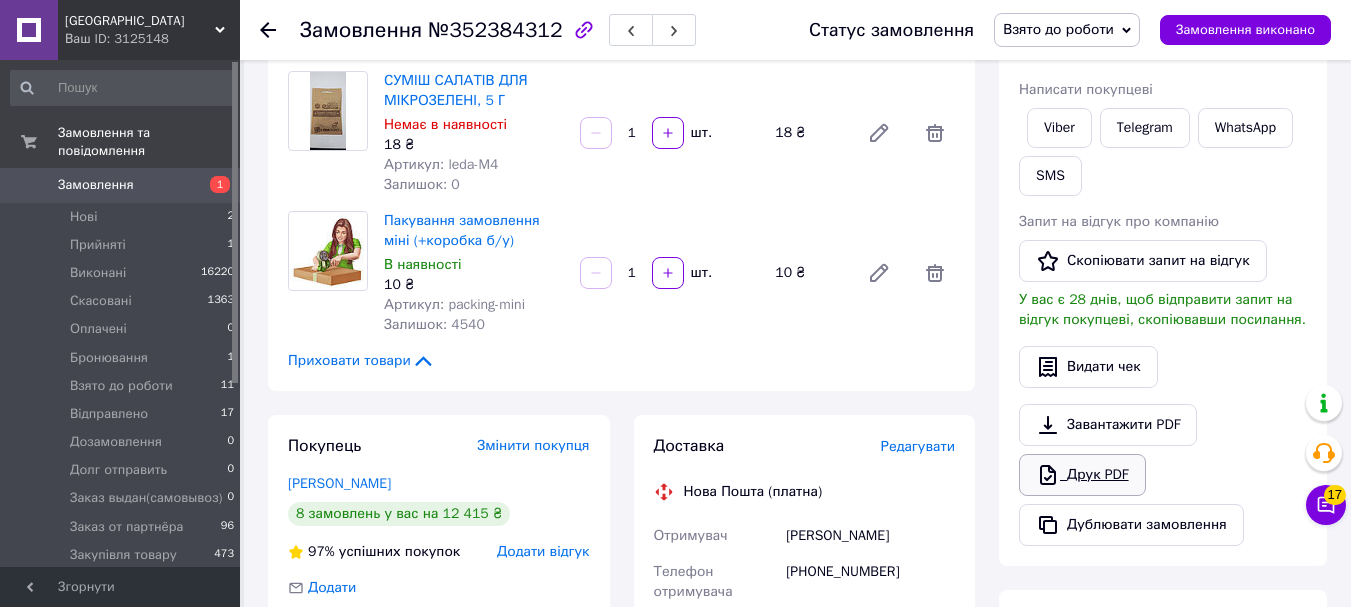 click on "Друк PDF" at bounding box center (1082, 475) 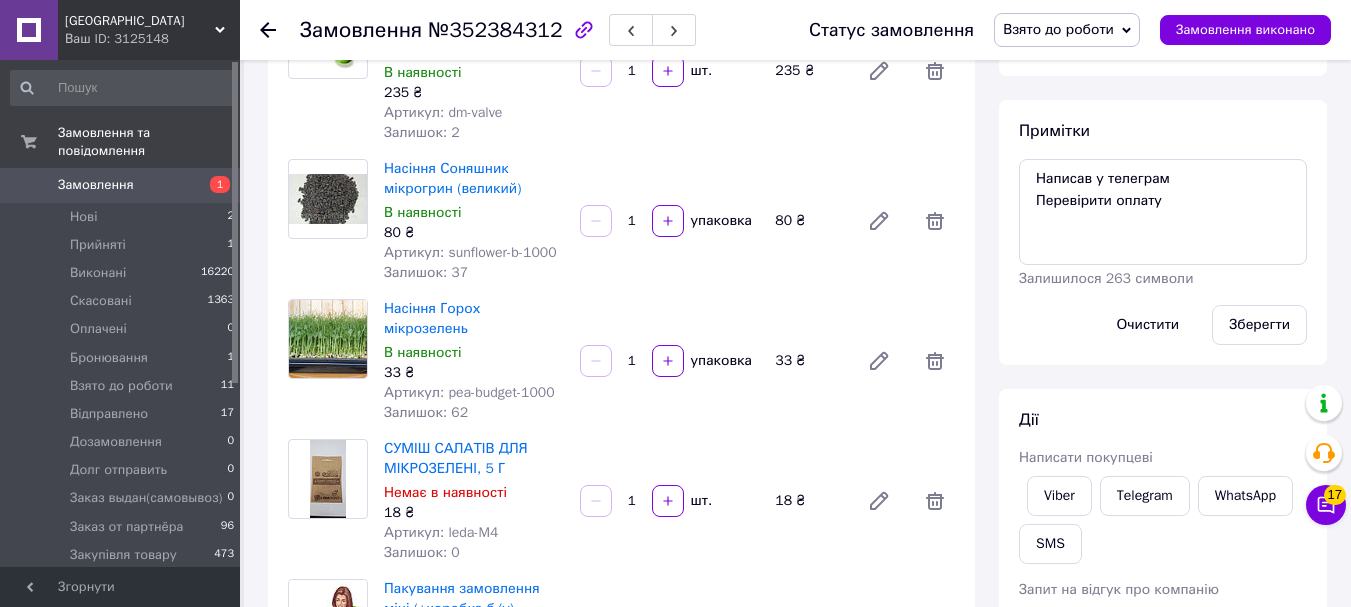 scroll, scrollTop: 200, scrollLeft: 0, axis: vertical 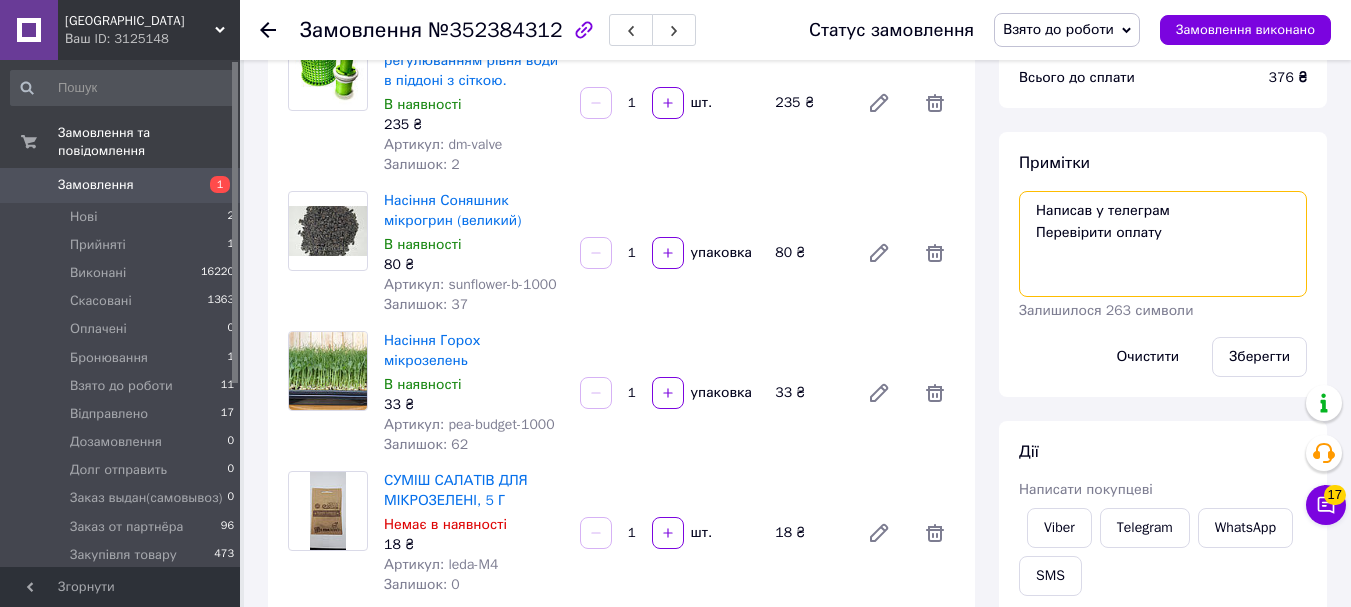 click on "Написав у телеграм
Перевірити оплату" at bounding box center [1163, 244] 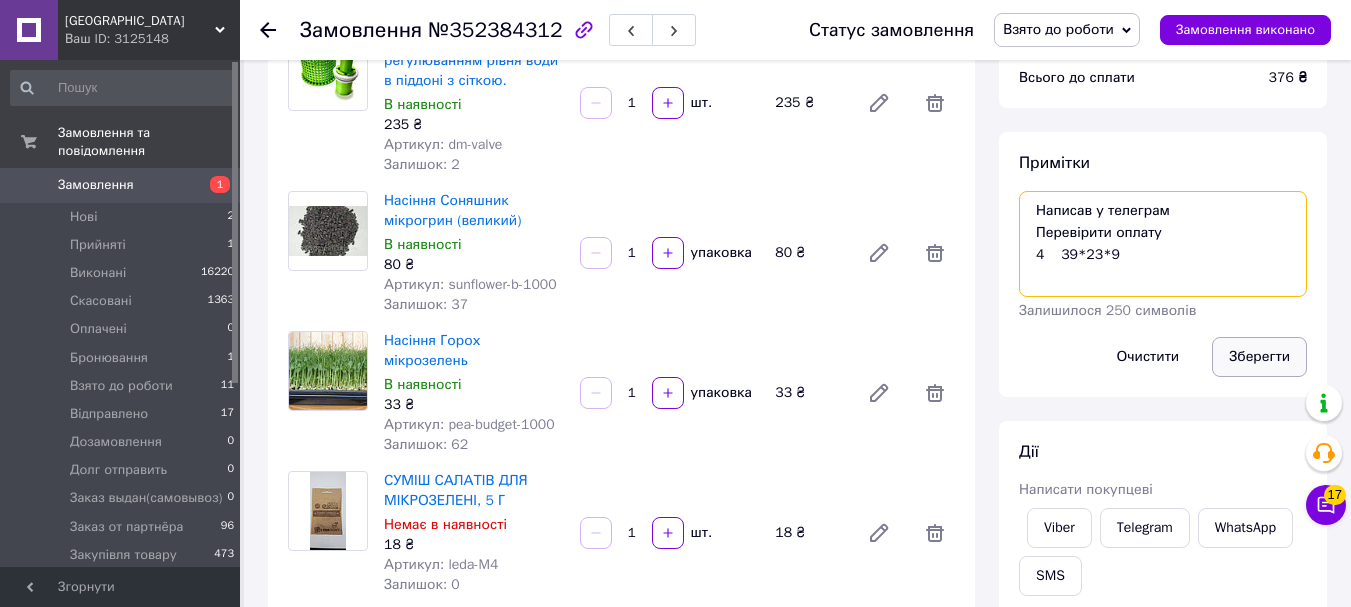 type on "Написав у телеграм
Перевірити оплату
4    39*23*9" 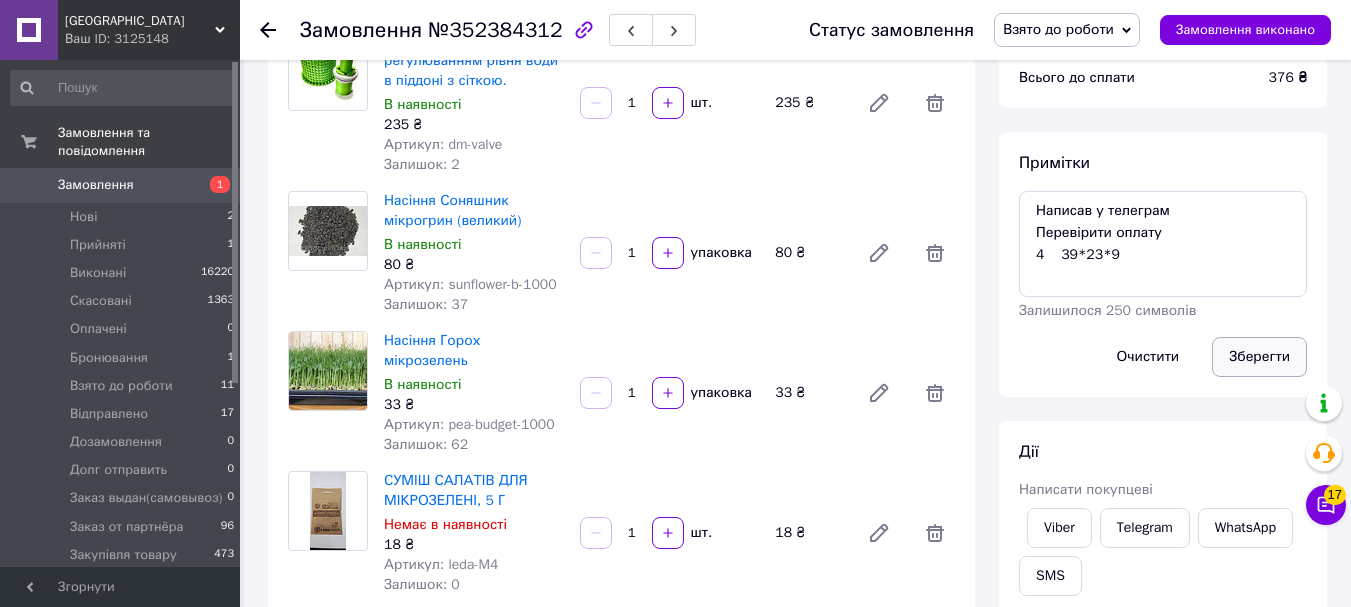 click on "Зберегти" at bounding box center (1259, 357) 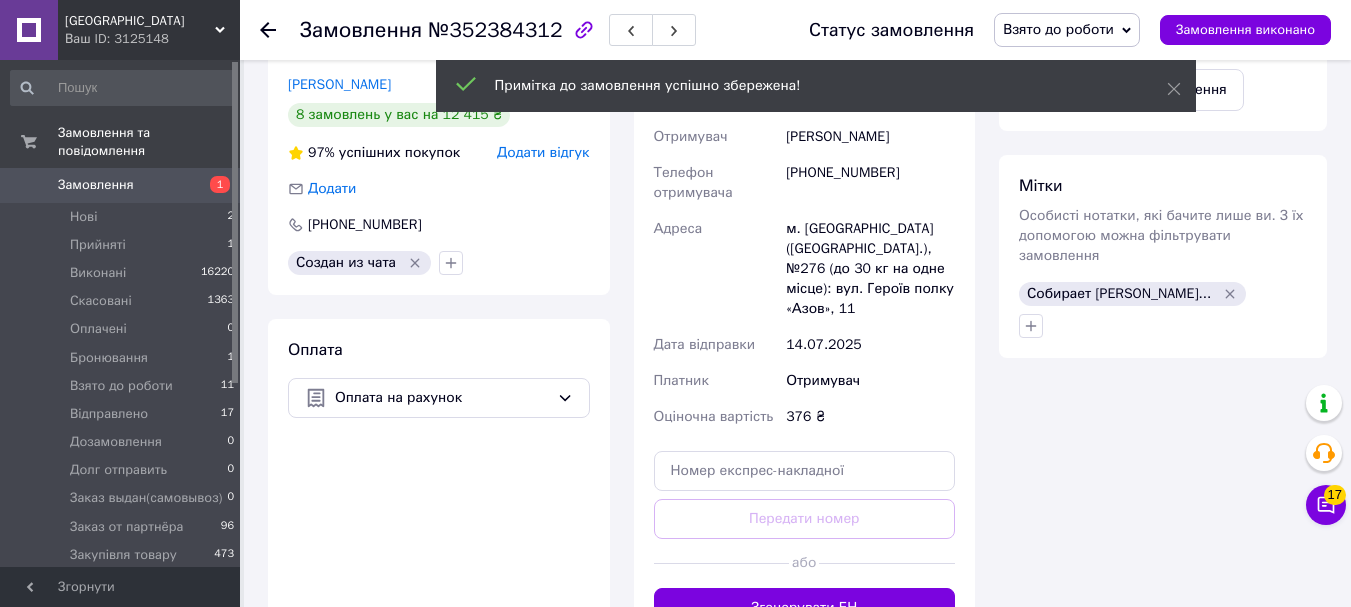 scroll, scrollTop: 1000, scrollLeft: 0, axis: vertical 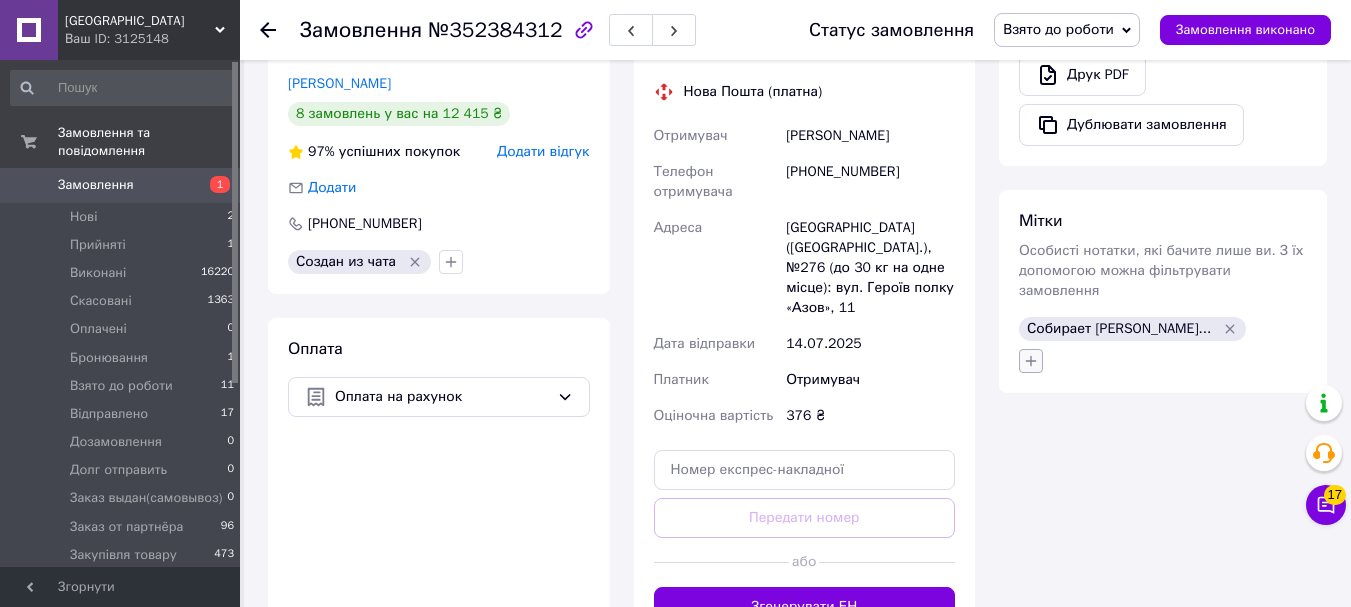 click 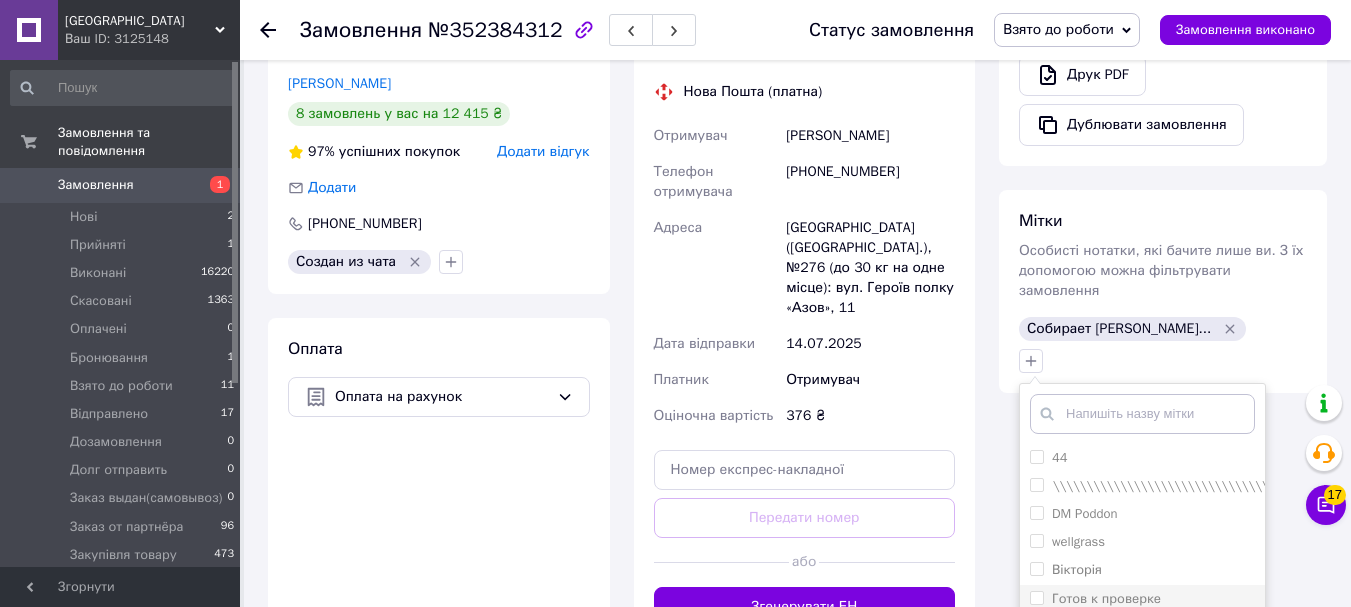 click on "Готов к проверке" at bounding box center (1036, 597) 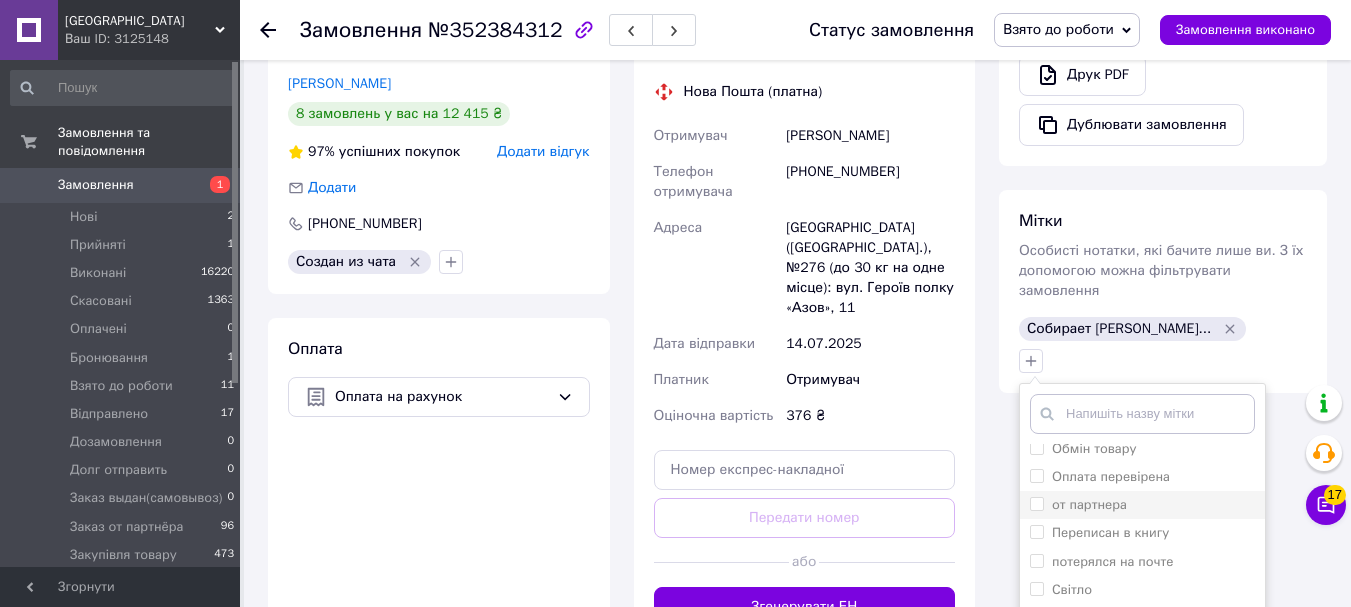 scroll, scrollTop: 710, scrollLeft: 0, axis: vertical 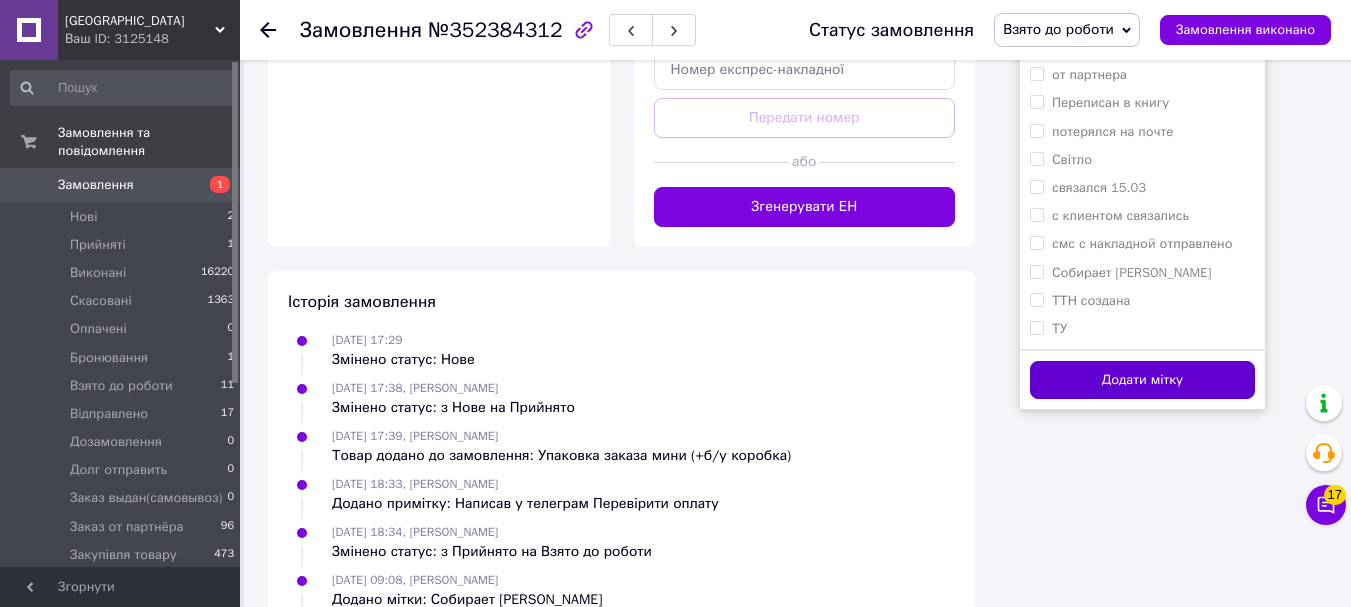 click on "Додати мітку" at bounding box center (1142, 380) 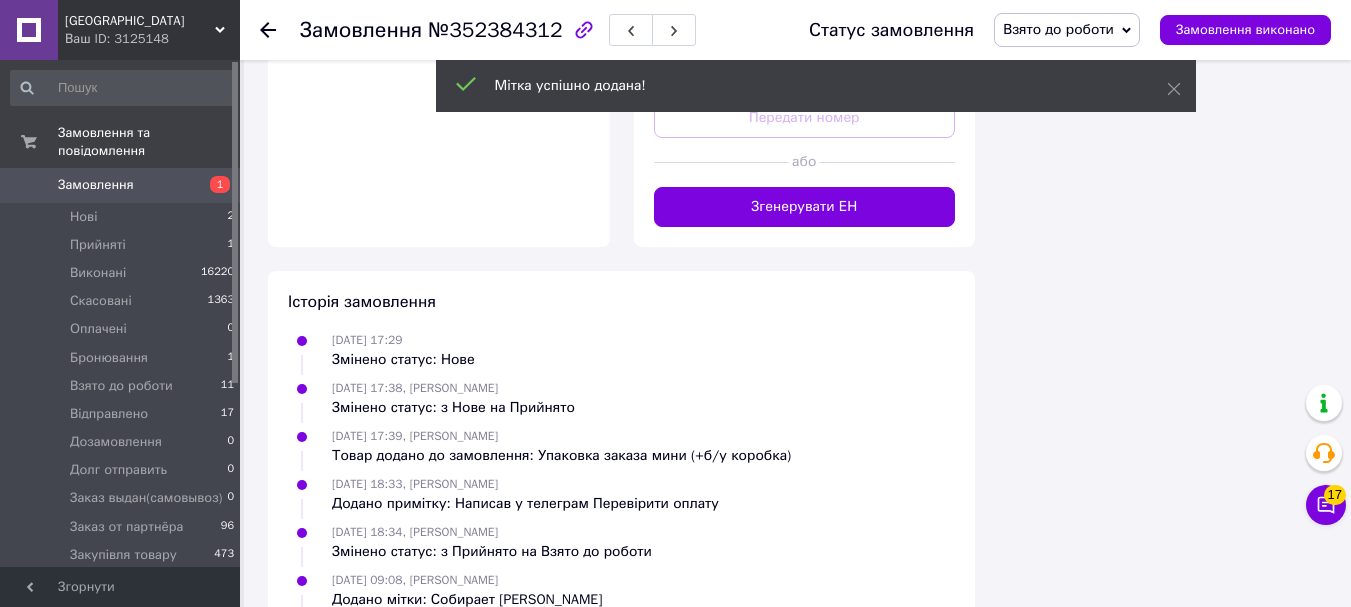 click 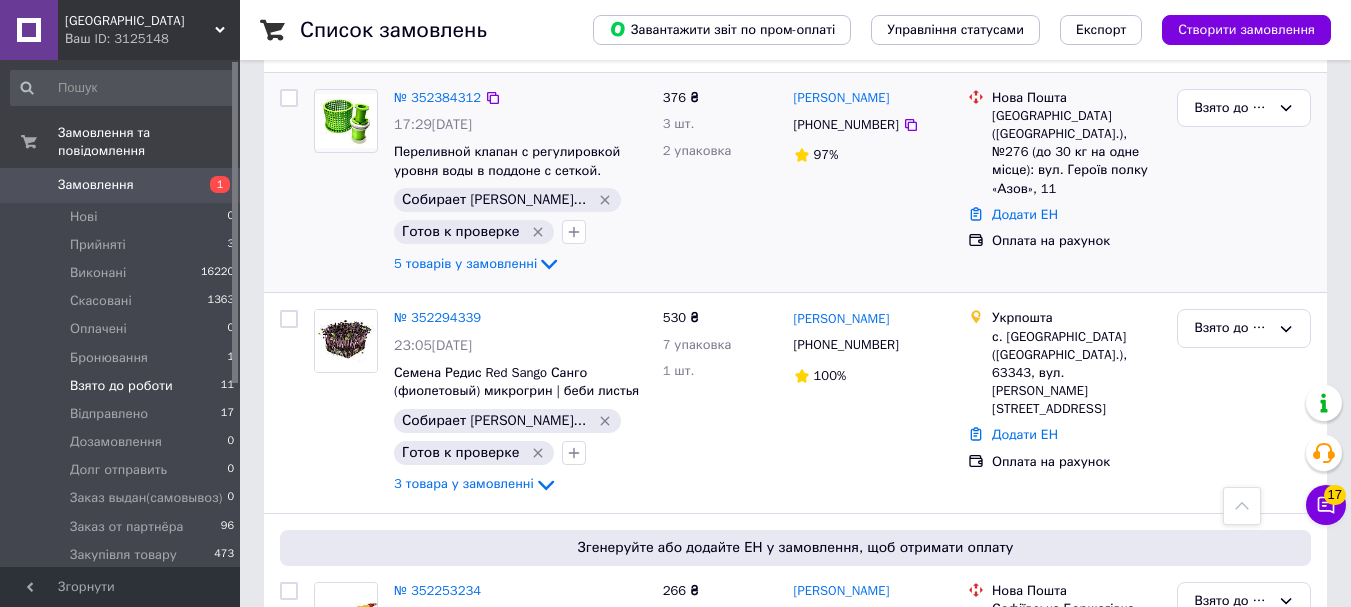 scroll, scrollTop: 600, scrollLeft: 0, axis: vertical 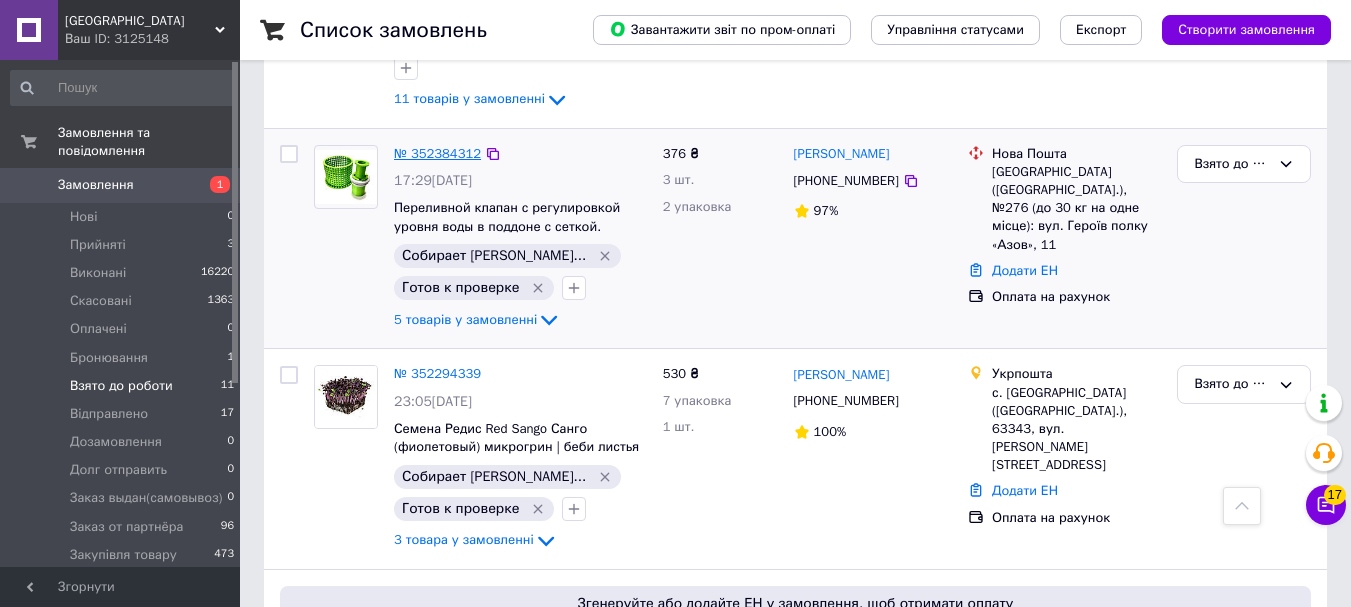 click on "№ 352384312" at bounding box center (437, 153) 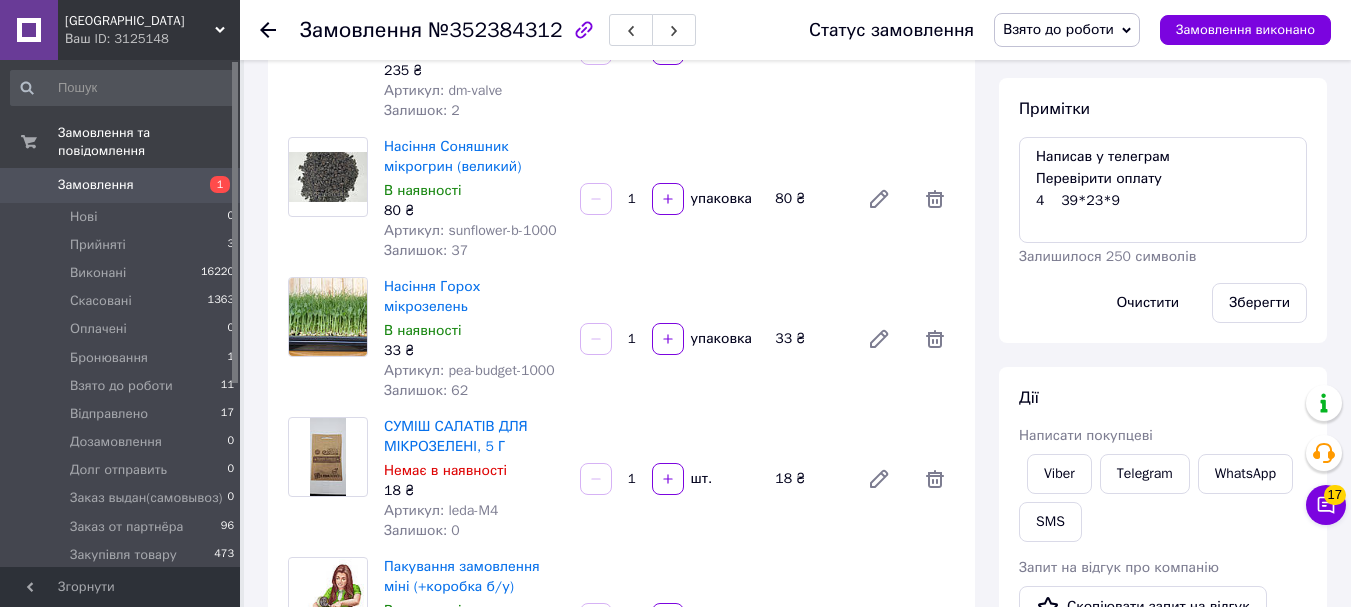 scroll, scrollTop: 200, scrollLeft: 0, axis: vertical 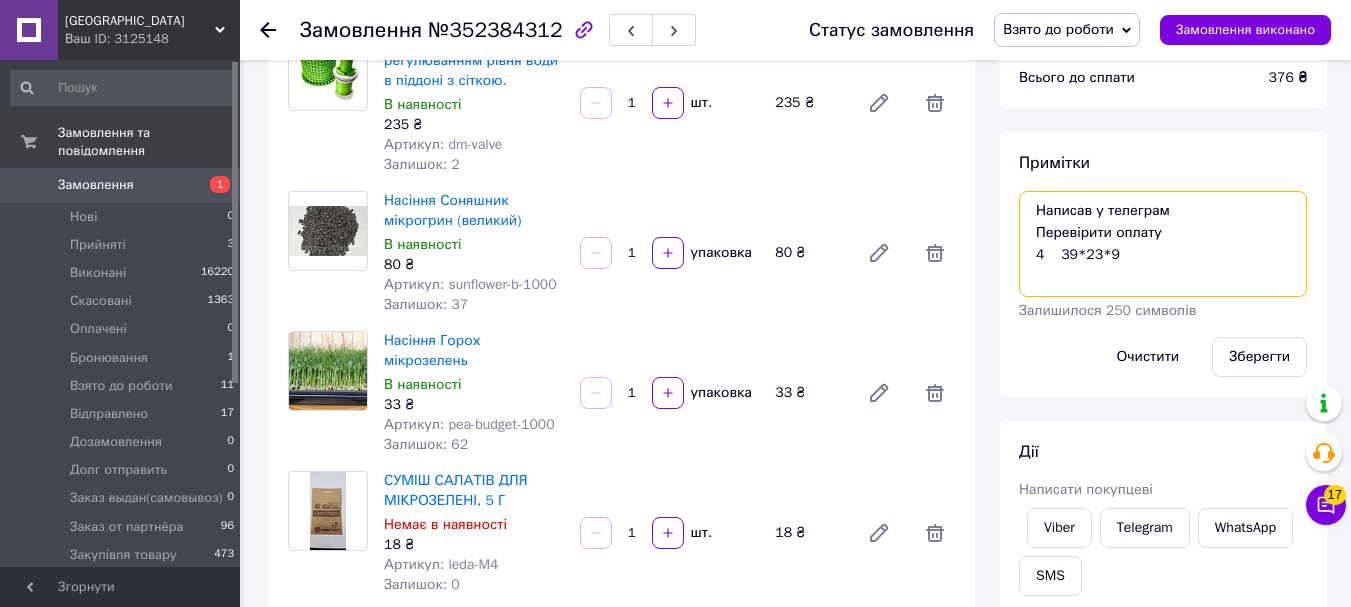click on "Написав у телеграм
Перевірити оплату
4    39*23*9" at bounding box center [1163, 244] 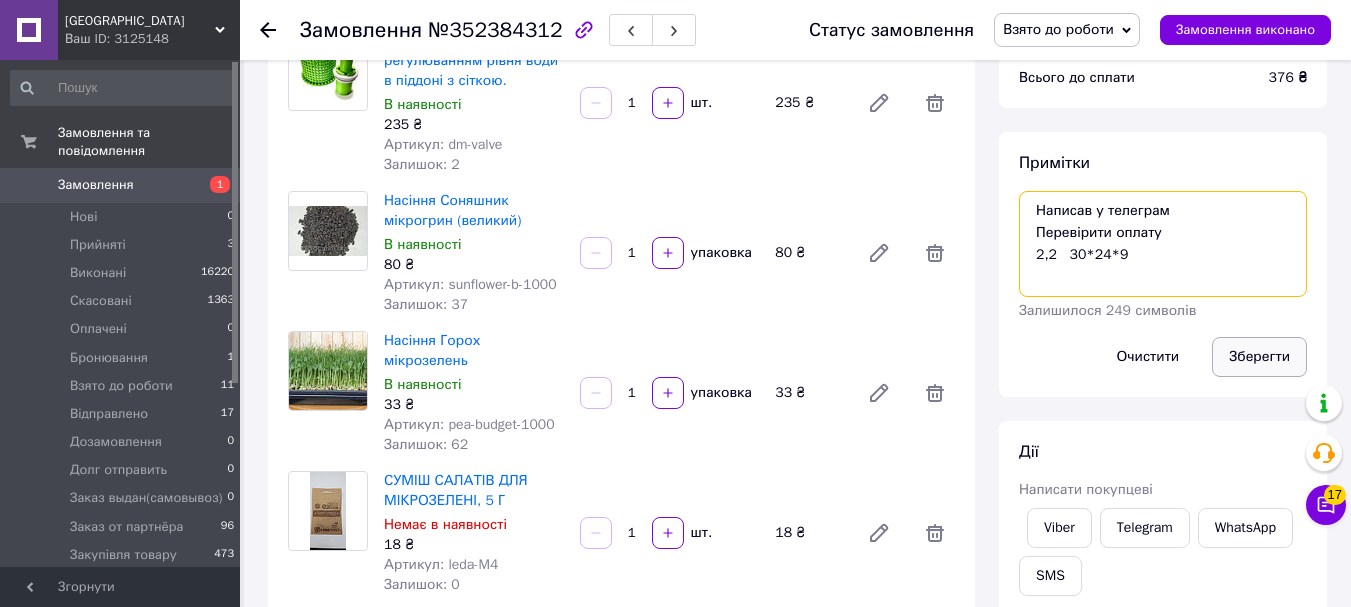type on "Написав у телеграм
Перевірити оплату
2,2   30*24*9" 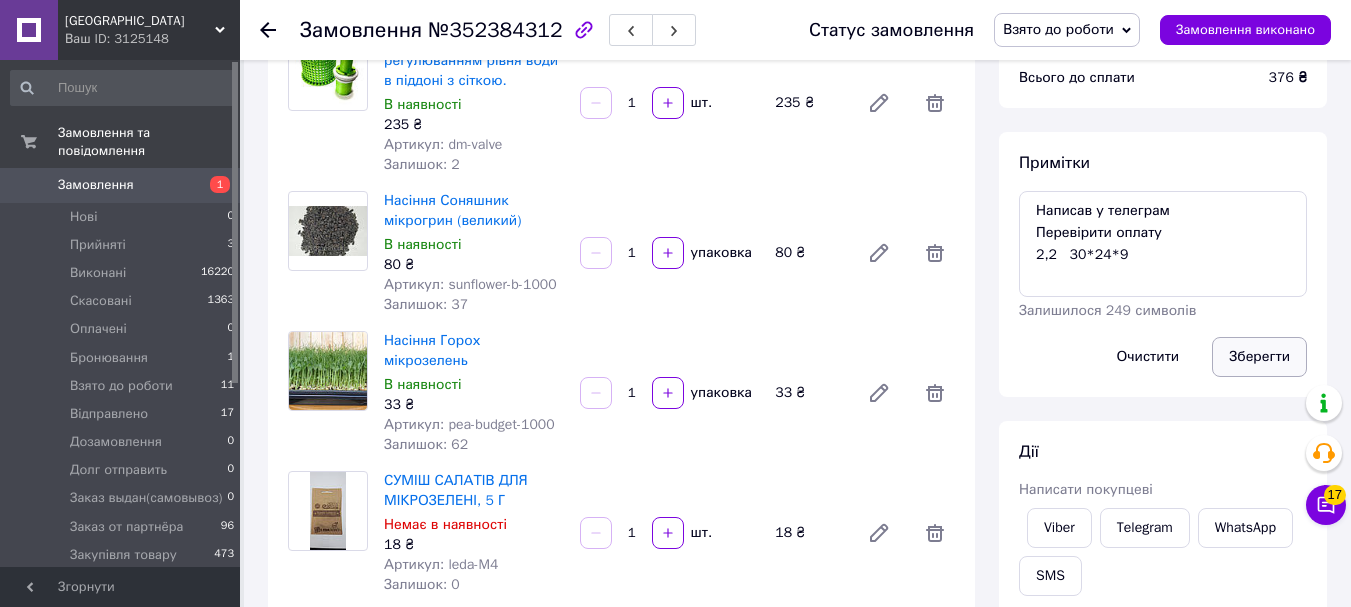 click on "Зберегти" at bounding box center (1259, 357) 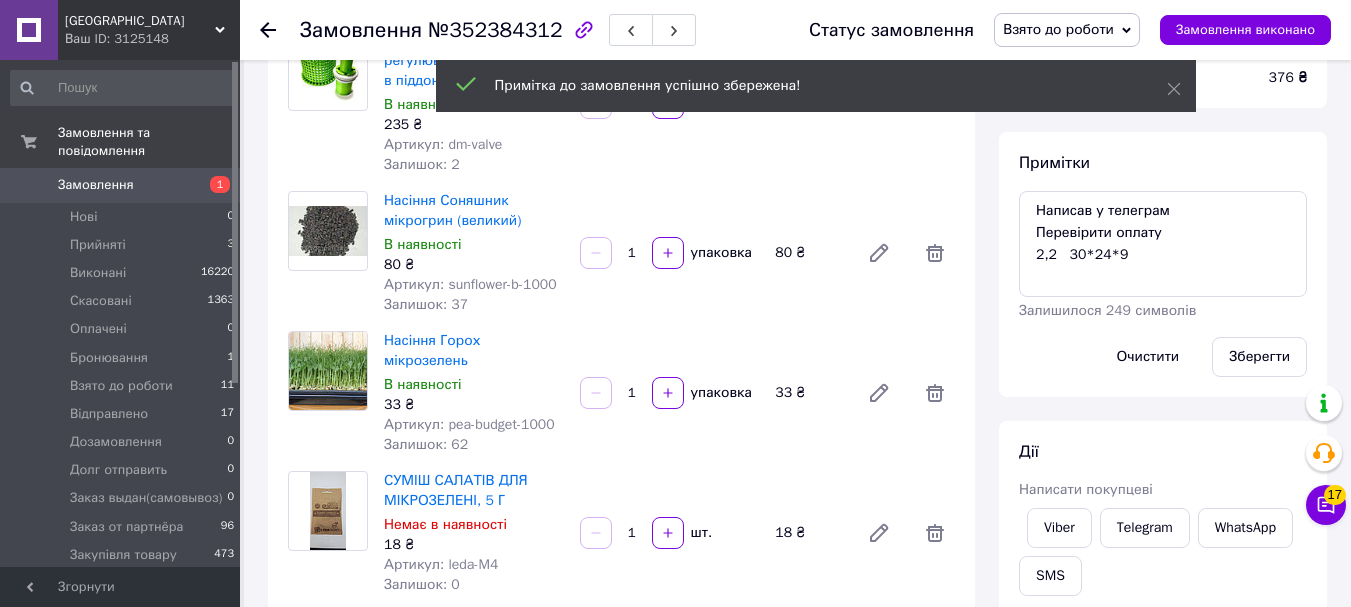 click 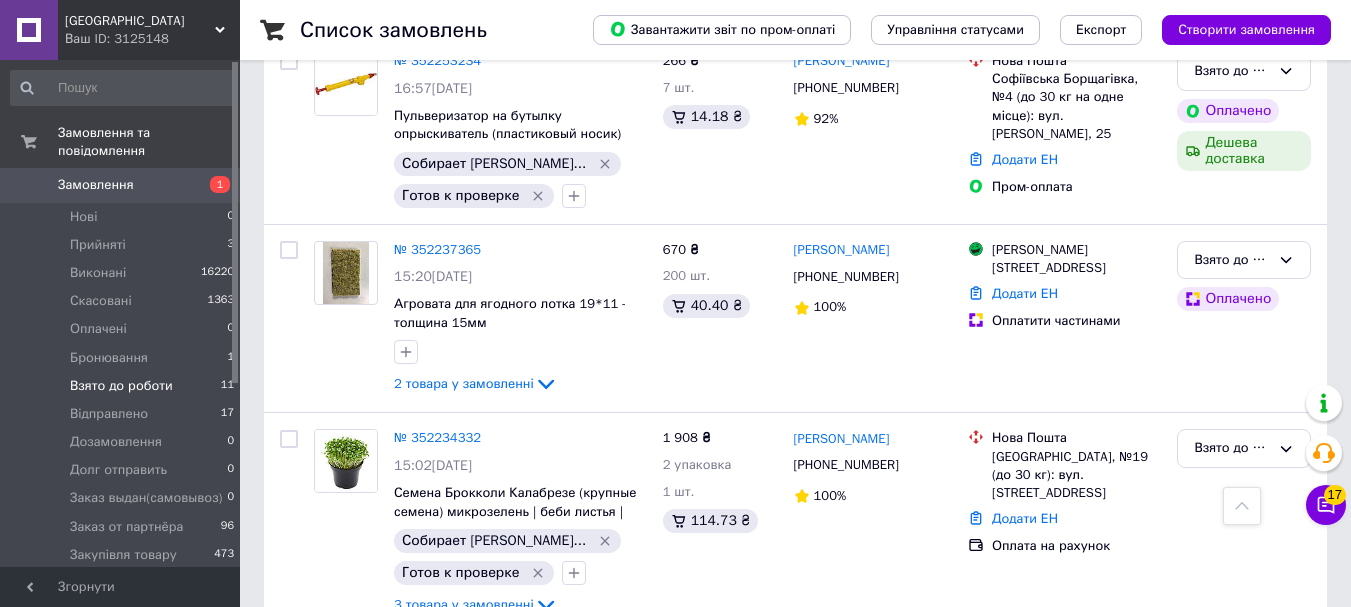 scroll, scrollTop: 1200, scrollLeft: 0, axis: vertical 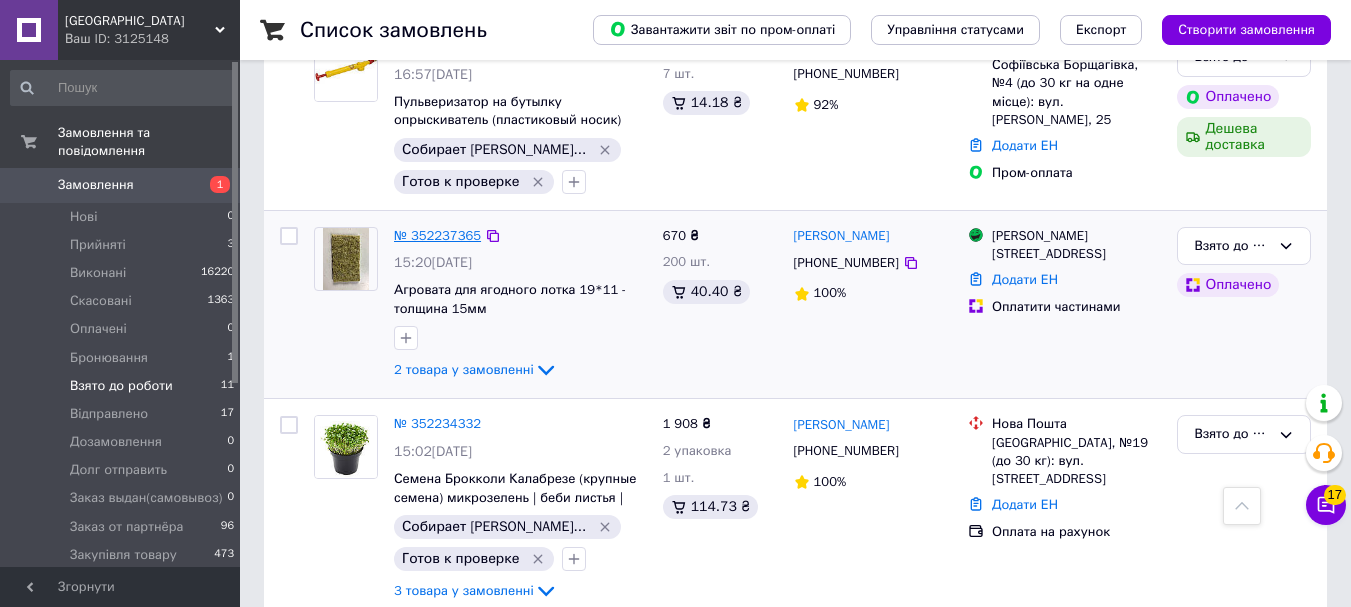 click on "№ 352237365" at bounding box center [437, 235] 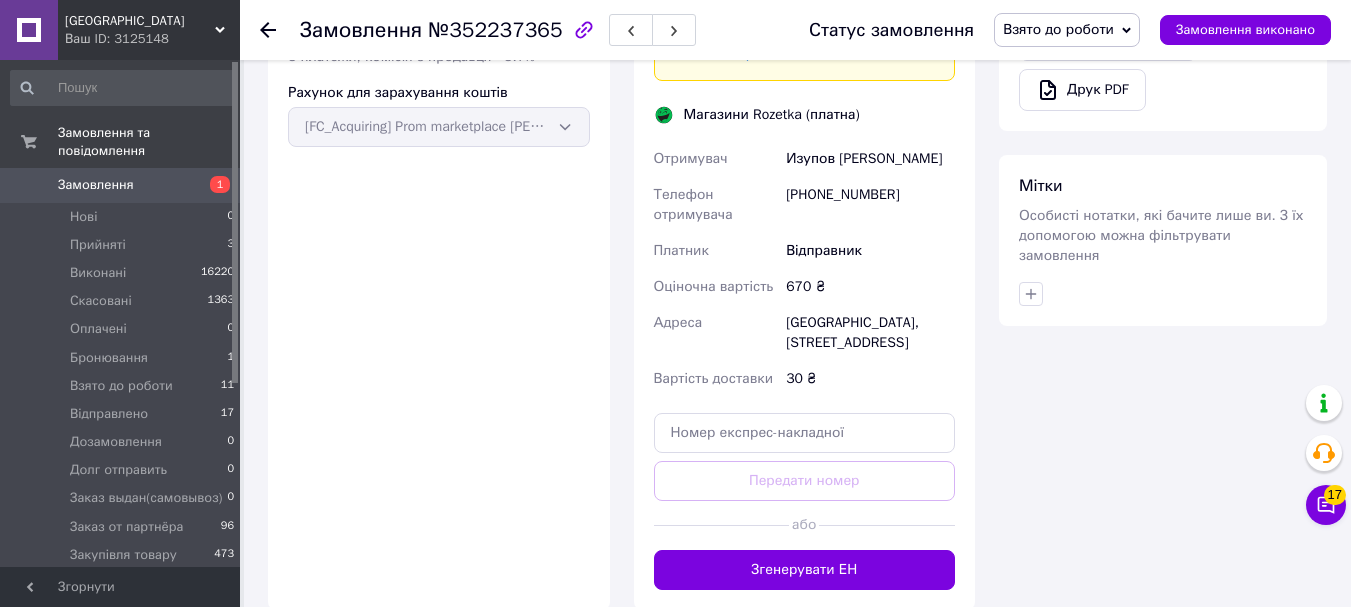 scroll, scrollTop: 1100, scrollLeft: 0, axis: vertical 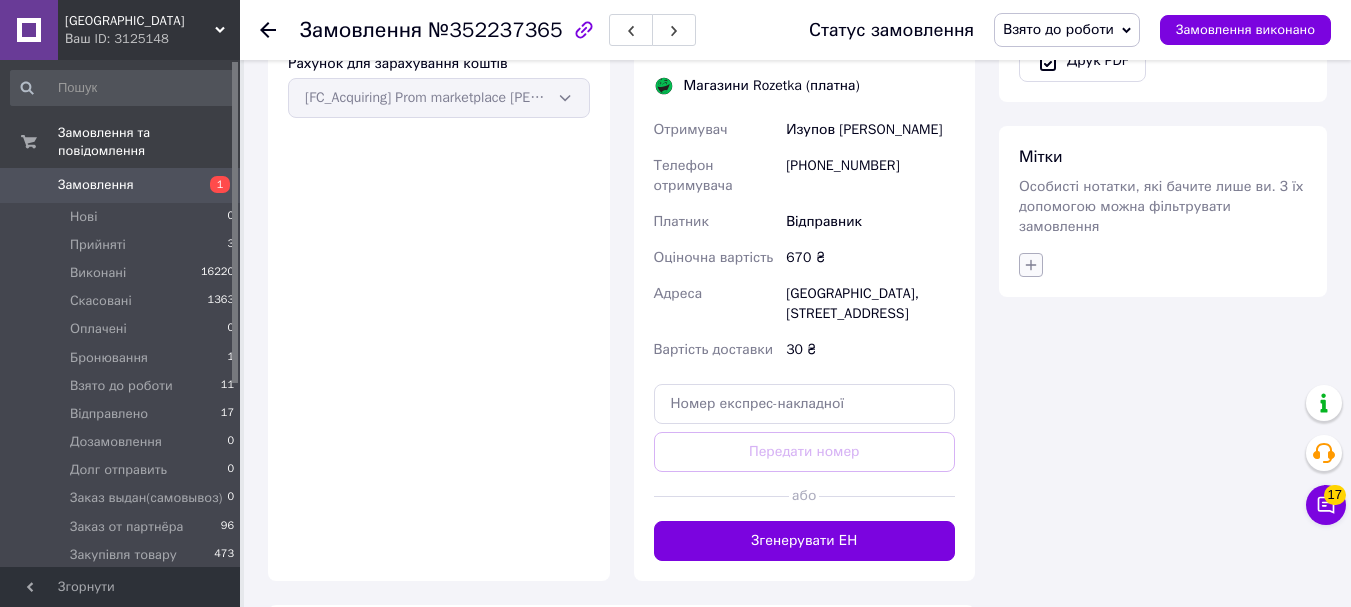 click 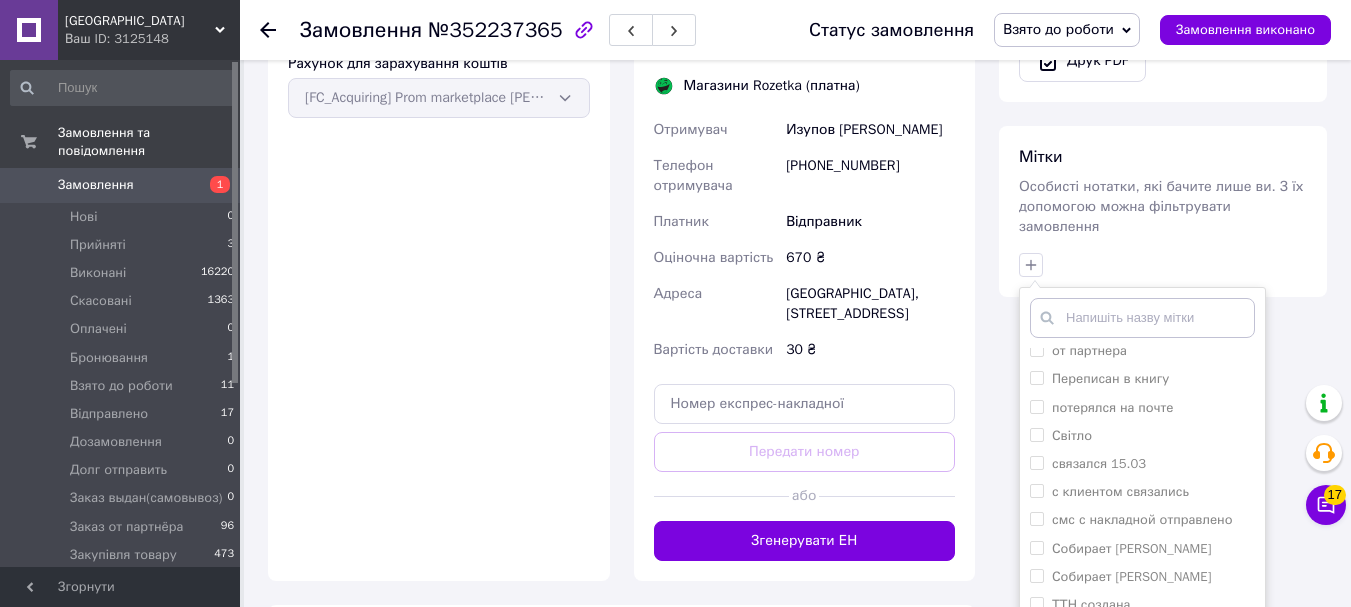 scroll, scrollTop: 757, scrollLeft: 0, axis: vertical 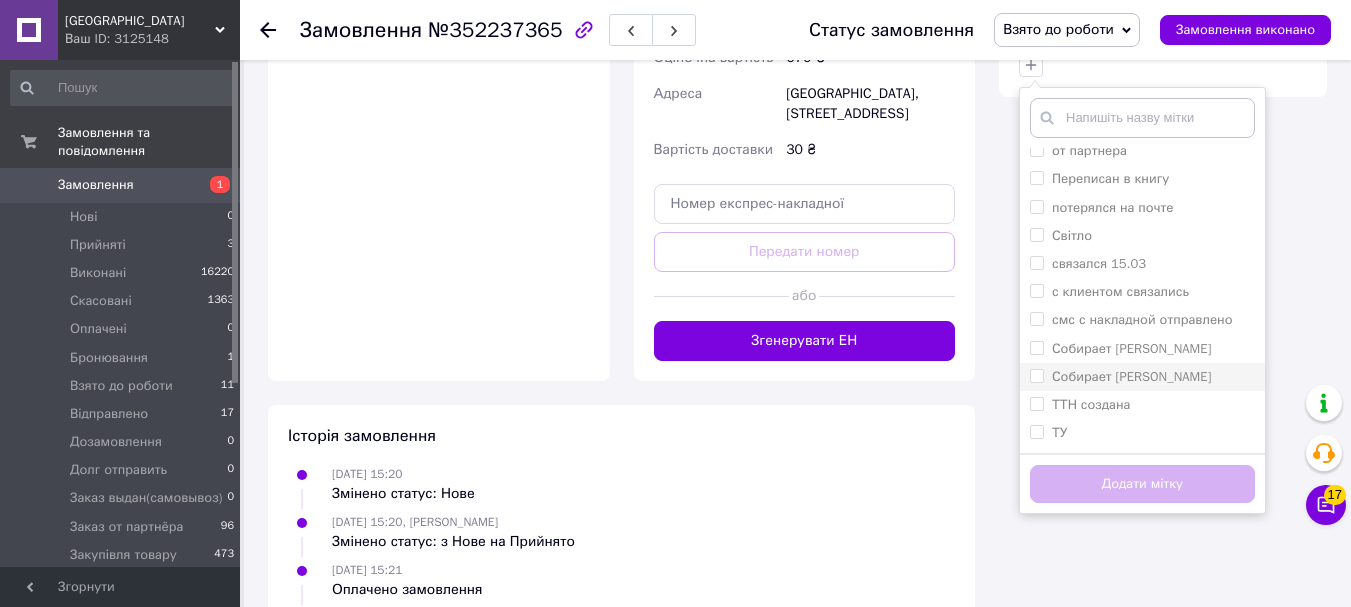 click on "Собирает [PERSON_NAME]" at bounding box center [1036, 375] 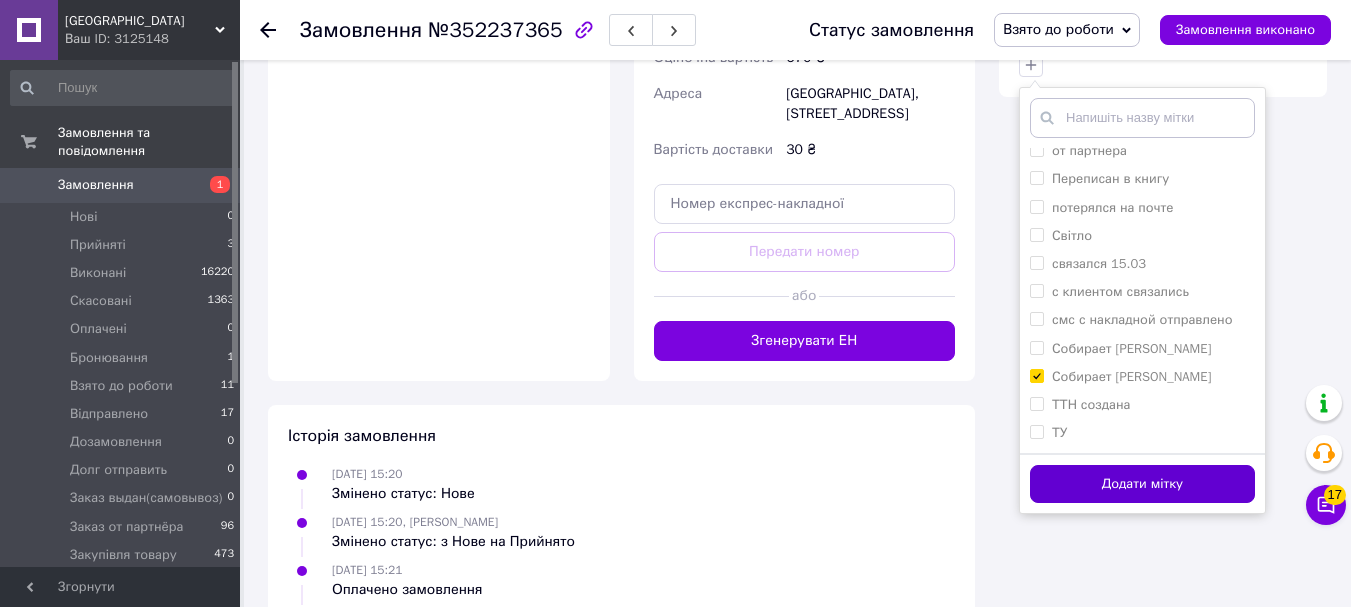 click on "Додати мітку" at bounding box center [1142, 484] 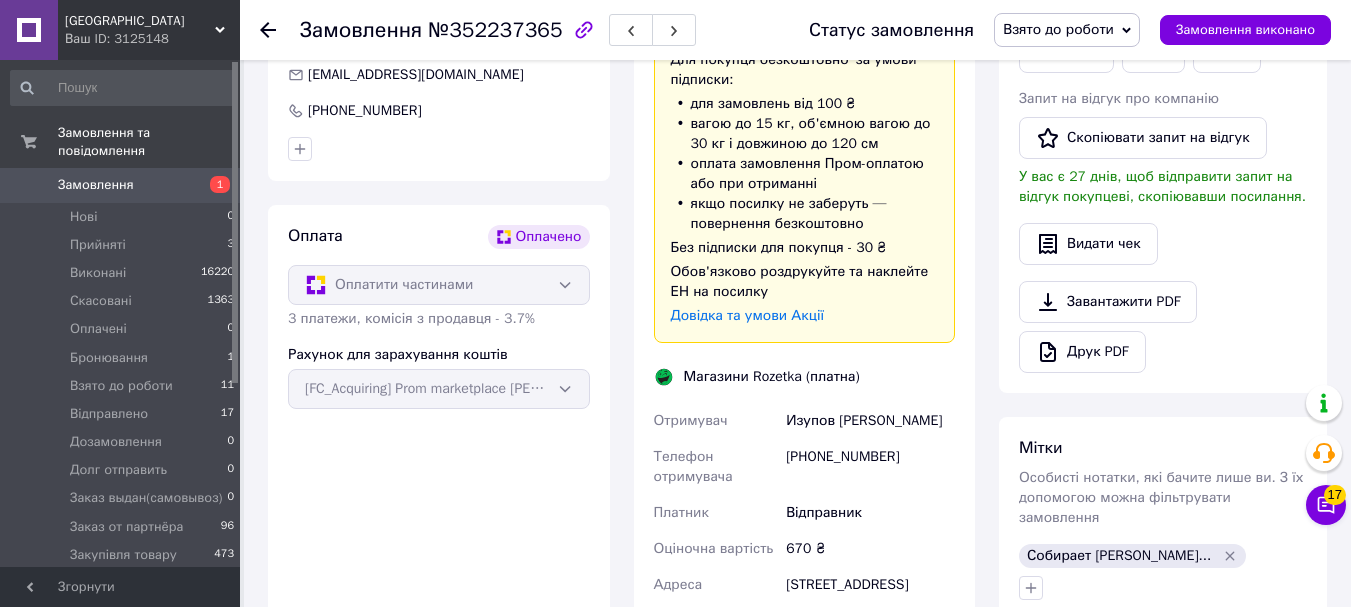 scroll, scrollTop: 800, scrollLeft: 0, axis: vertical 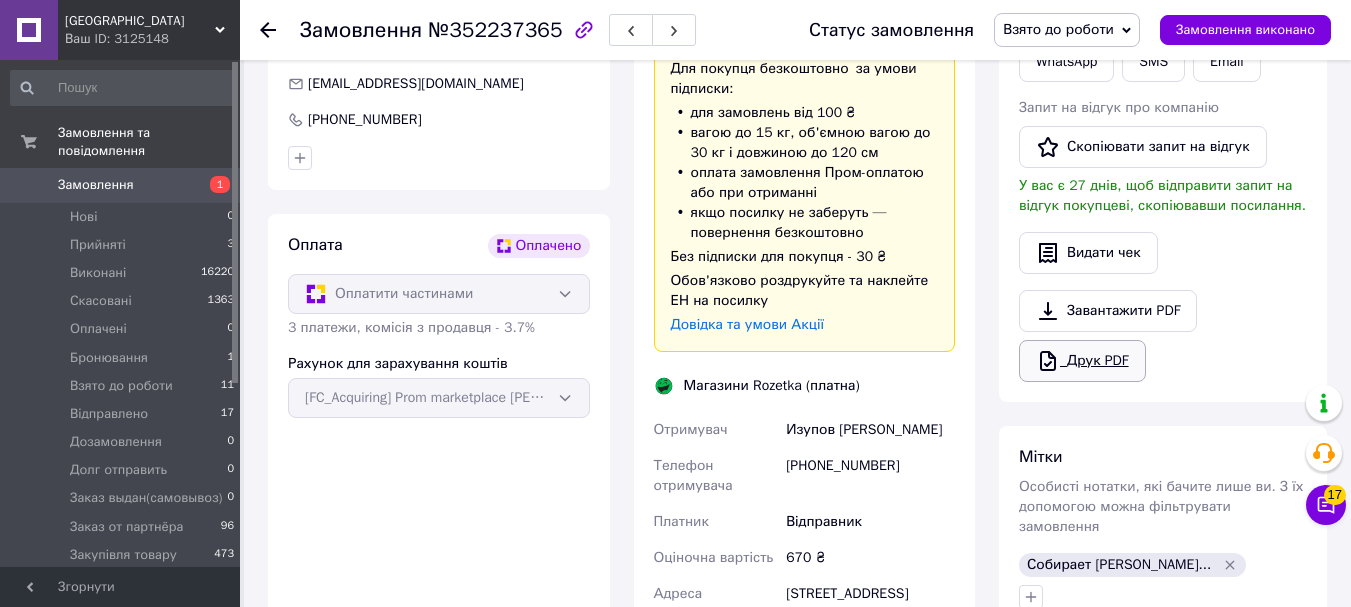 click on "Друк PDF" at bounding box center (1082, 361) 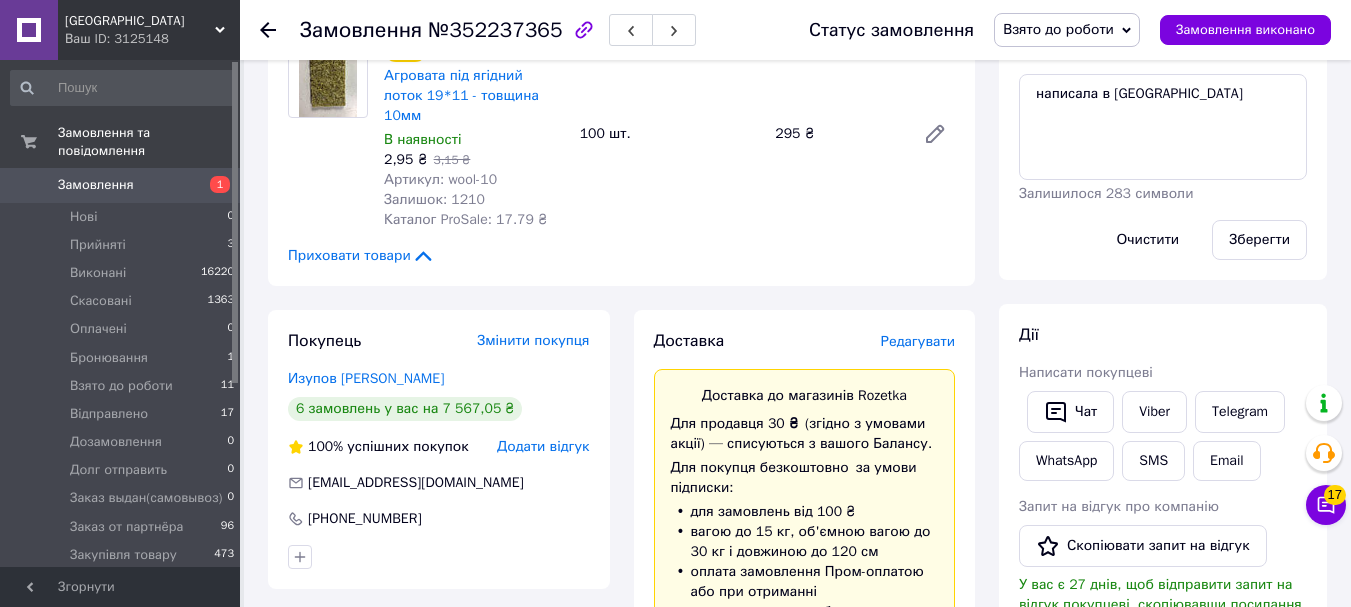 scroll, scrollTop: 400, scrollLeft: 0, axis: vertical 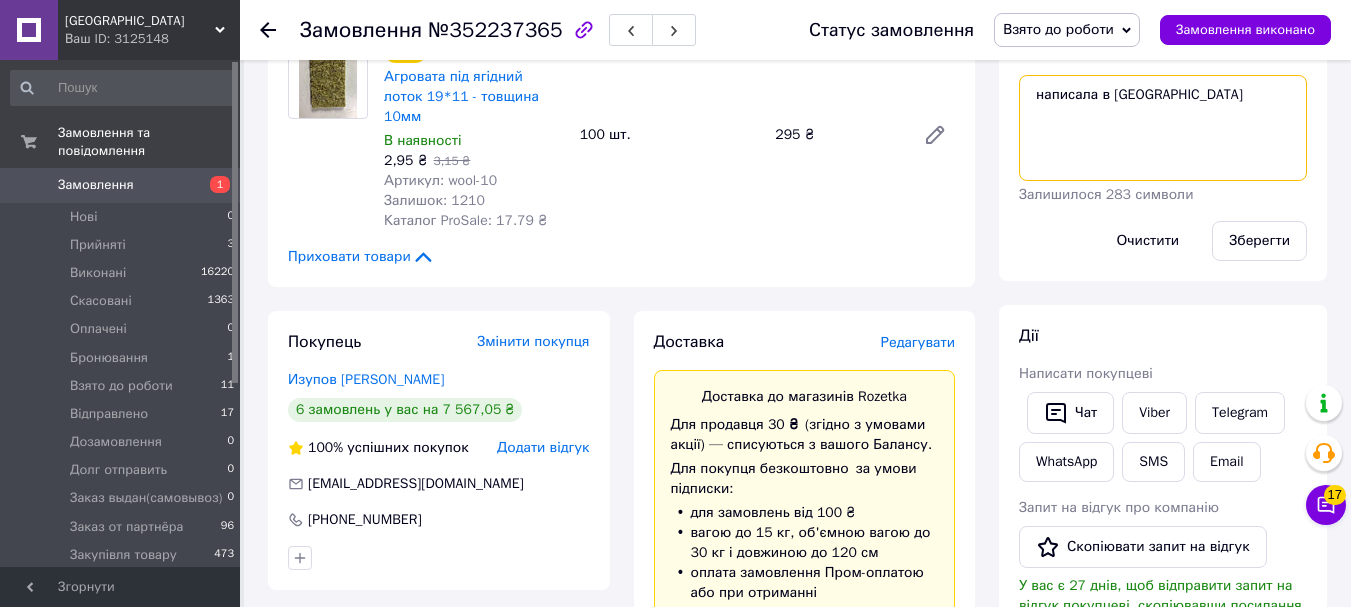 click on "написала в [GEOGRAPHIC_DATA]" at bounding box center (1163, 128) 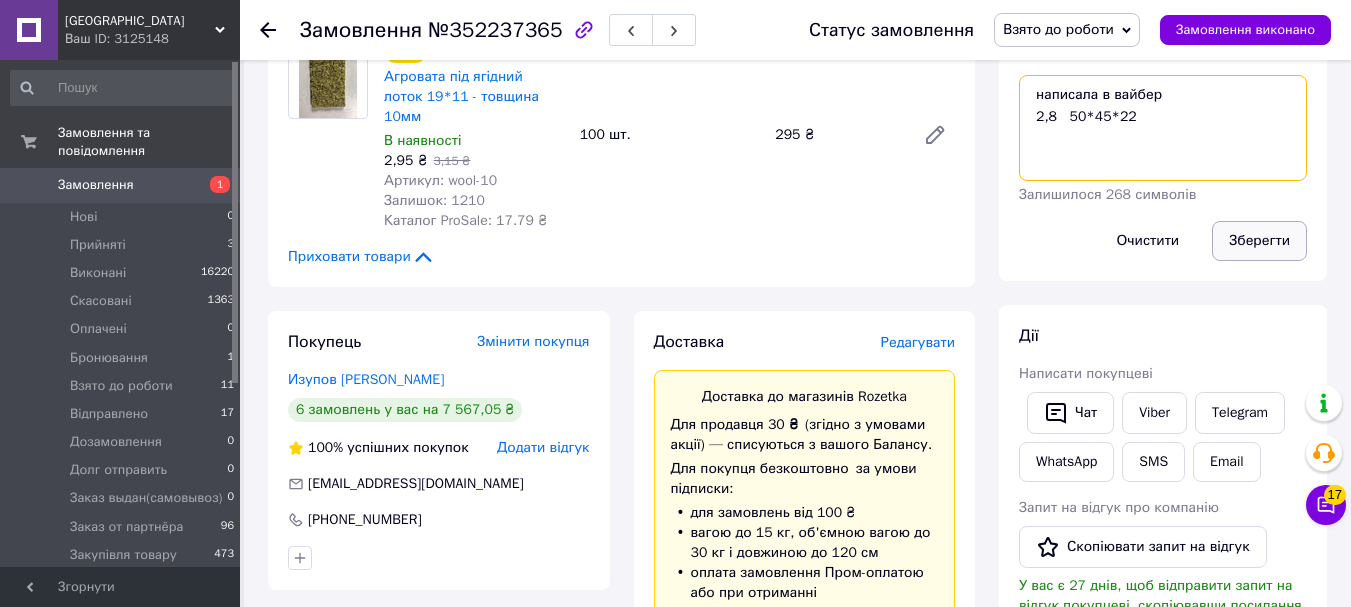 type on "написала в вайбер
2,8   50*45*22" 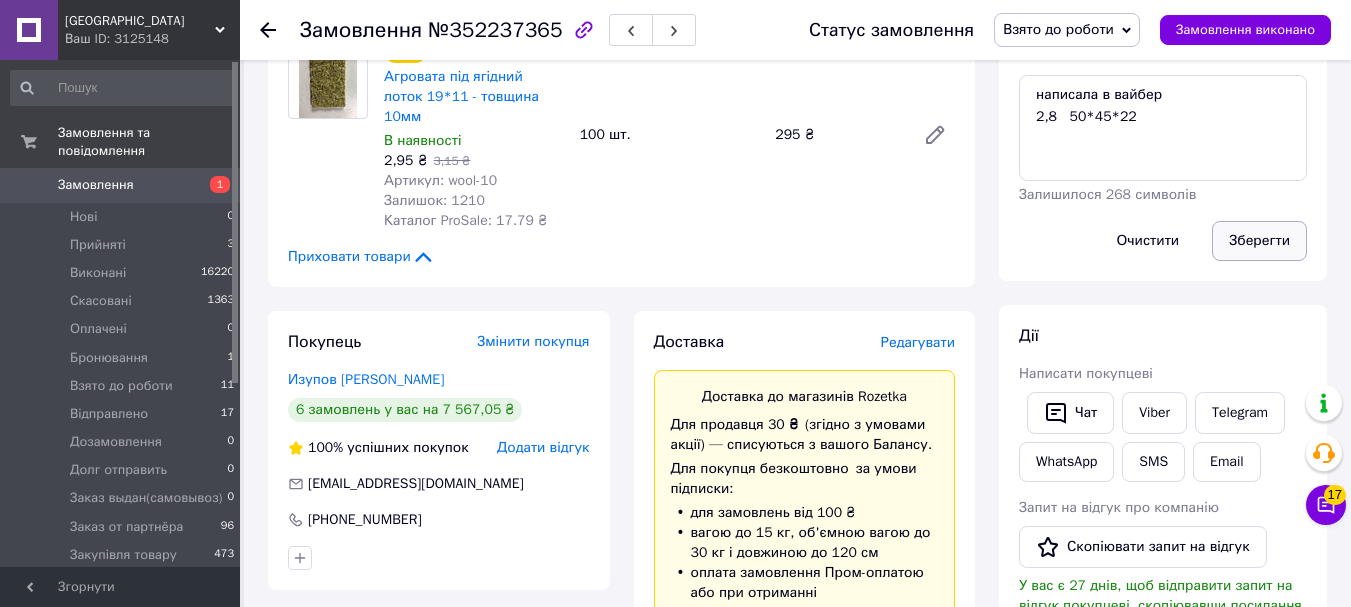 click on "Зберегти" at bounding box center [1259, 241] 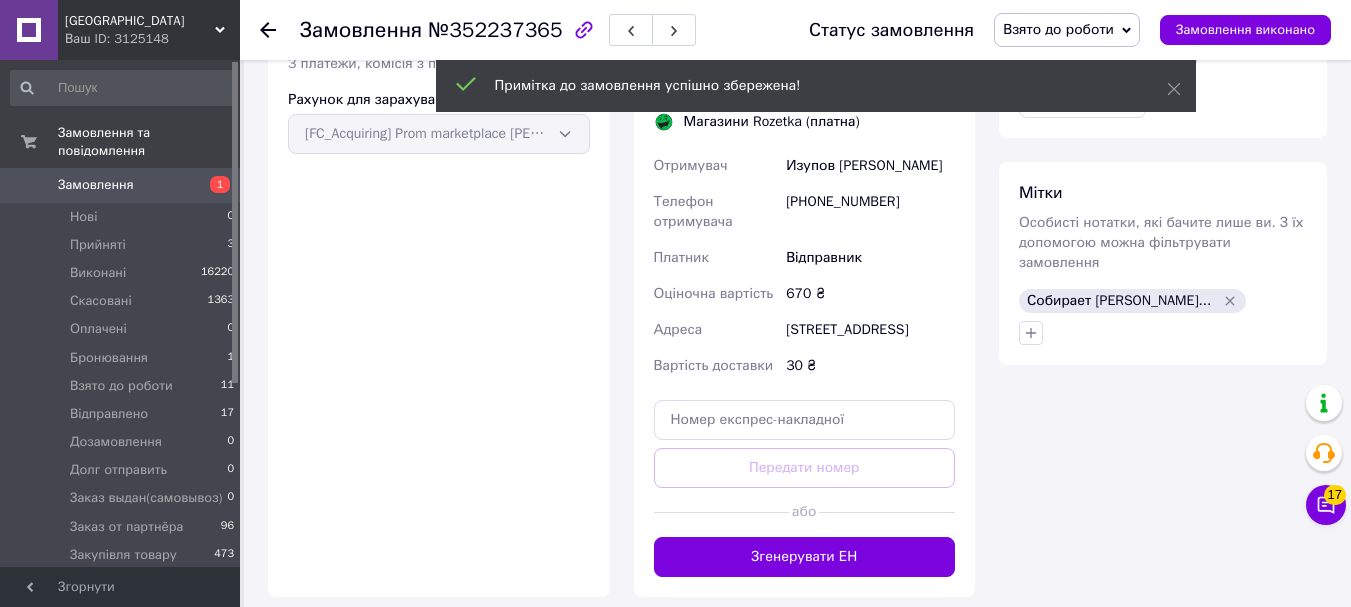 scroll, scrollTop: 1100, scrollLeft: 0, axis: vertical 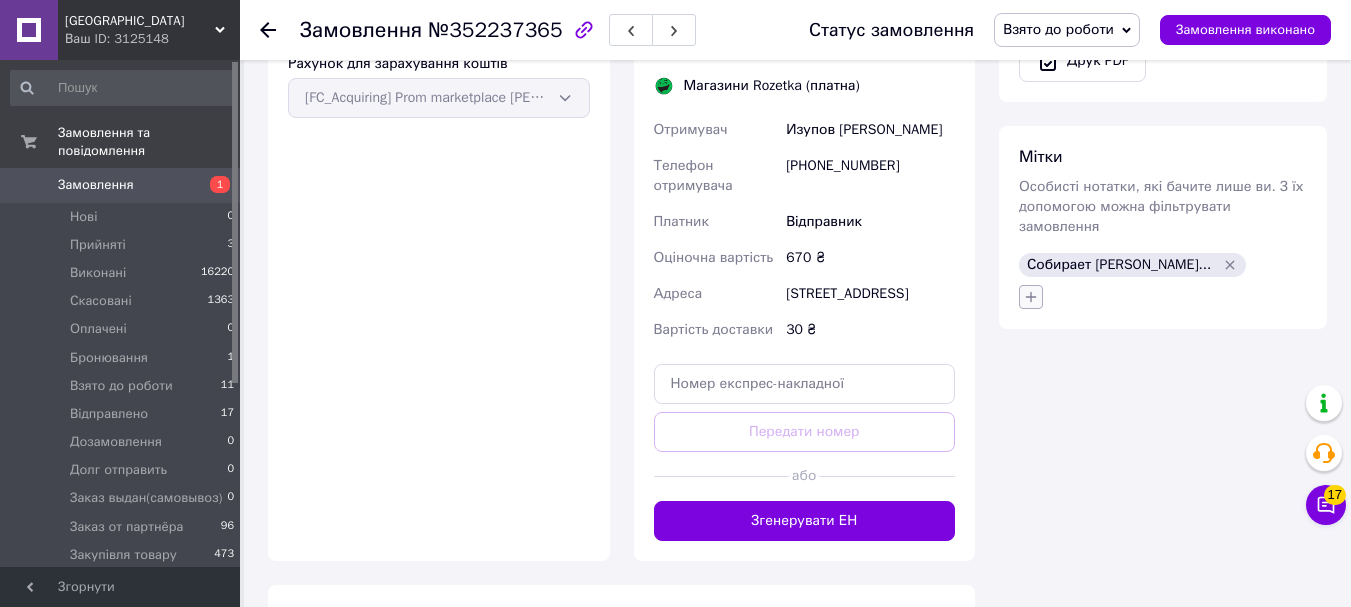 click 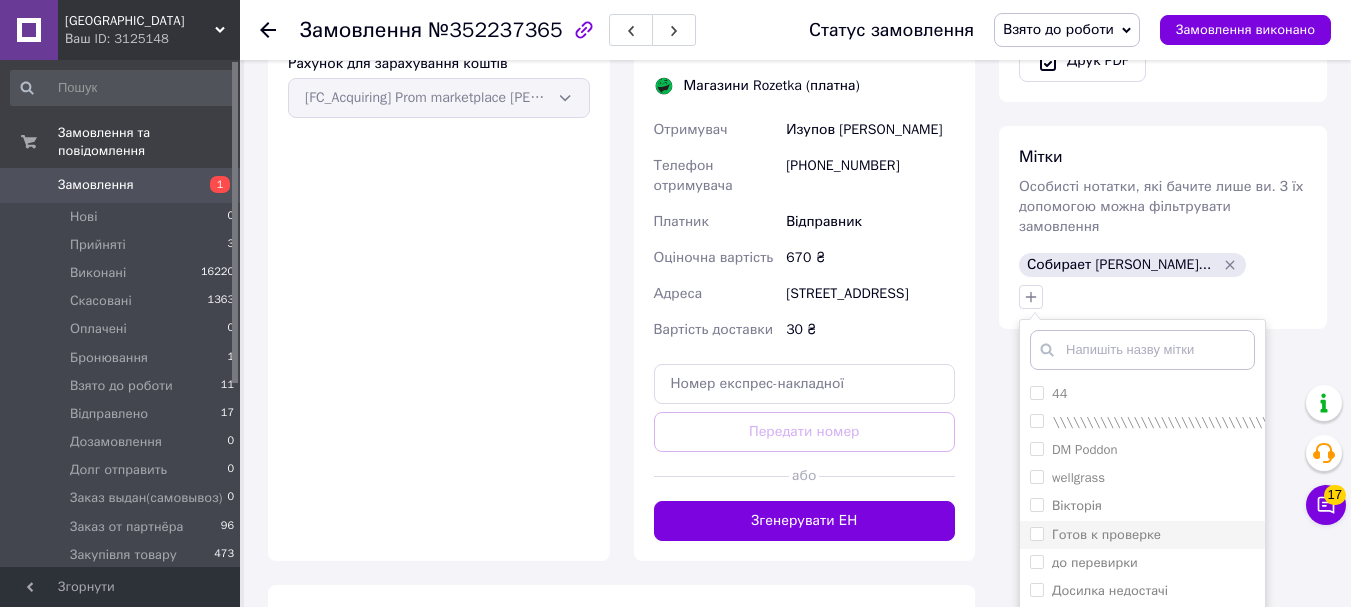click on "Готов к проверке" at bounding box center (1036, 533) 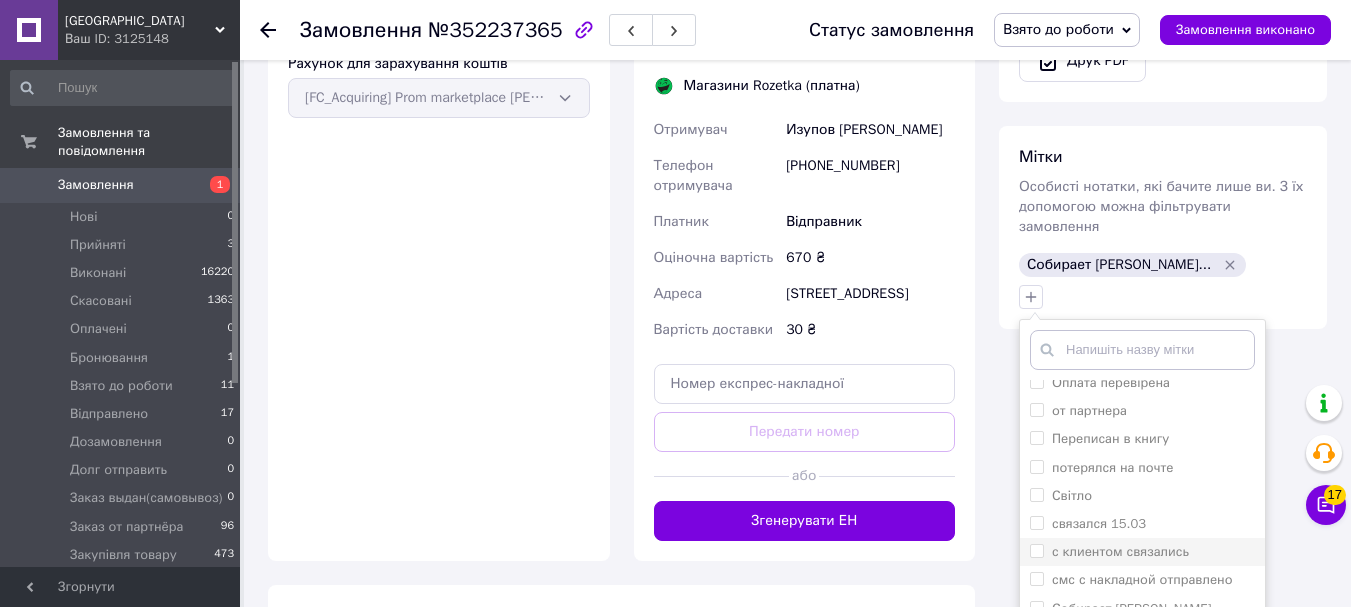 scroll, scrollTop: 710, scrollLeft: 0, axis: vertical 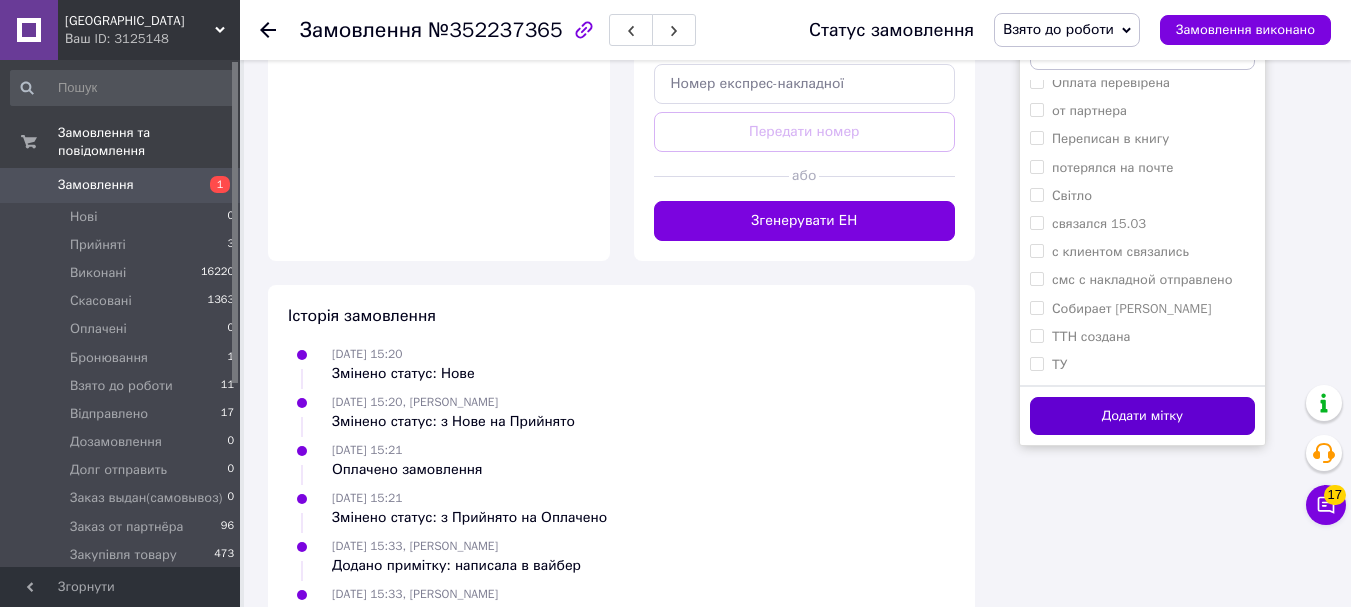 click on "Додати мітку" at bounding box center (1142, 416) 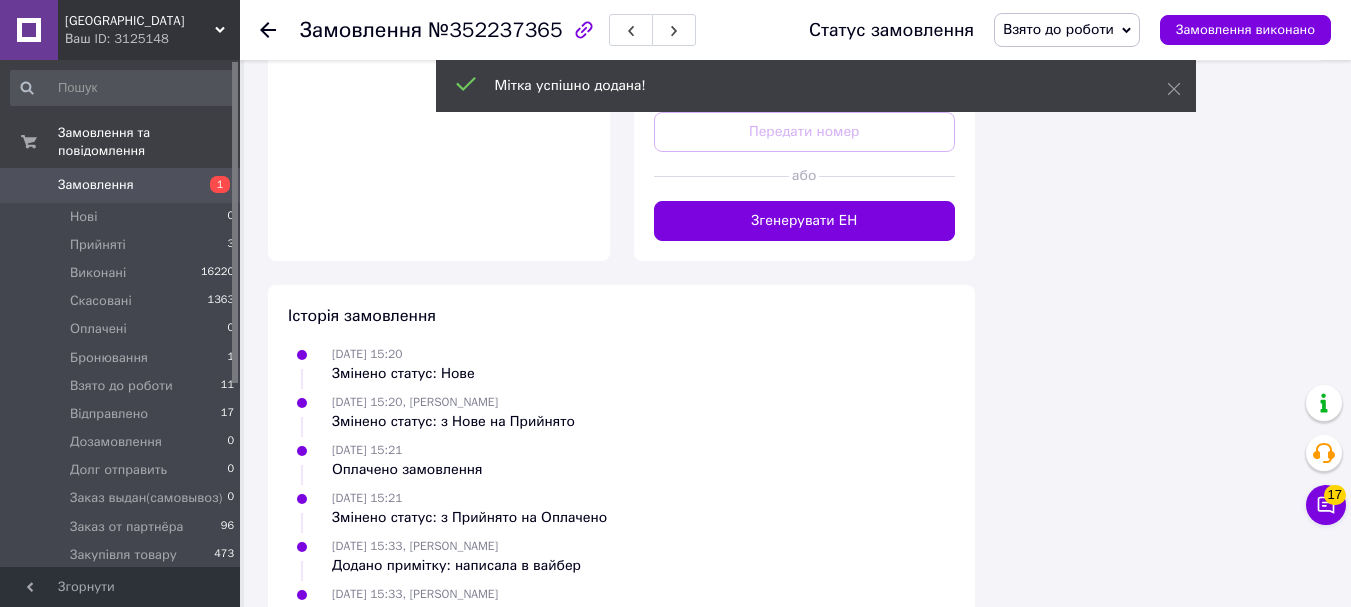 click 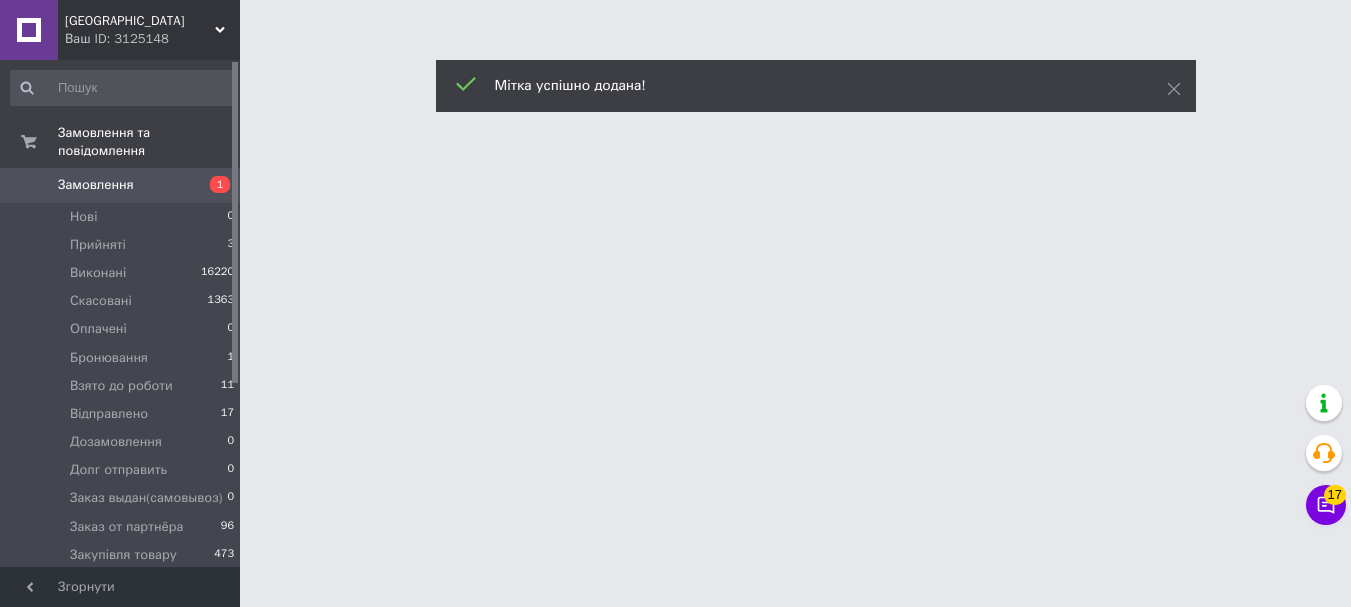 scroll, scrollTop: 0, scrollLeft: 0, axis: both 